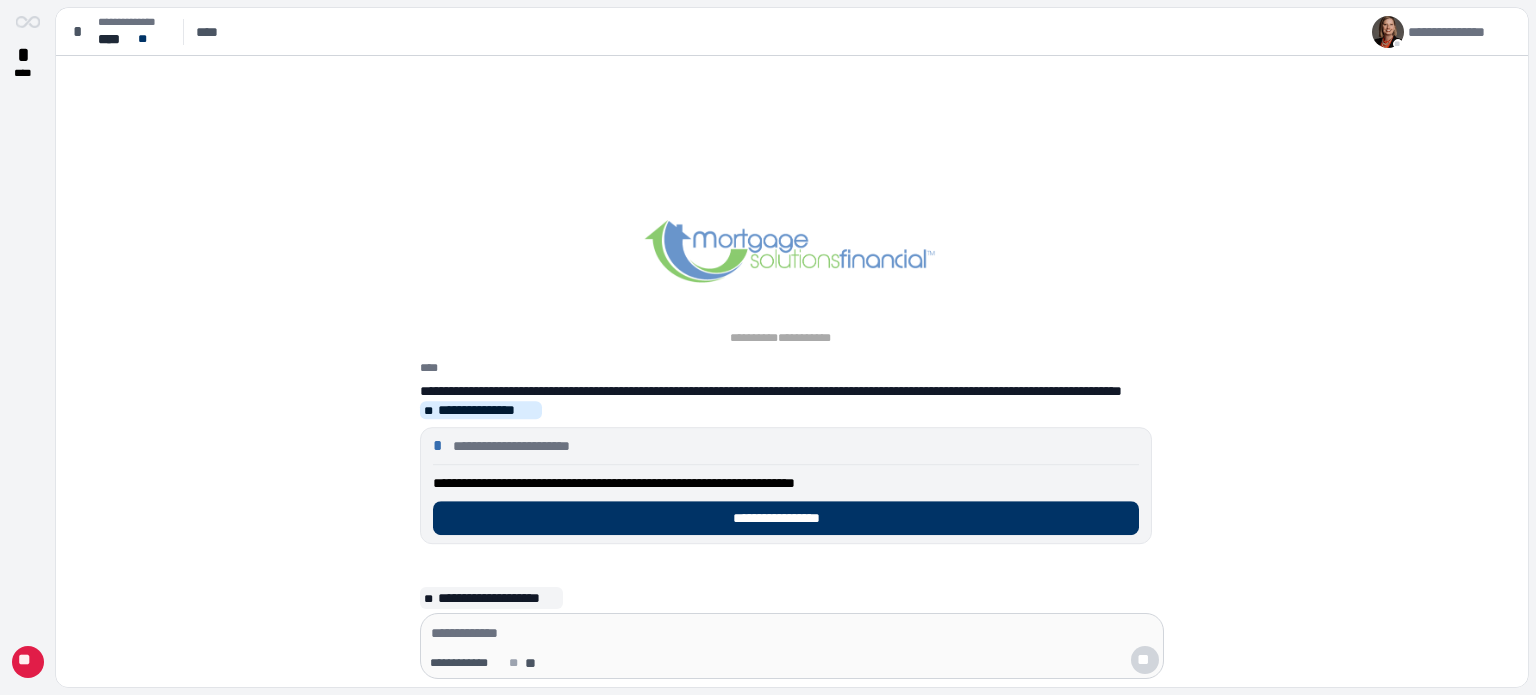 scroll, scrollTop: 0, scrollLeft: 0, axis: both 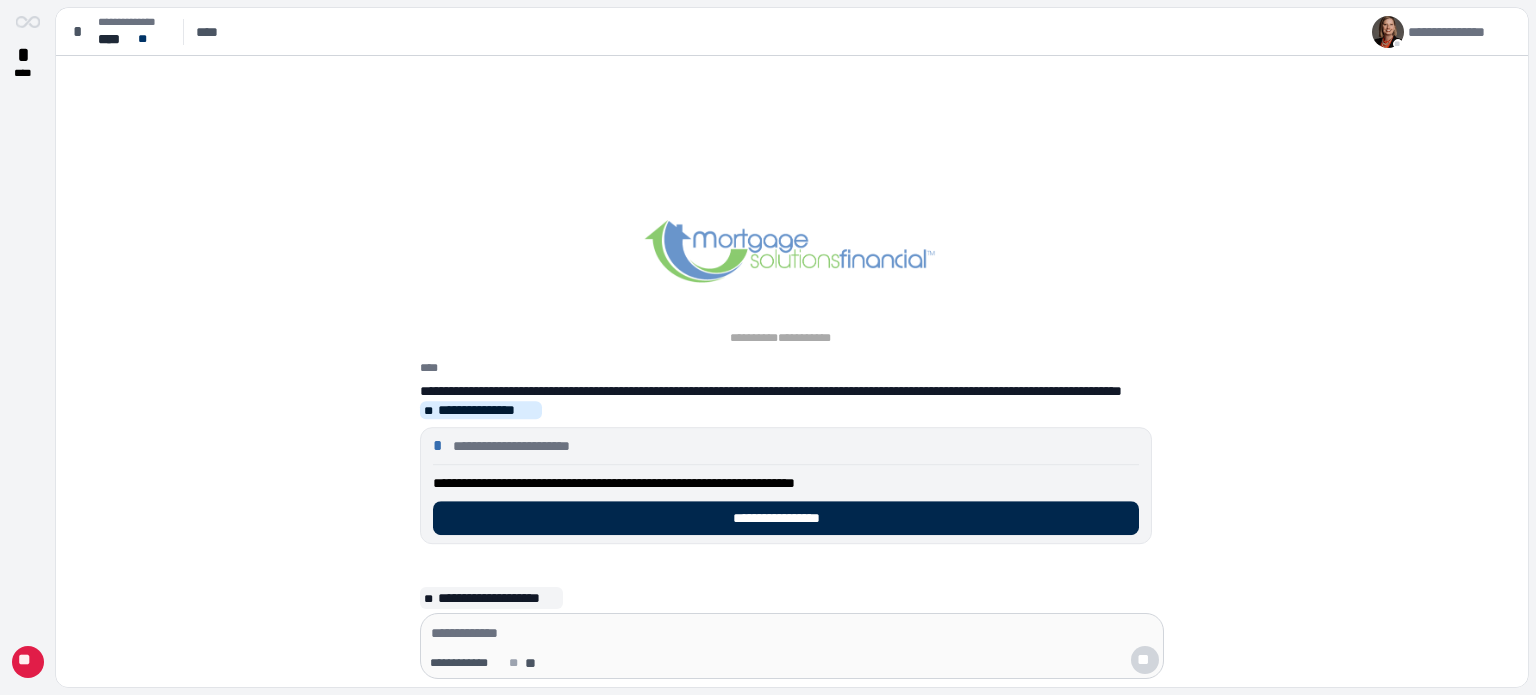 click on "**********" at bounding box center (786, 518) 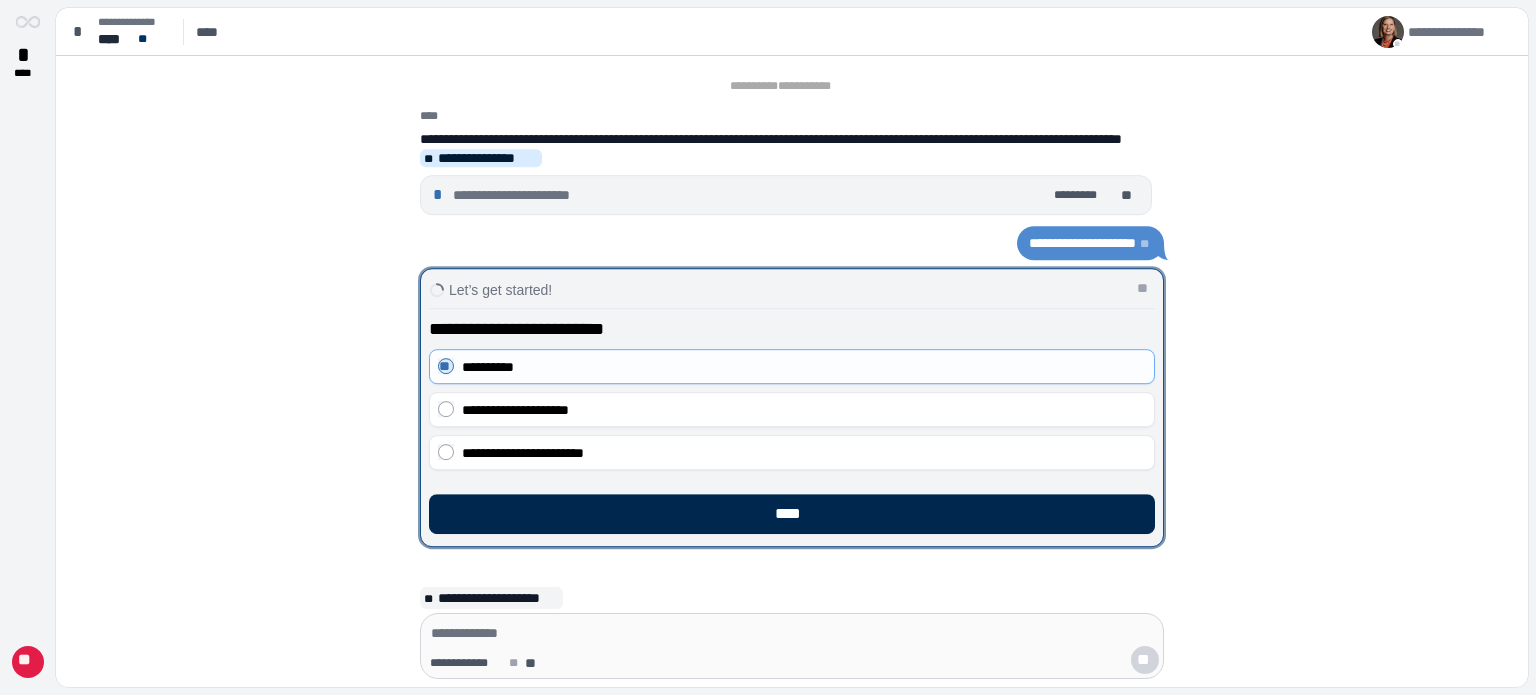 click on "****" at bounding box center [792, 514] 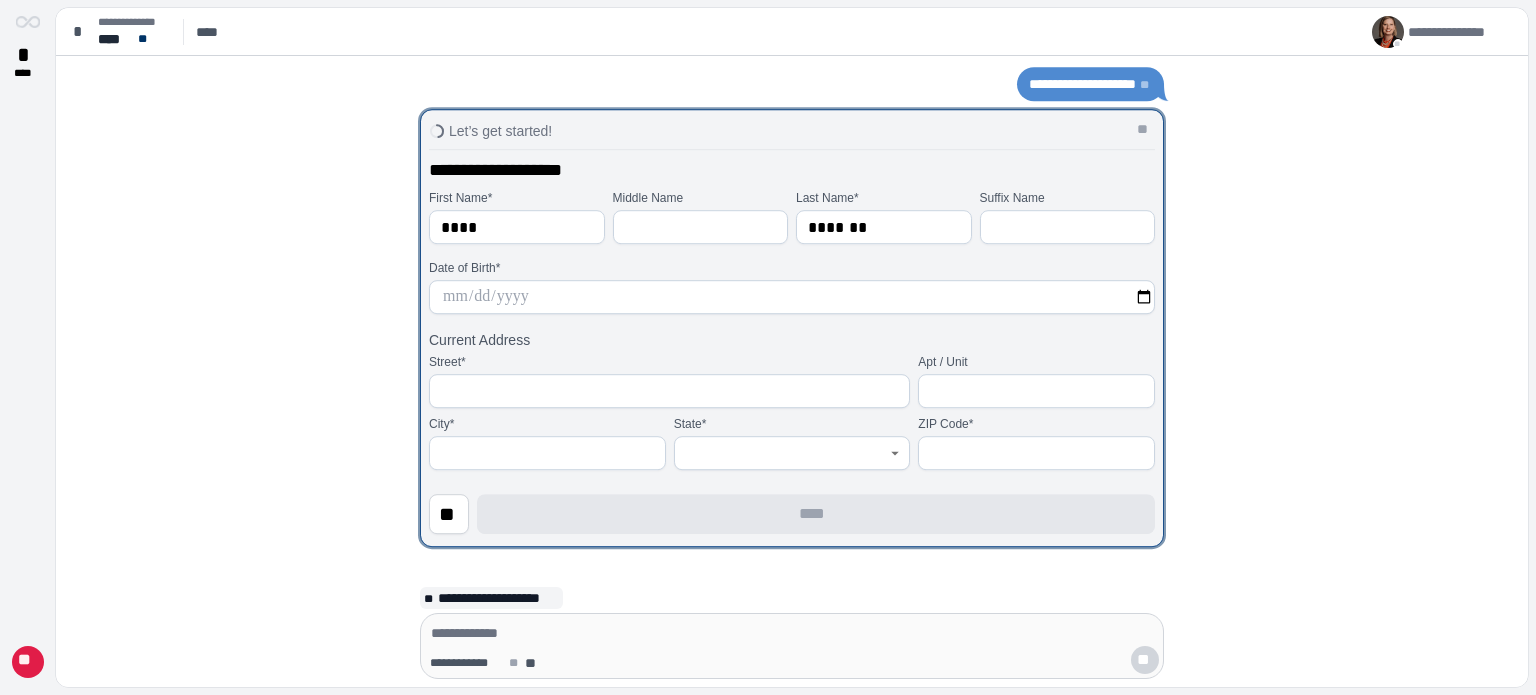 click at bounding box center [792, 297] 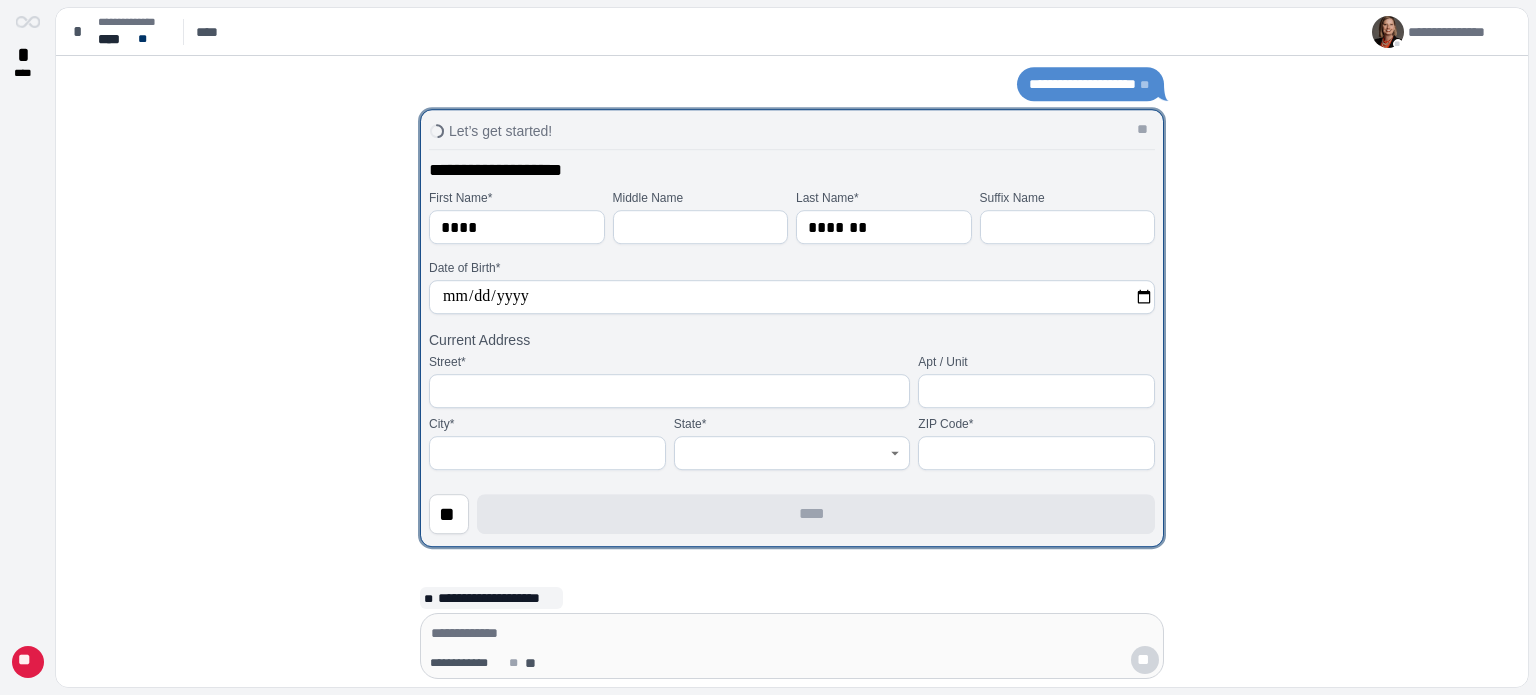 type on "**********" 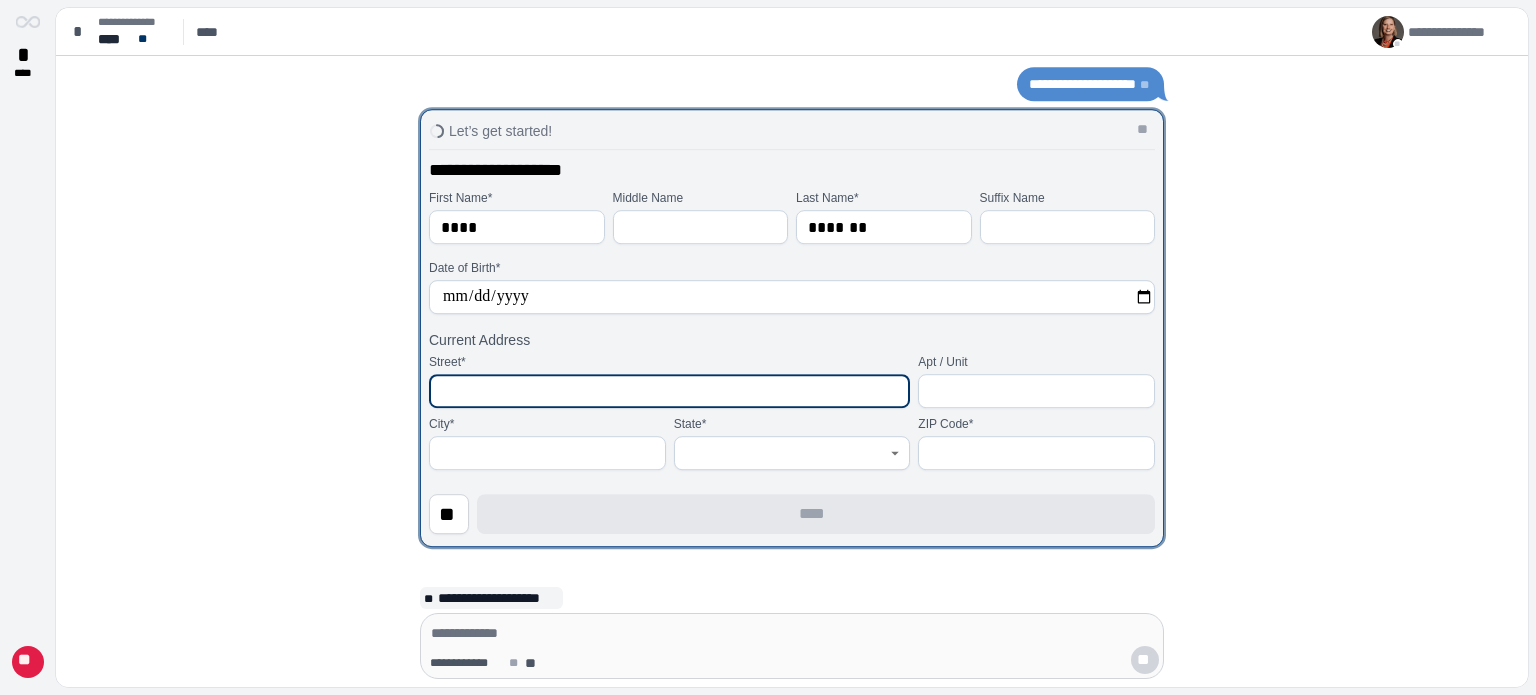 click at bounding box center [669, 391] 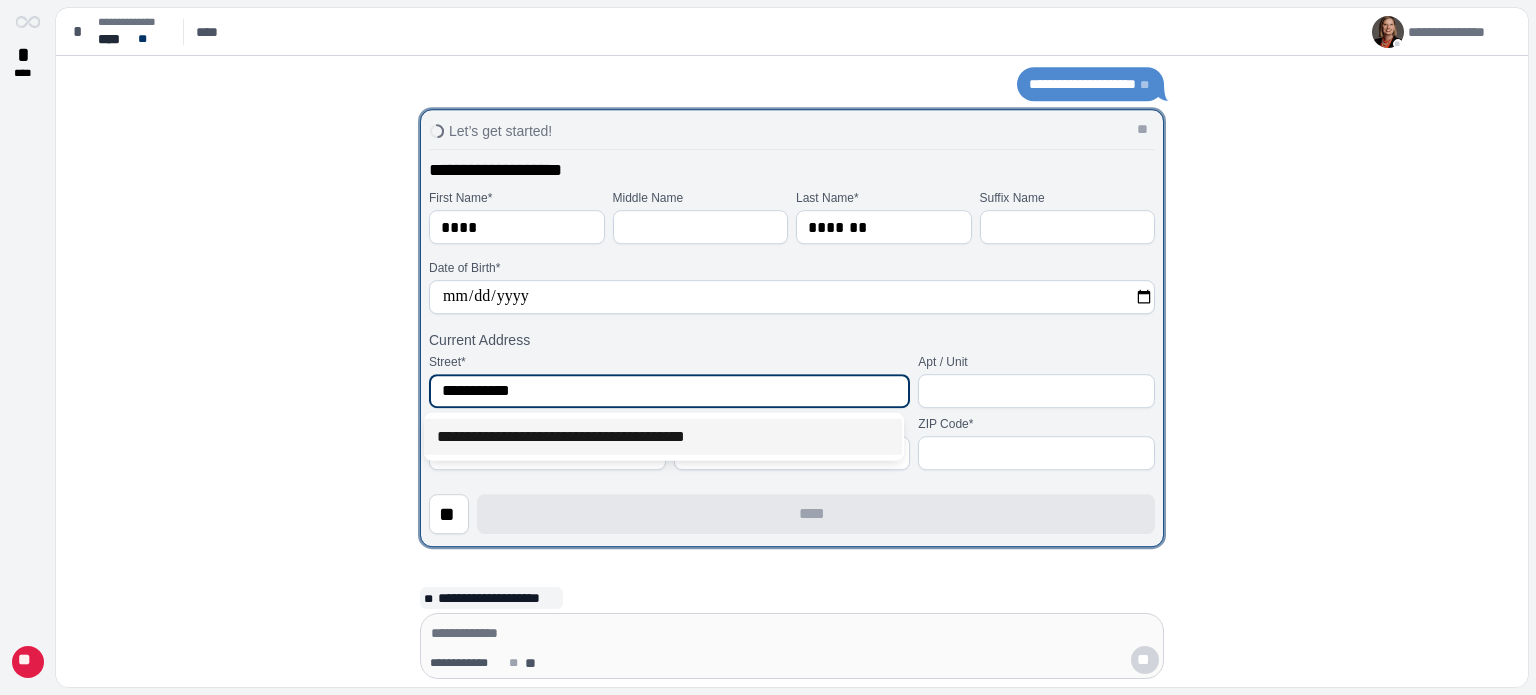 click on "**********" at bounding box center (663, 437) 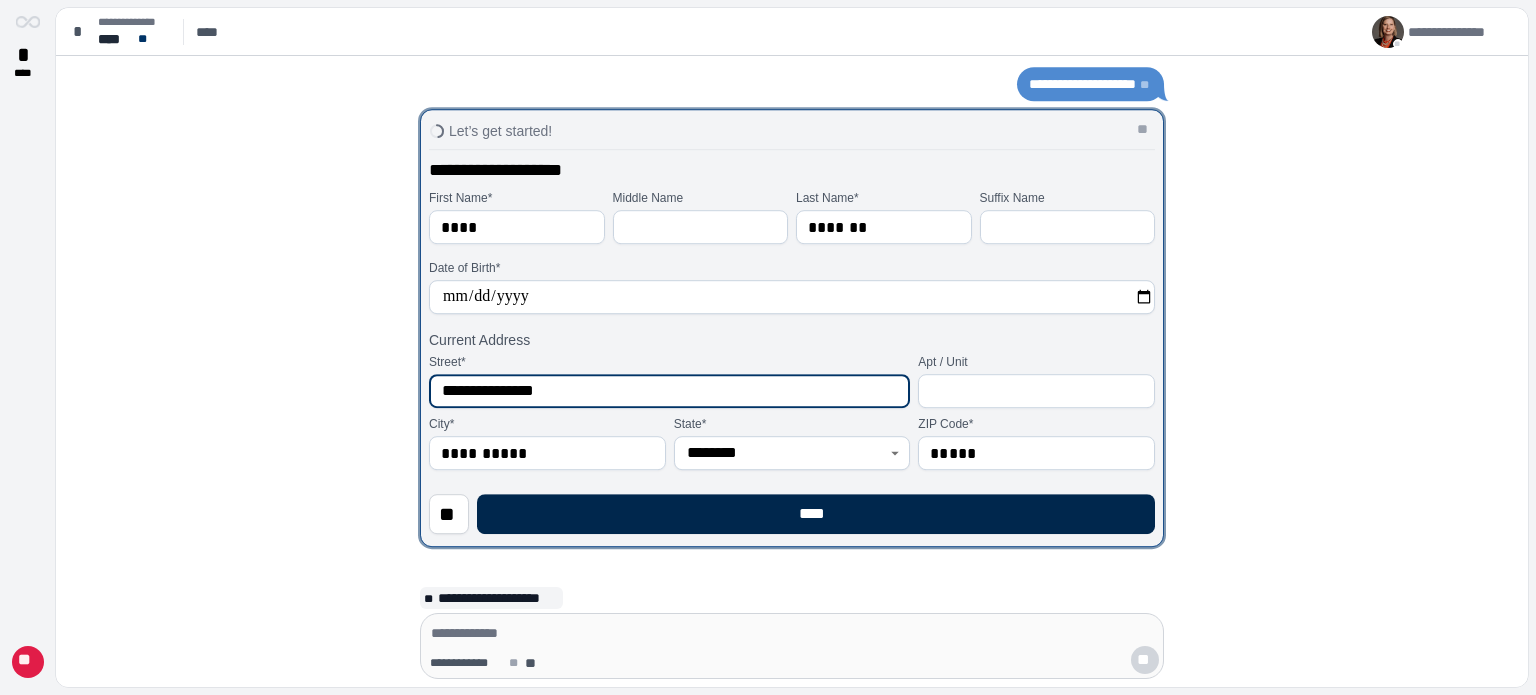 type on "**********" 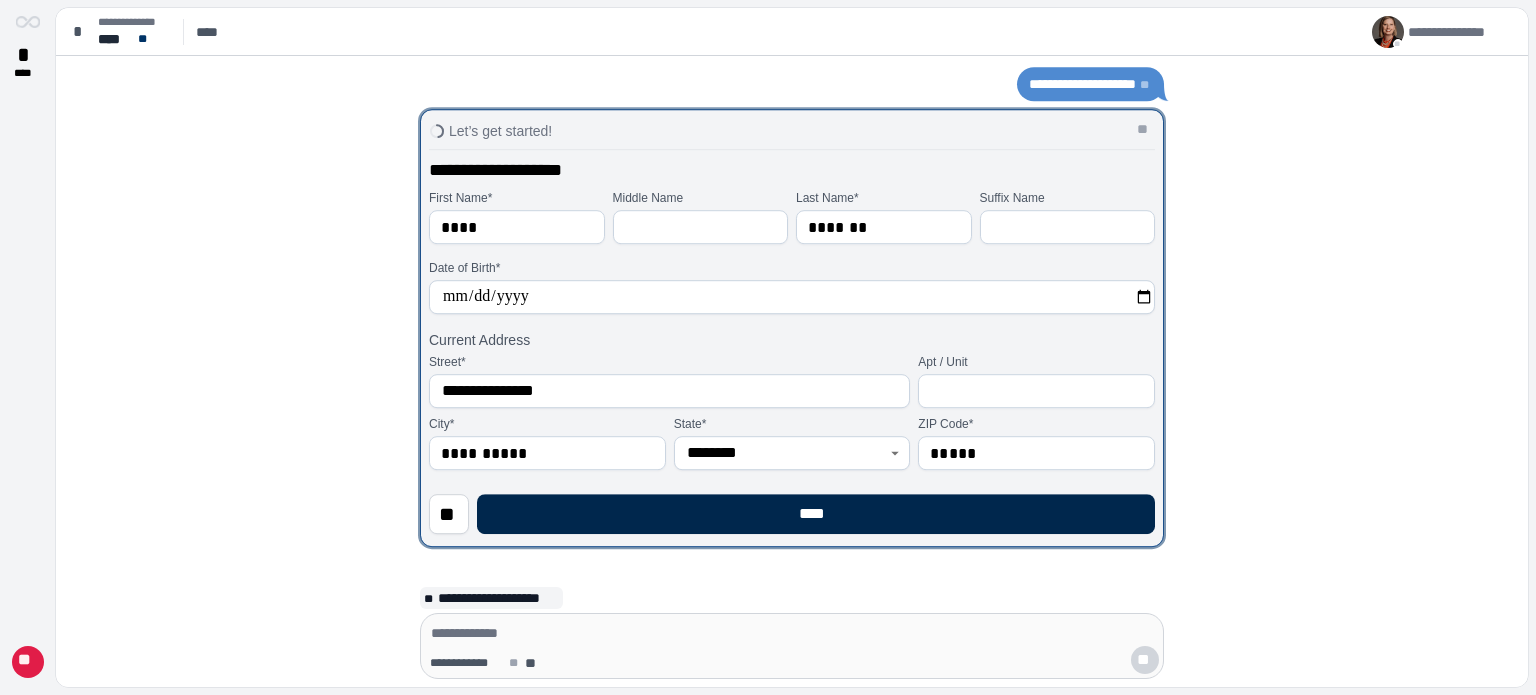 click on "****" at bounding box center (816, 514) 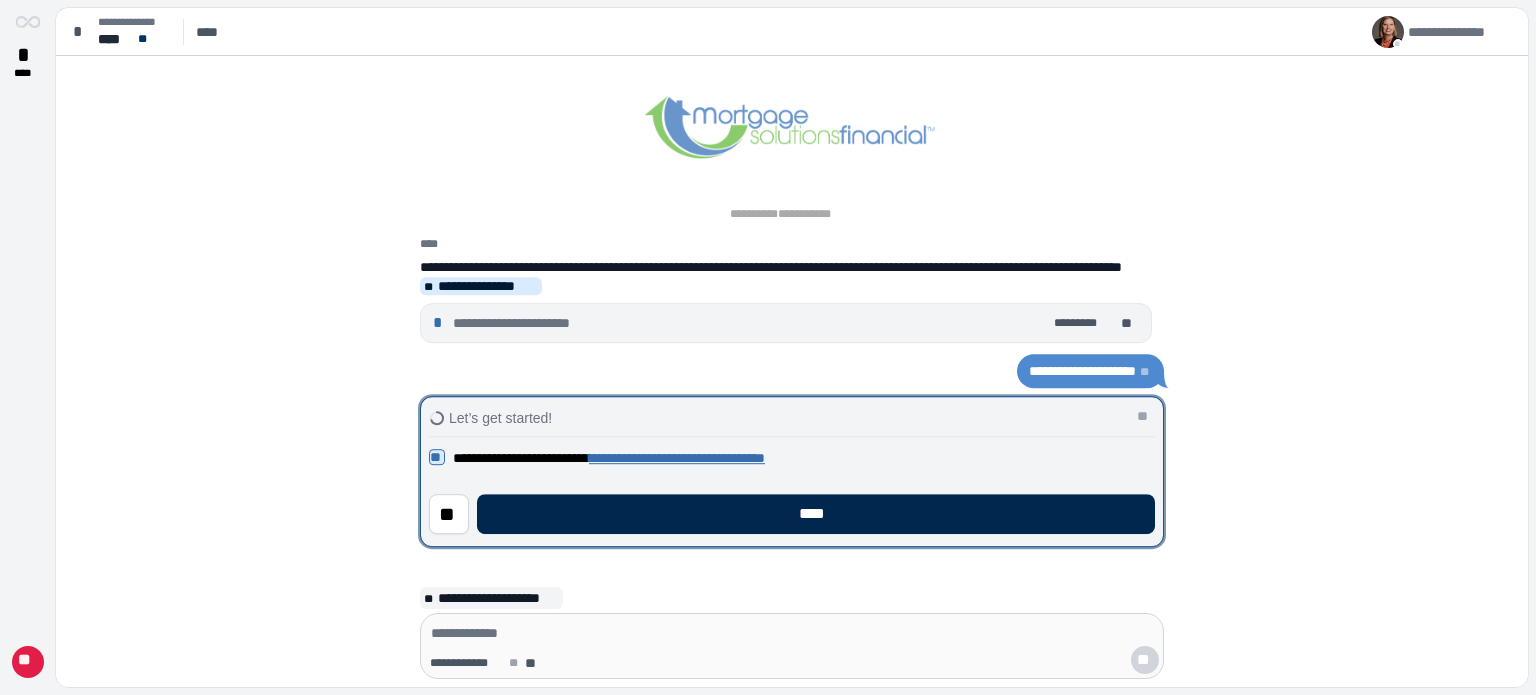 click on "****" at bounding box center (816, 514) 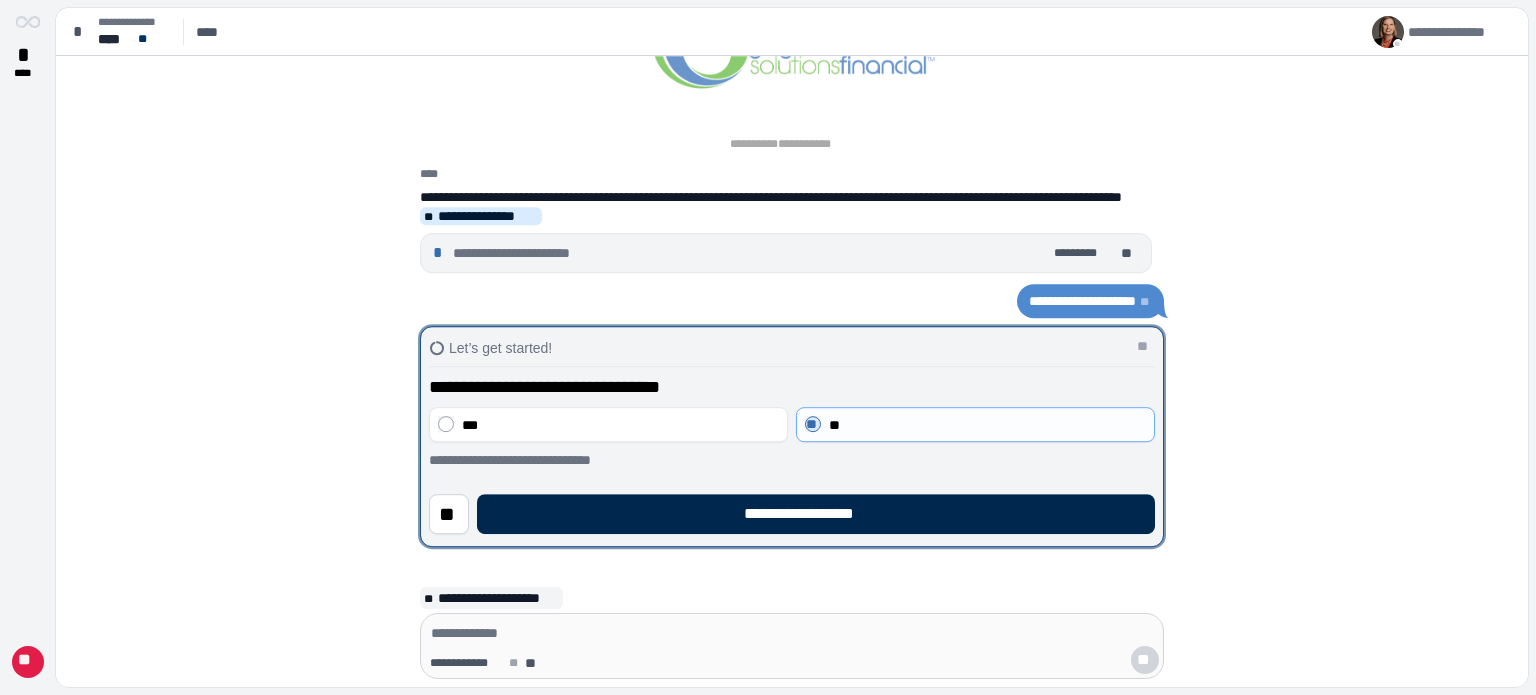click on "**********" at bounding box center (816, 514) 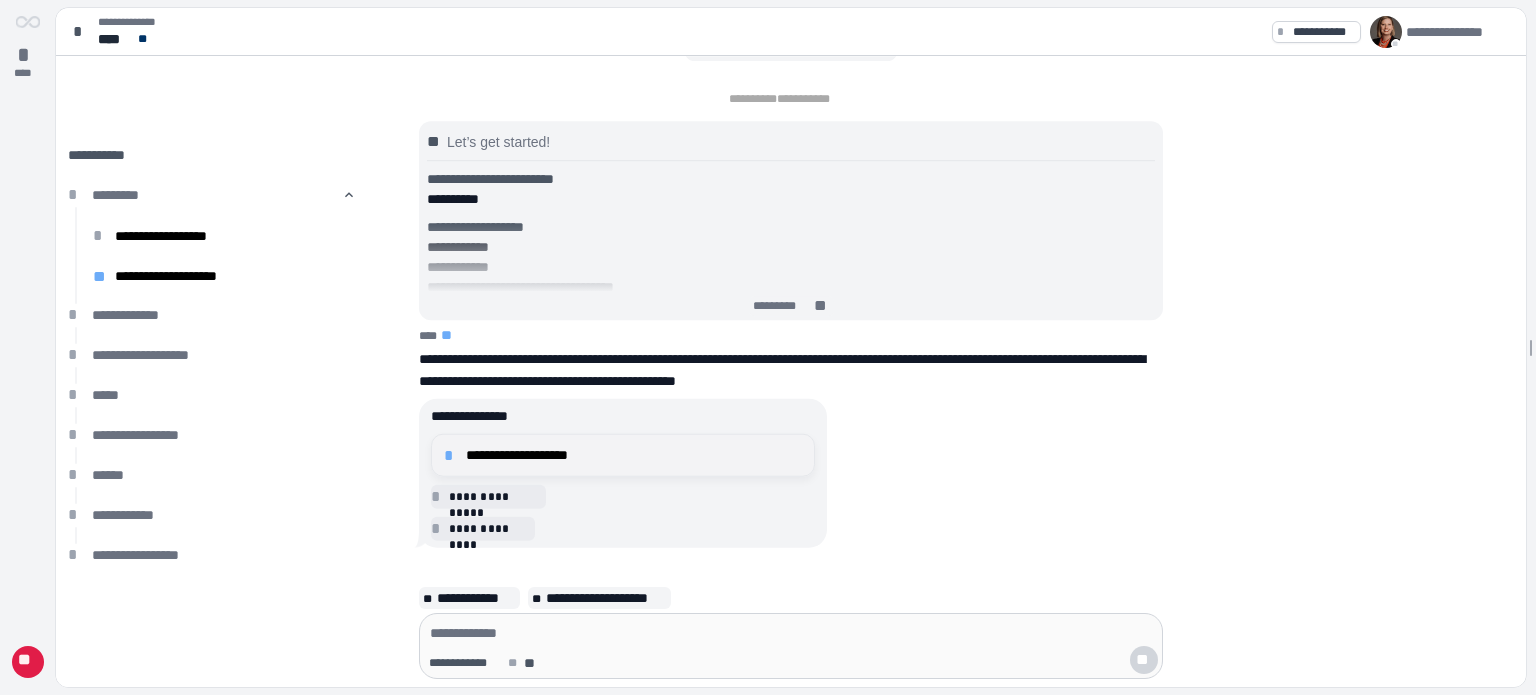 click on "**********" at bounding box center (634, 455) 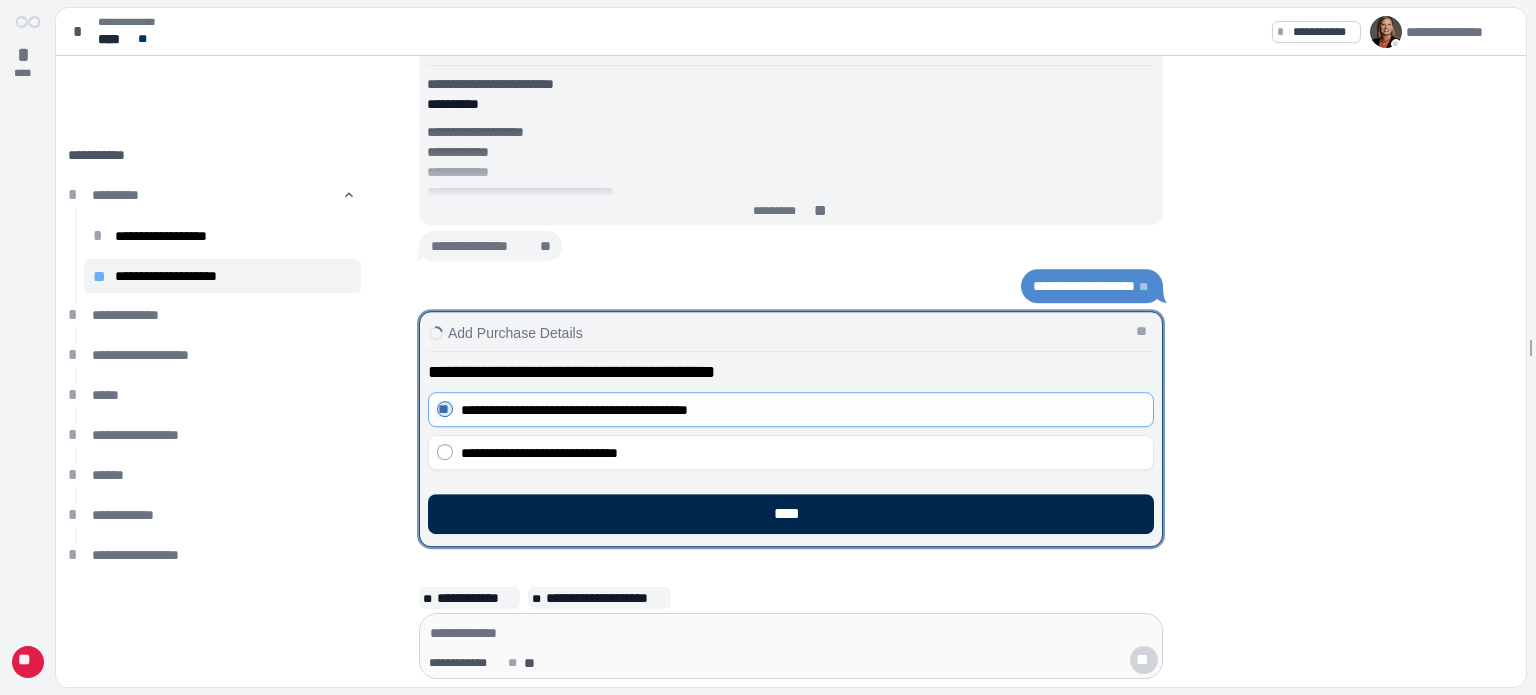 click on "****" at bounding box center [791, 514] 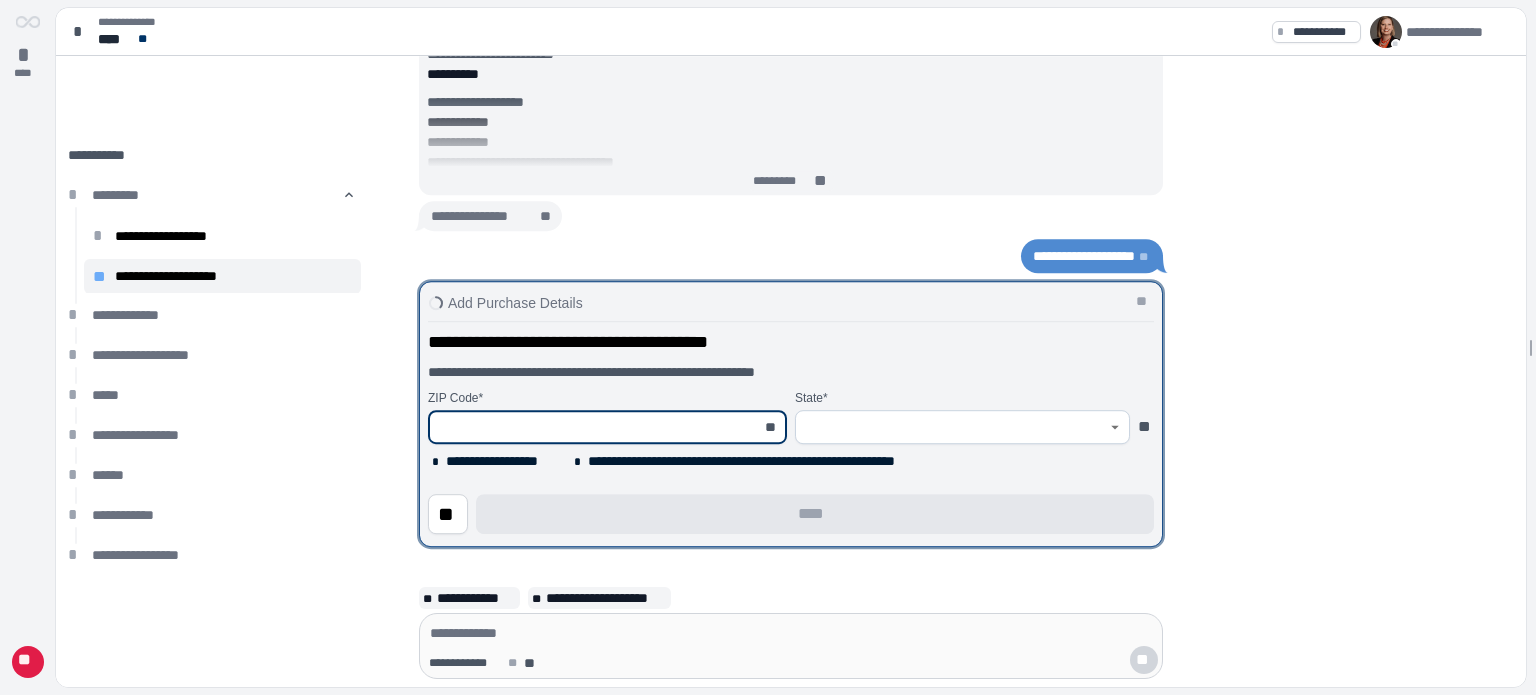click at bounding box center (596, 427) 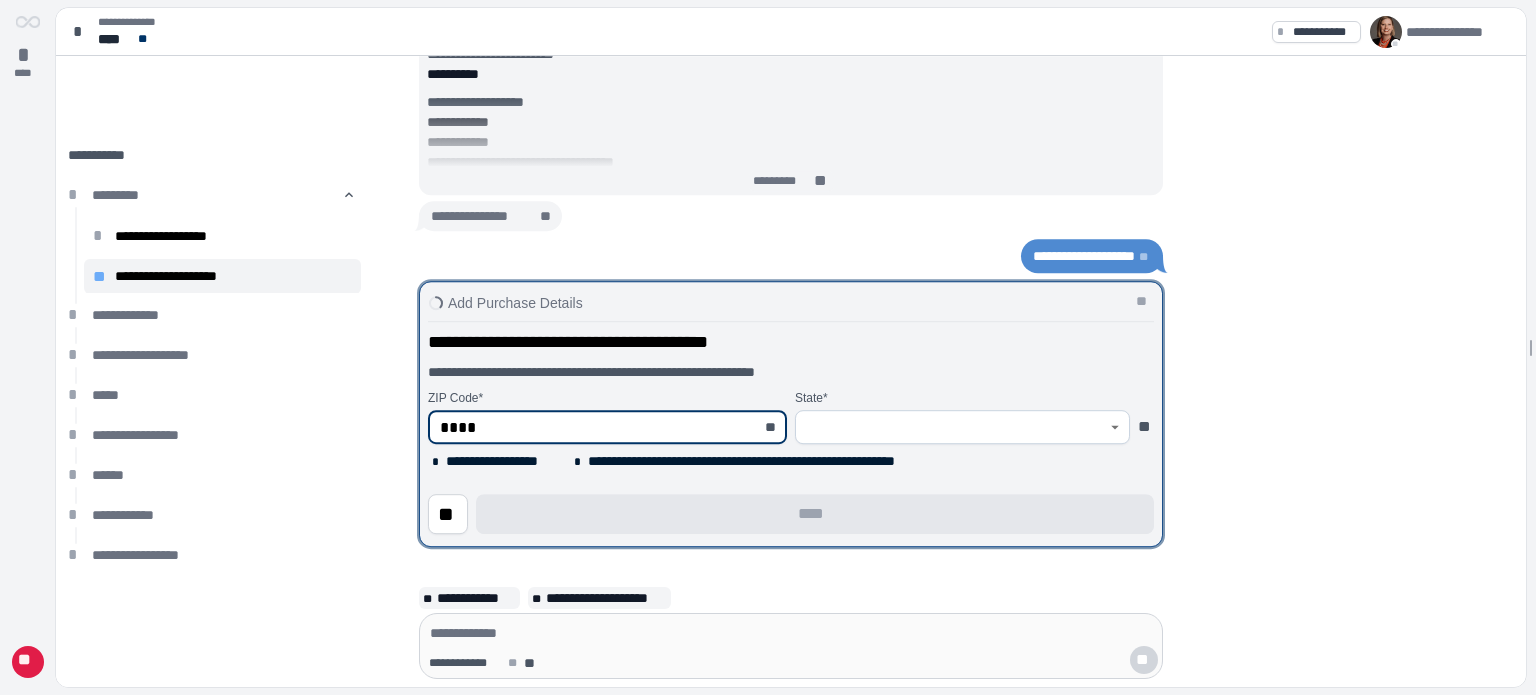 type on "*****" 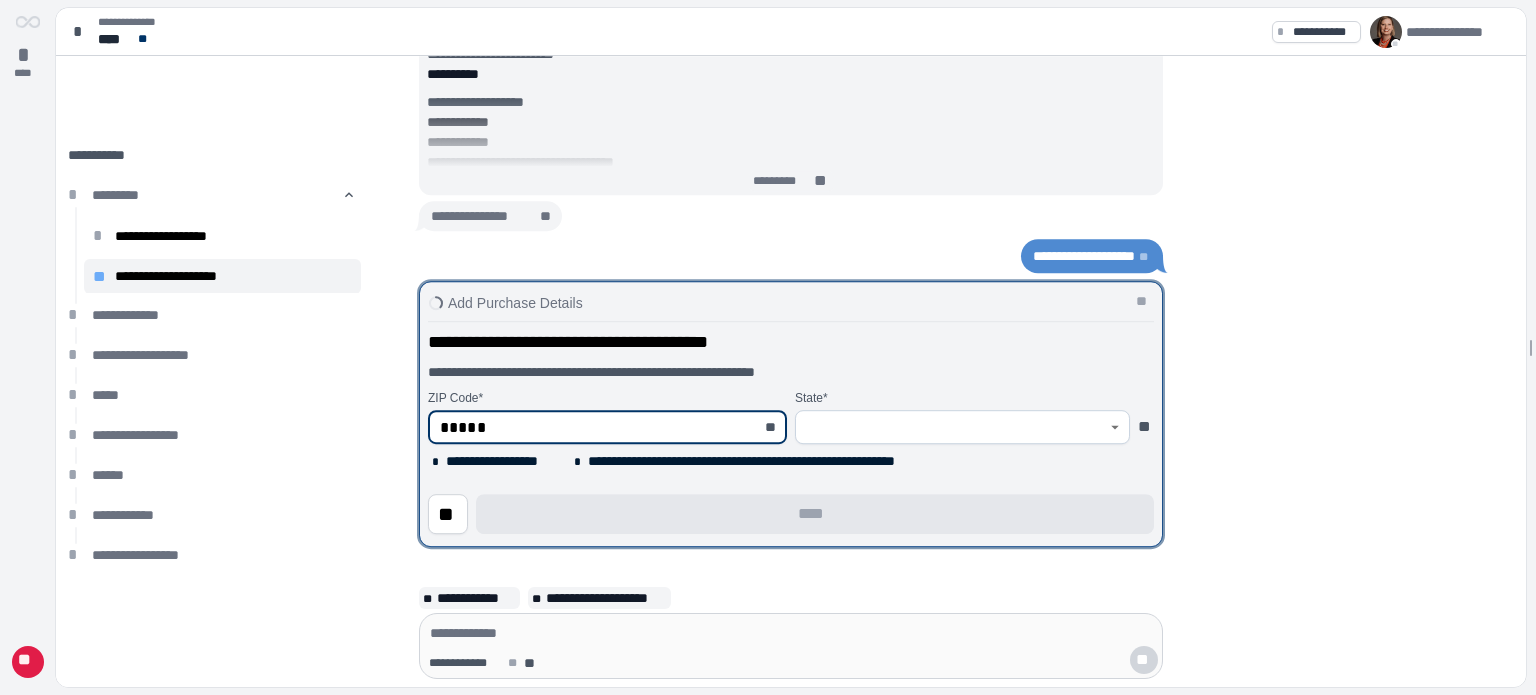 type on "********" 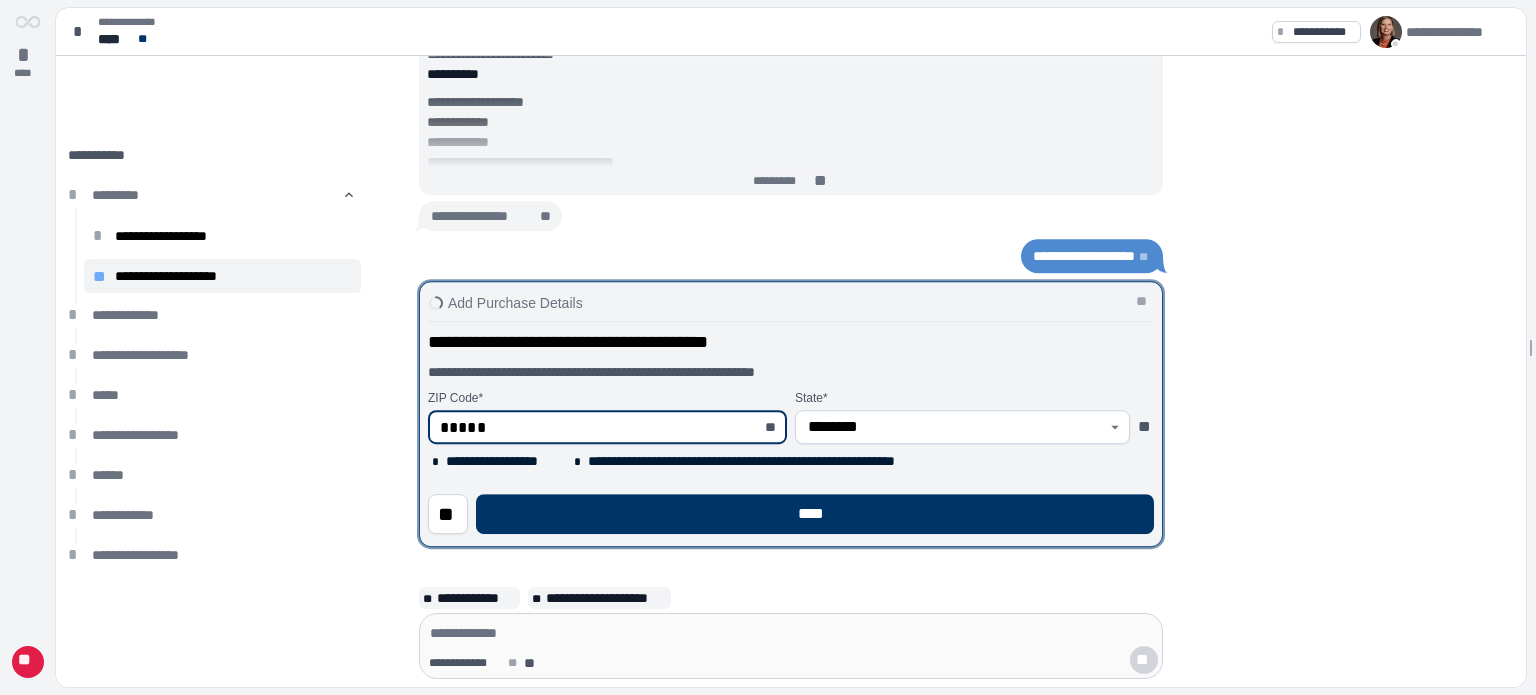 type on "*****" 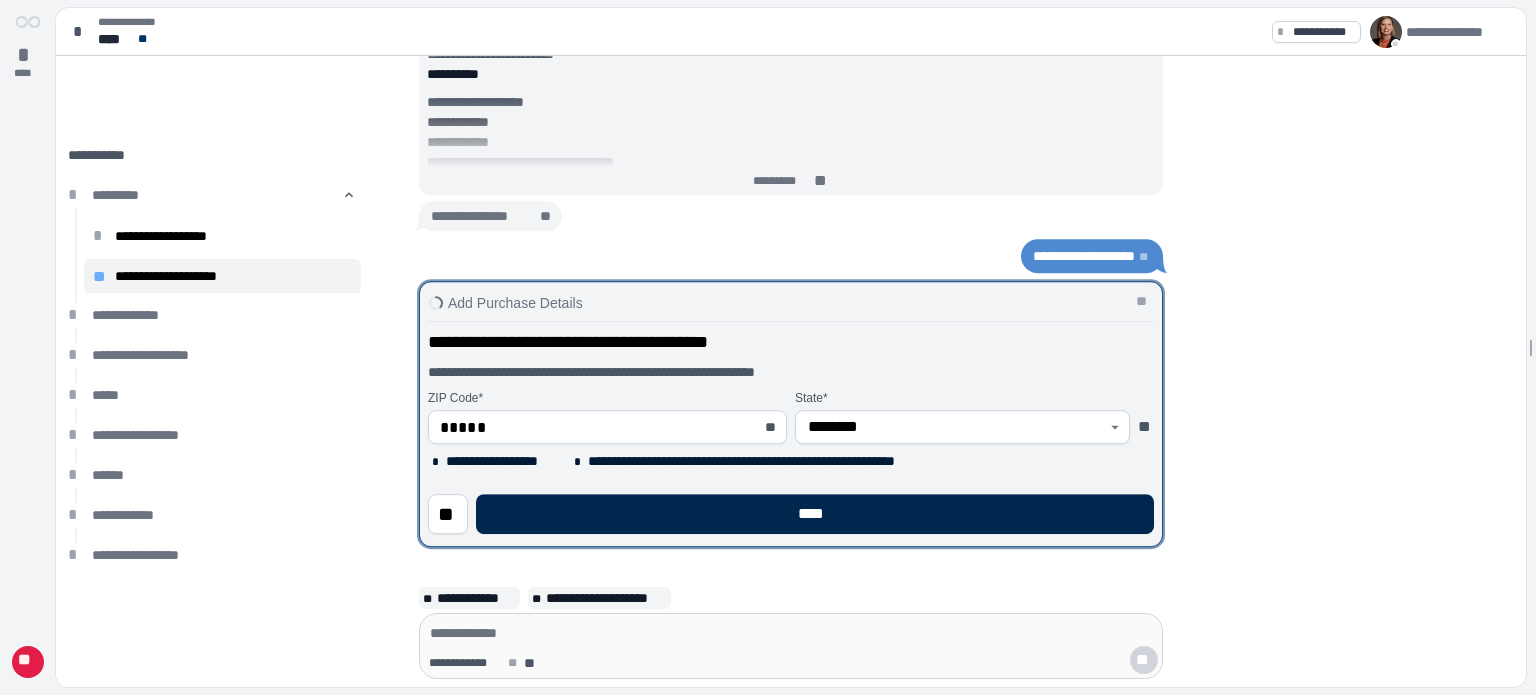 click on "****" at bounding box center (815, 514) 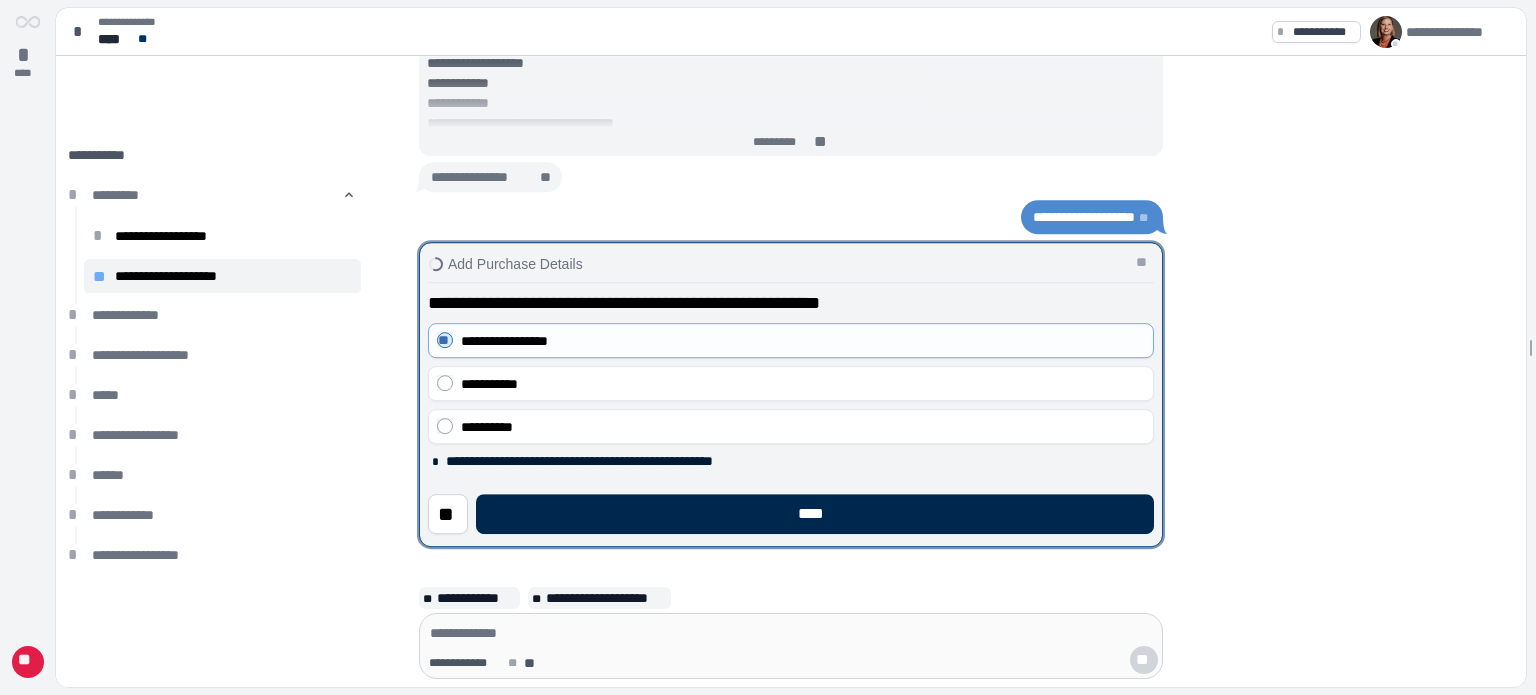 click on "****" at bounding box center [815, 514] 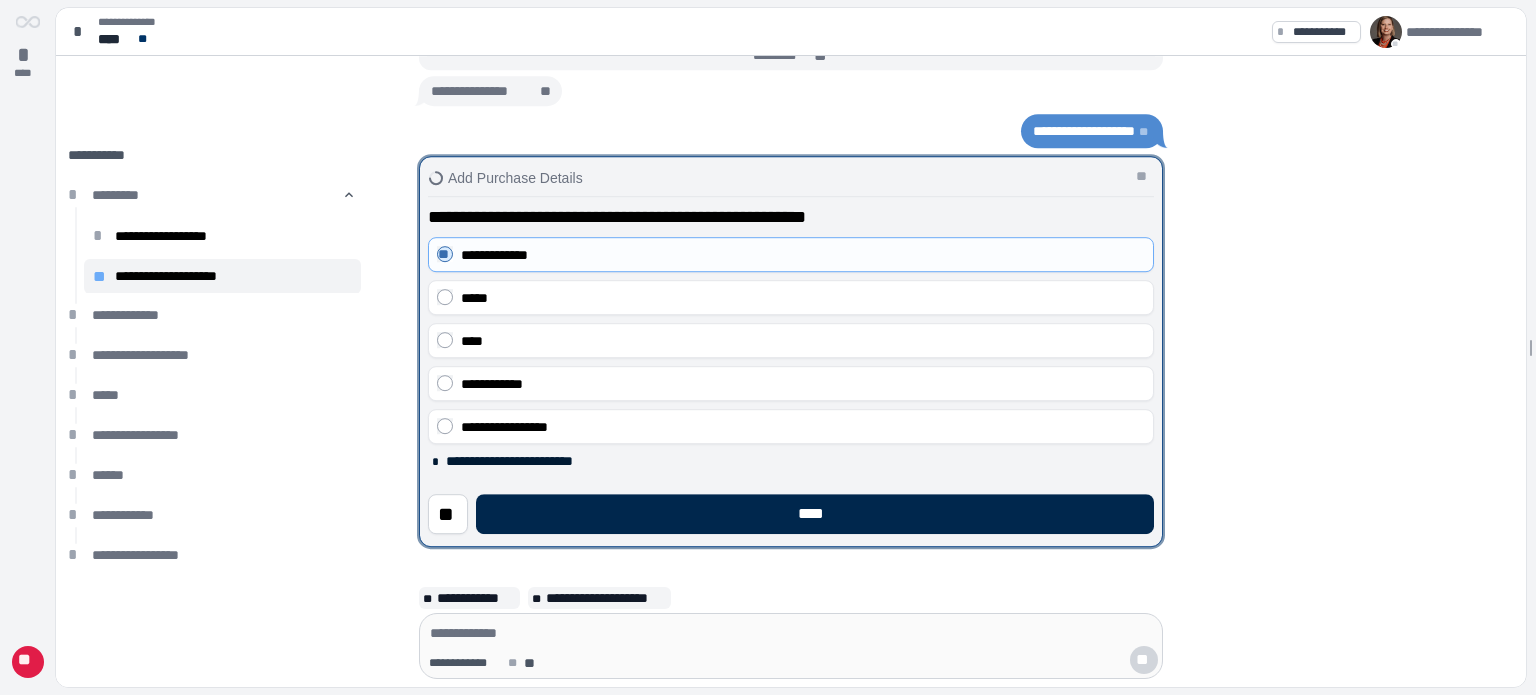click on "****" at bounding box center (815, 514) 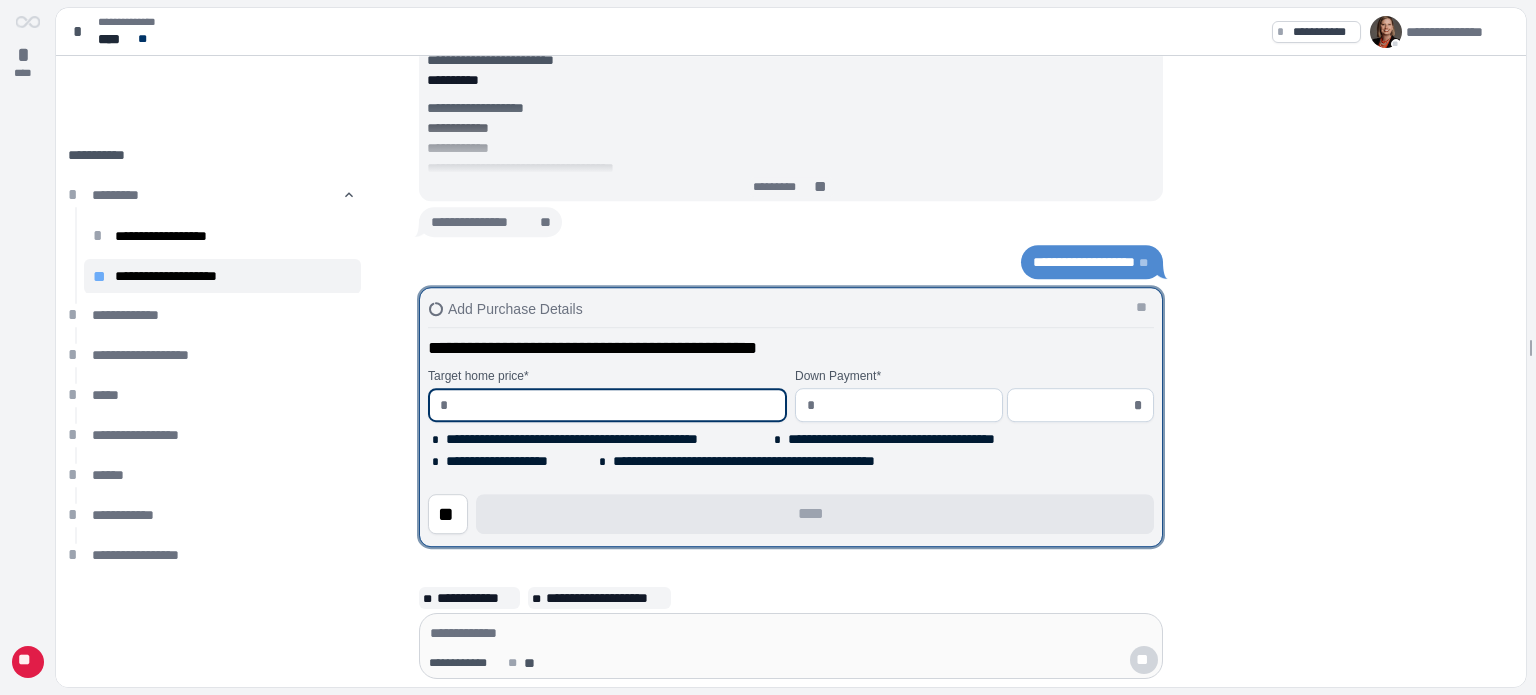 click at bounding box center (615, 405) 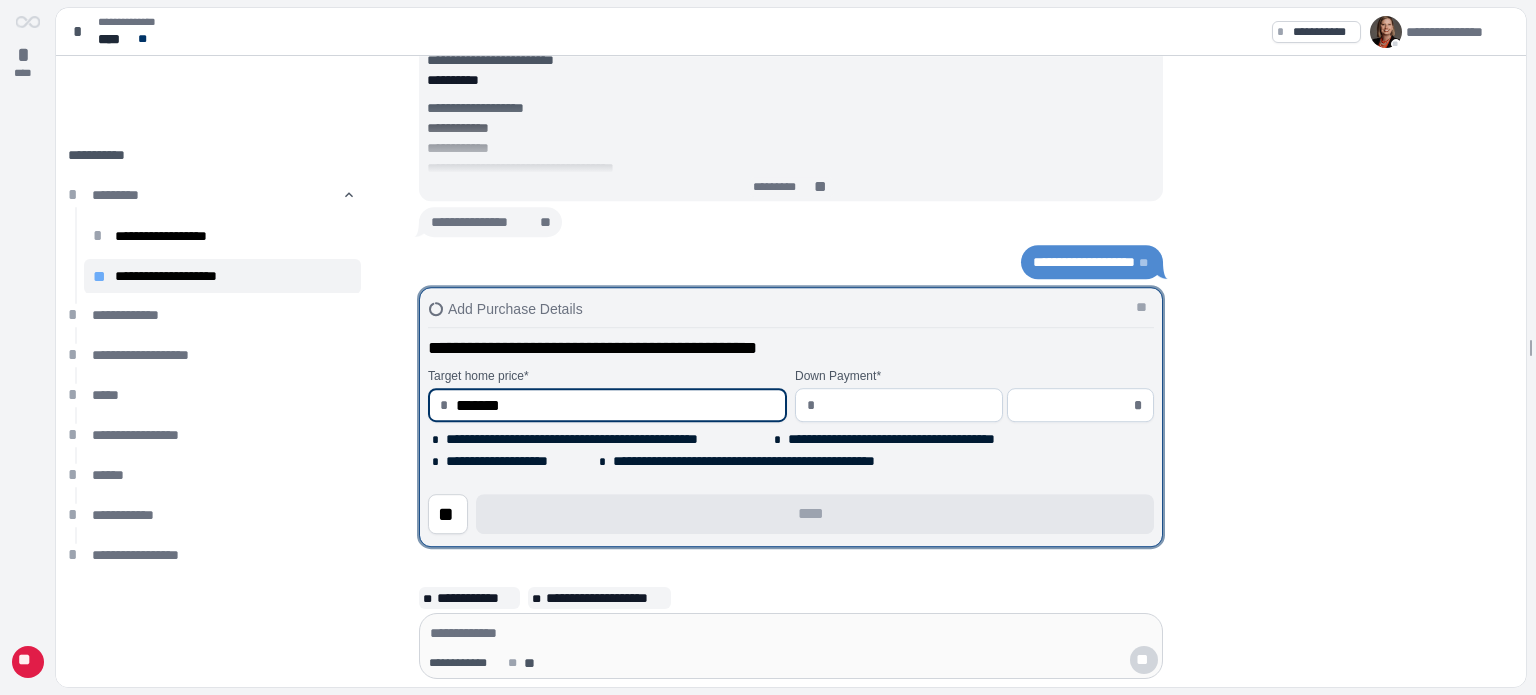 type on "**********" 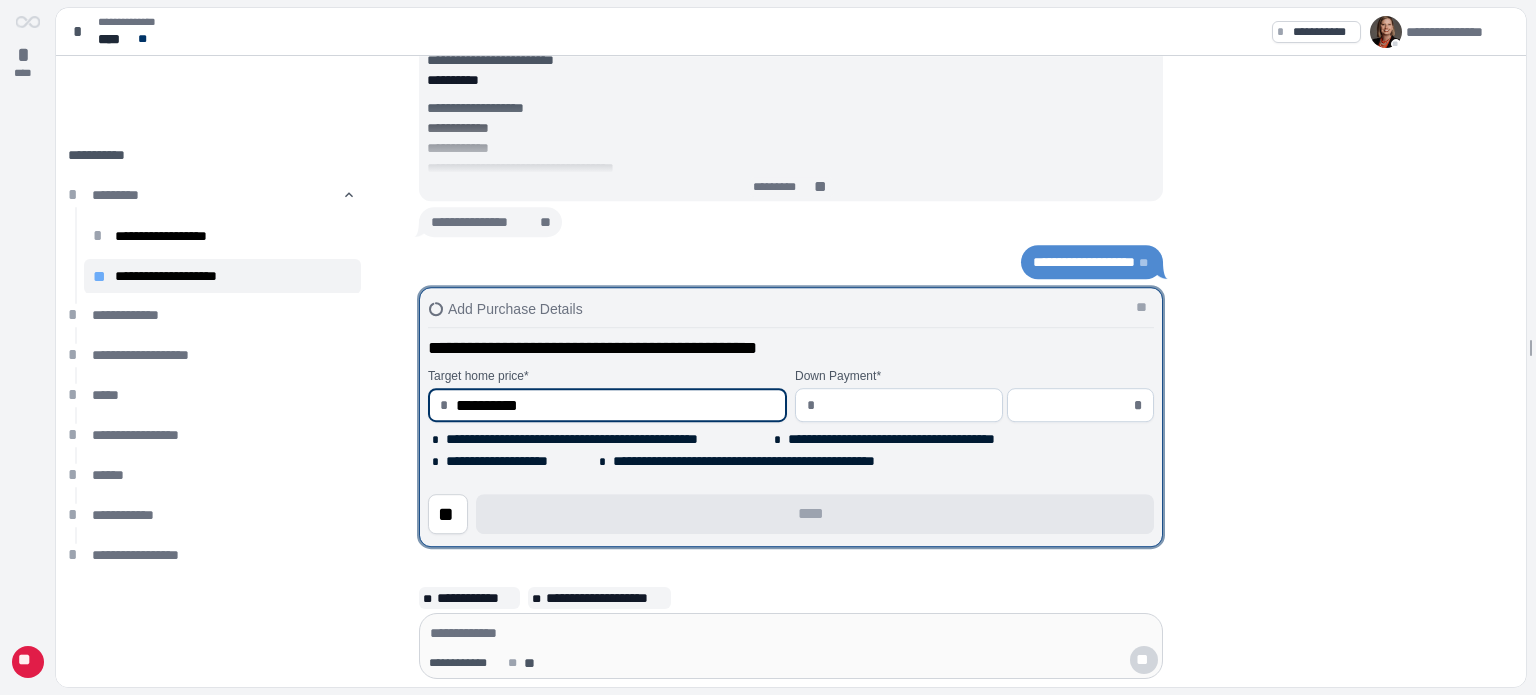click at bounding box center (1074, 405) 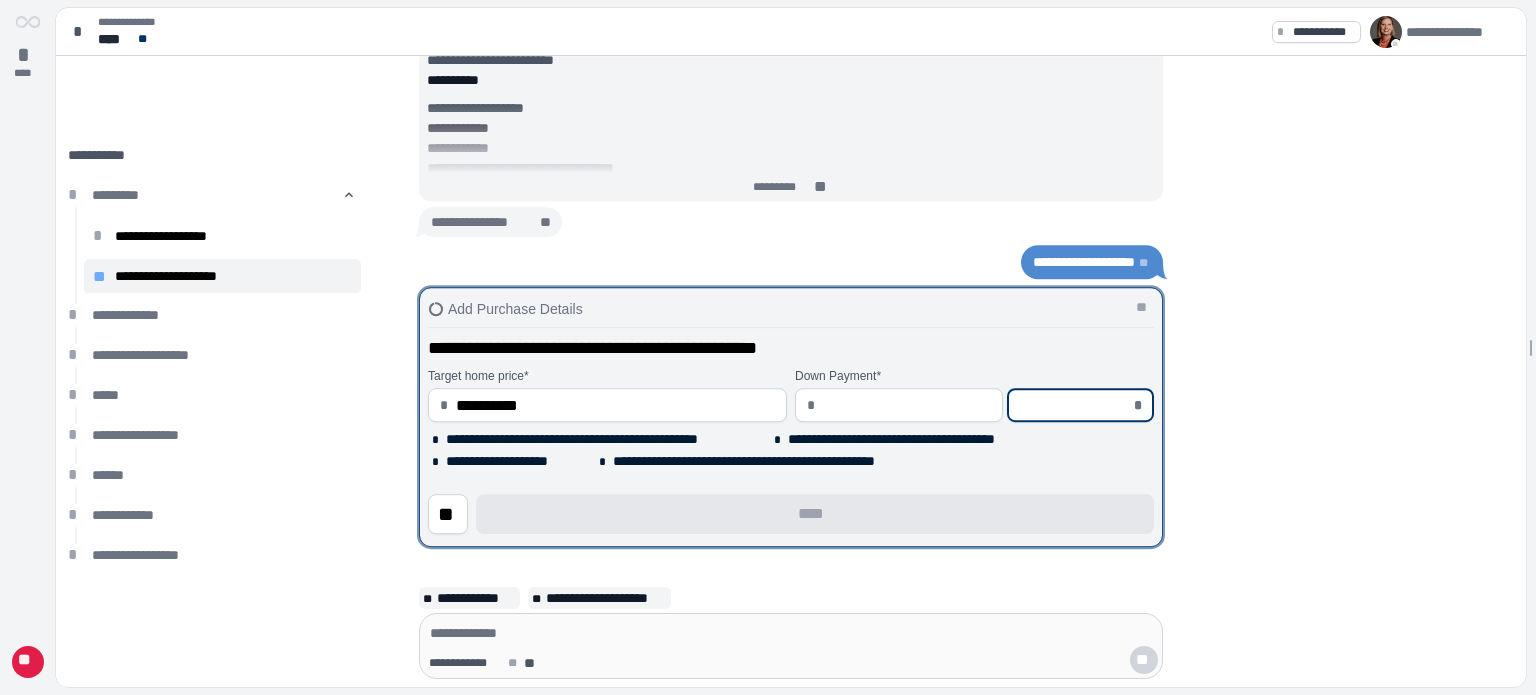type on "*********" 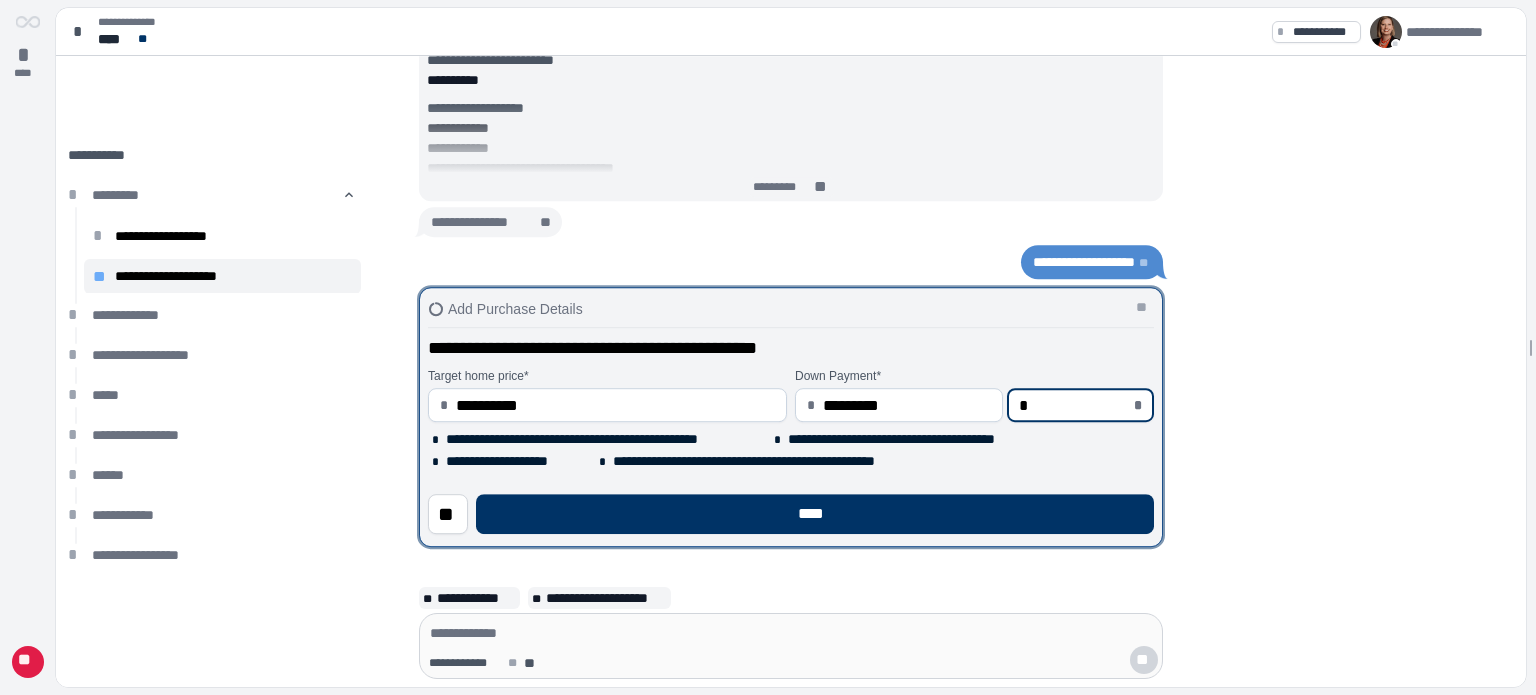 type on "*****" 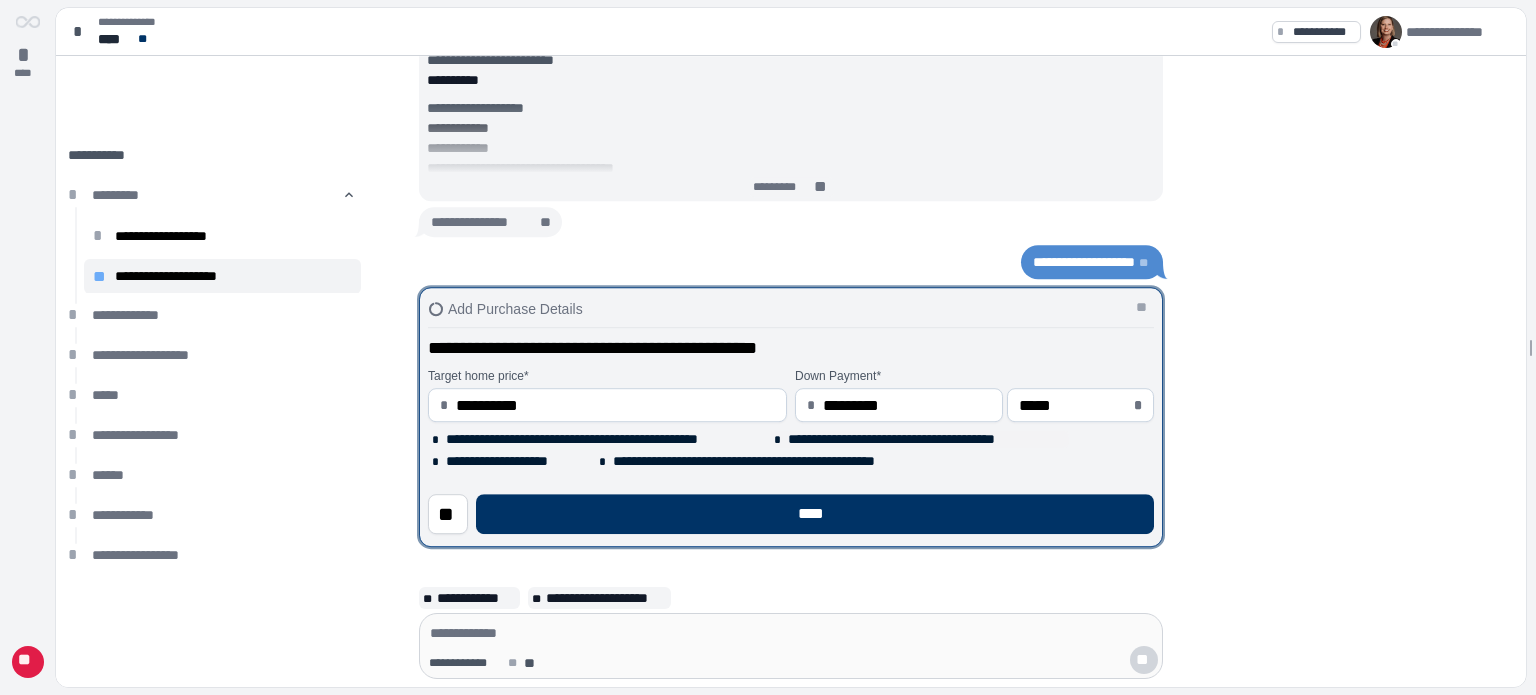 click on "**********" at bounding box center (926, 439) 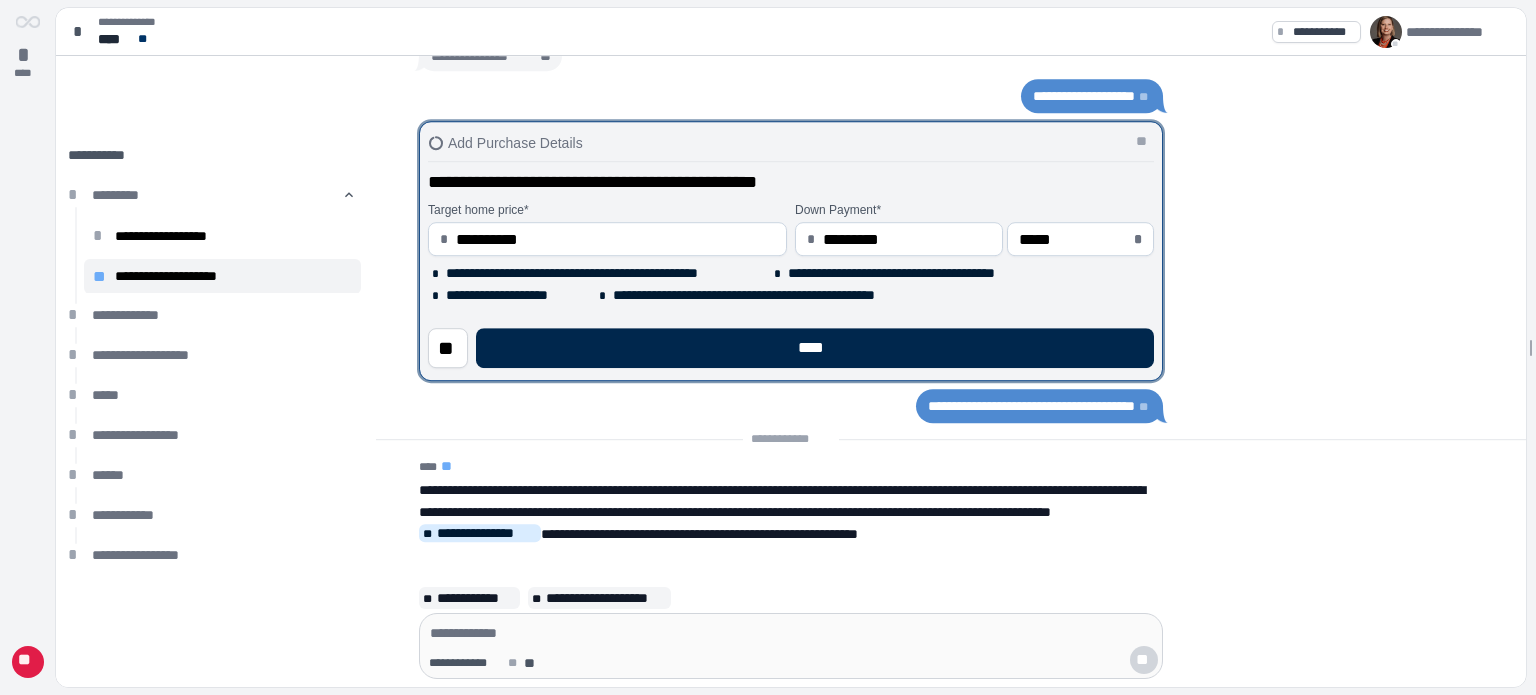 click on "****" at bounding box center [815, 348] 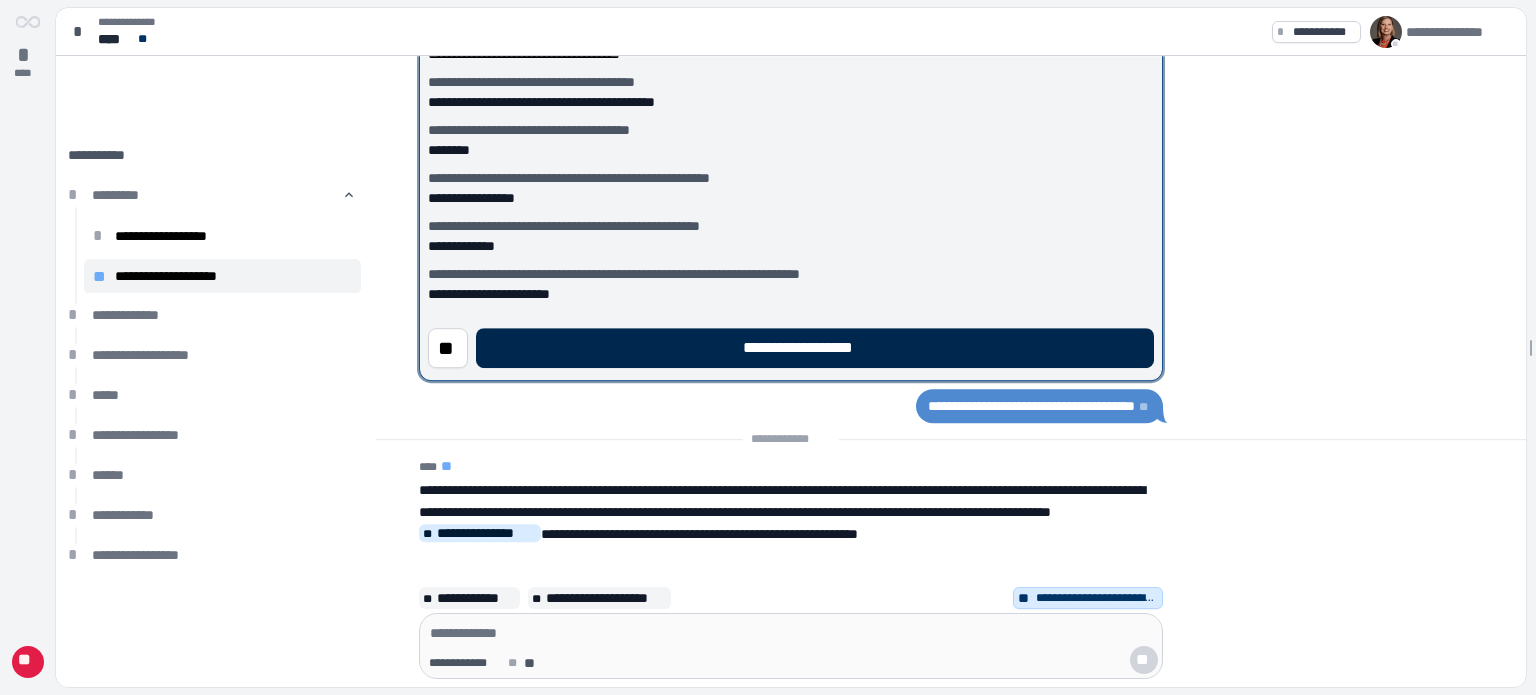 click on "**********" at bounding box center (815, 348) 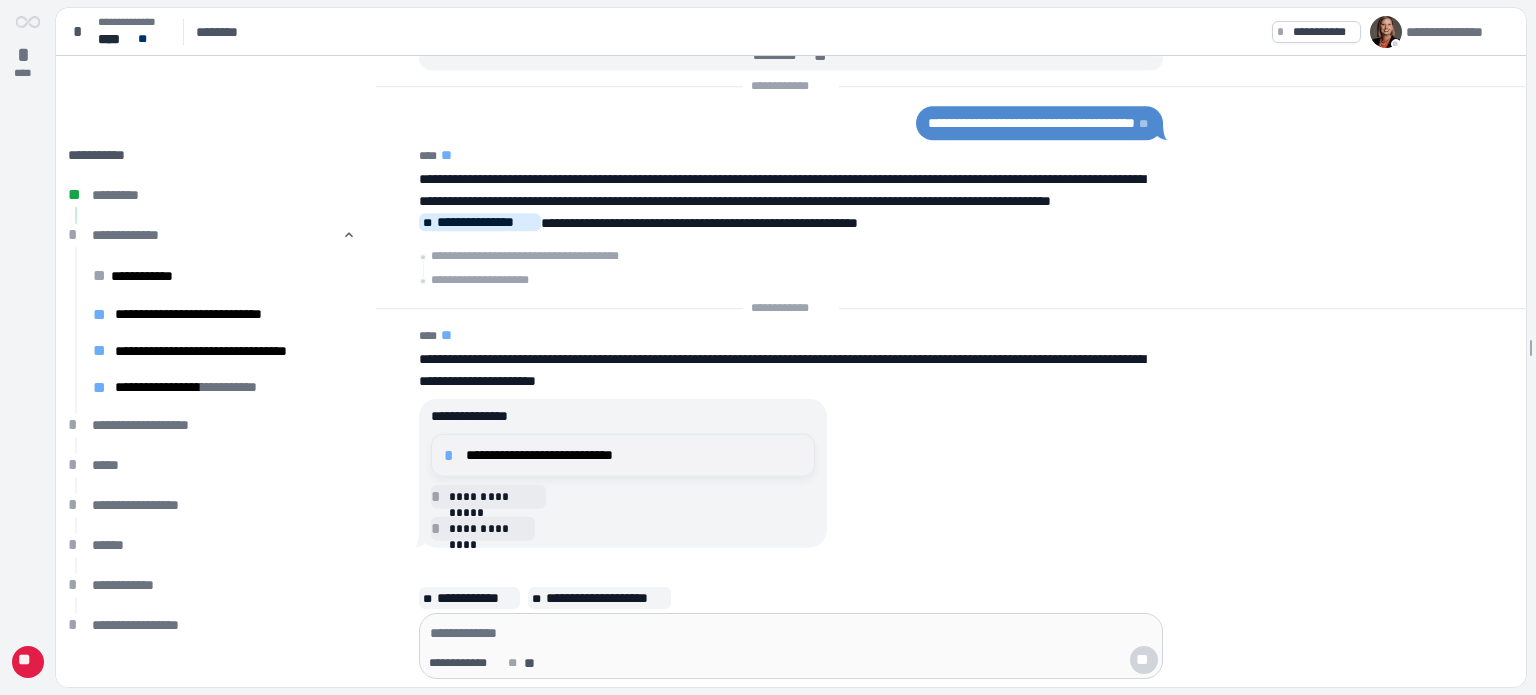 click on "**********" at bounding box center (634, 455) 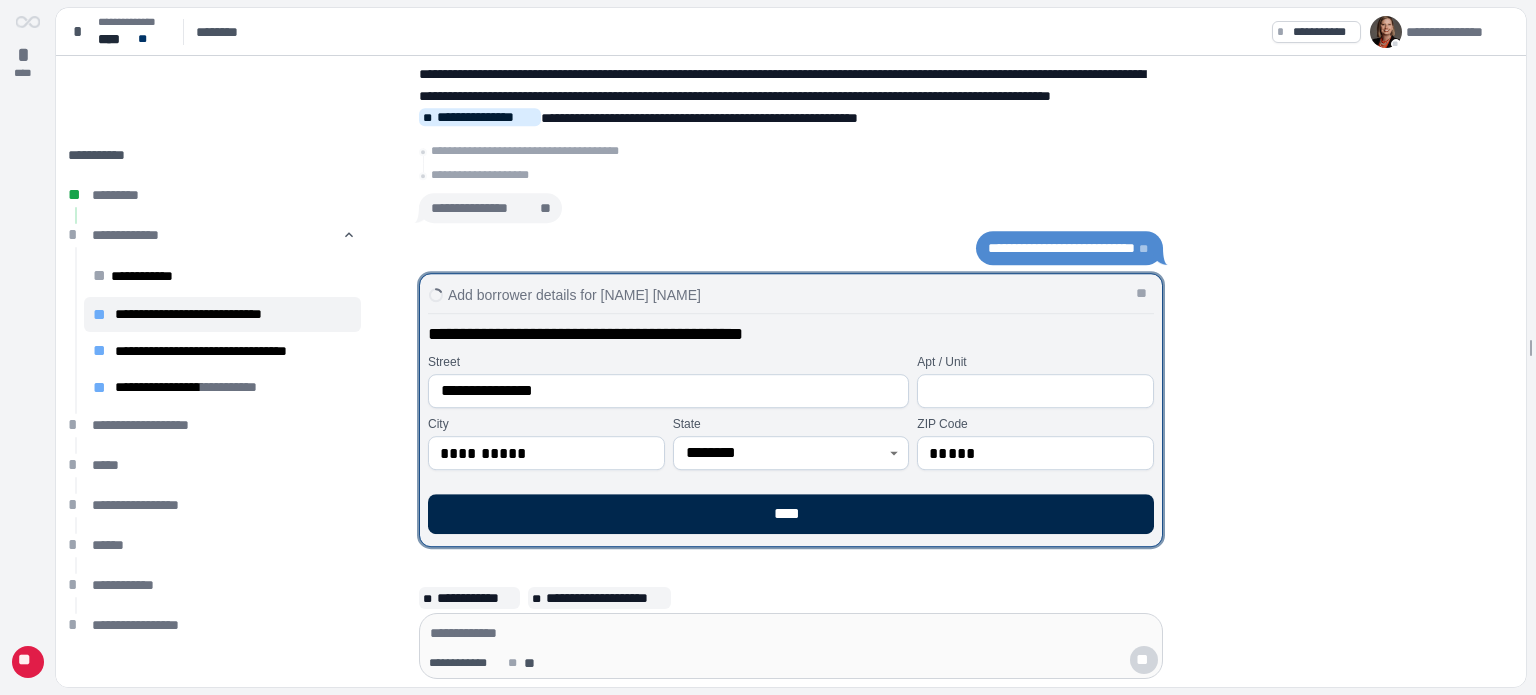 click on "****" at bounding box center (791, 514) 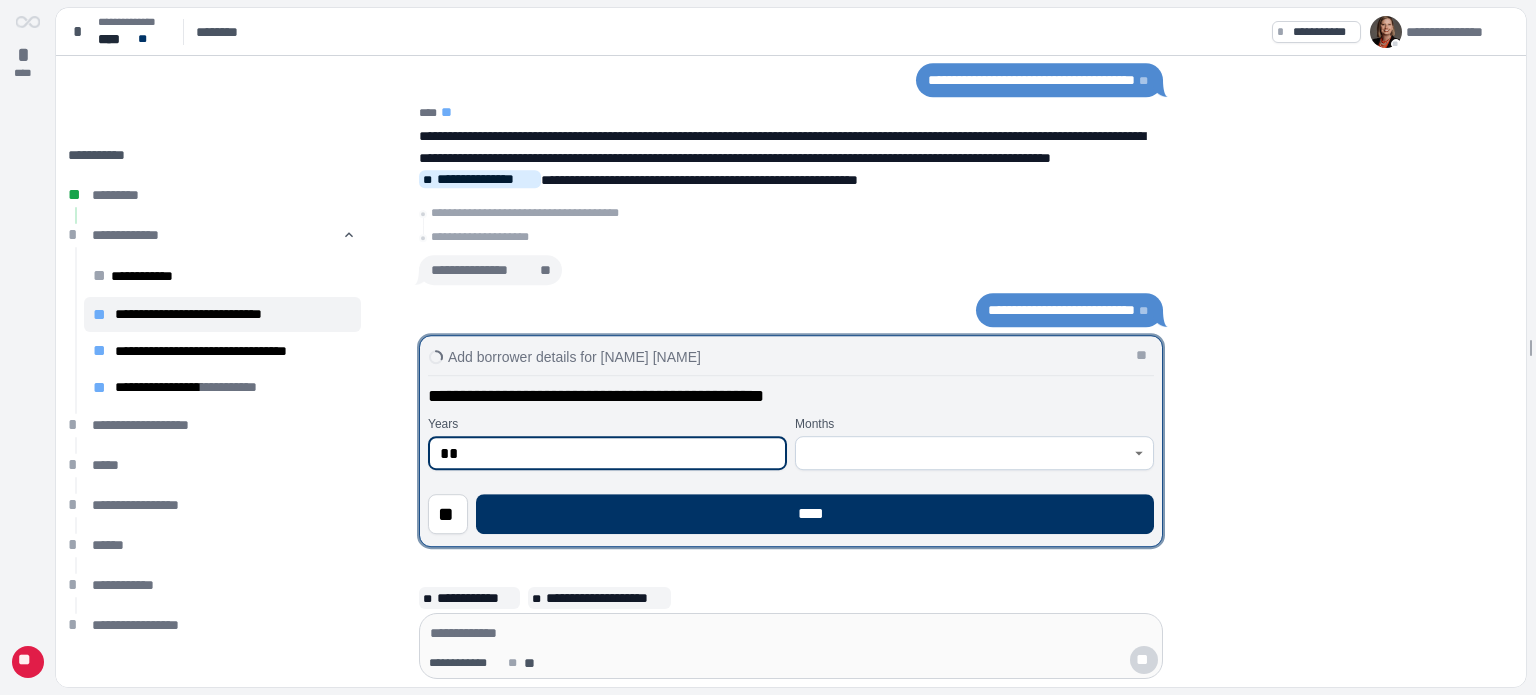 type on "**" 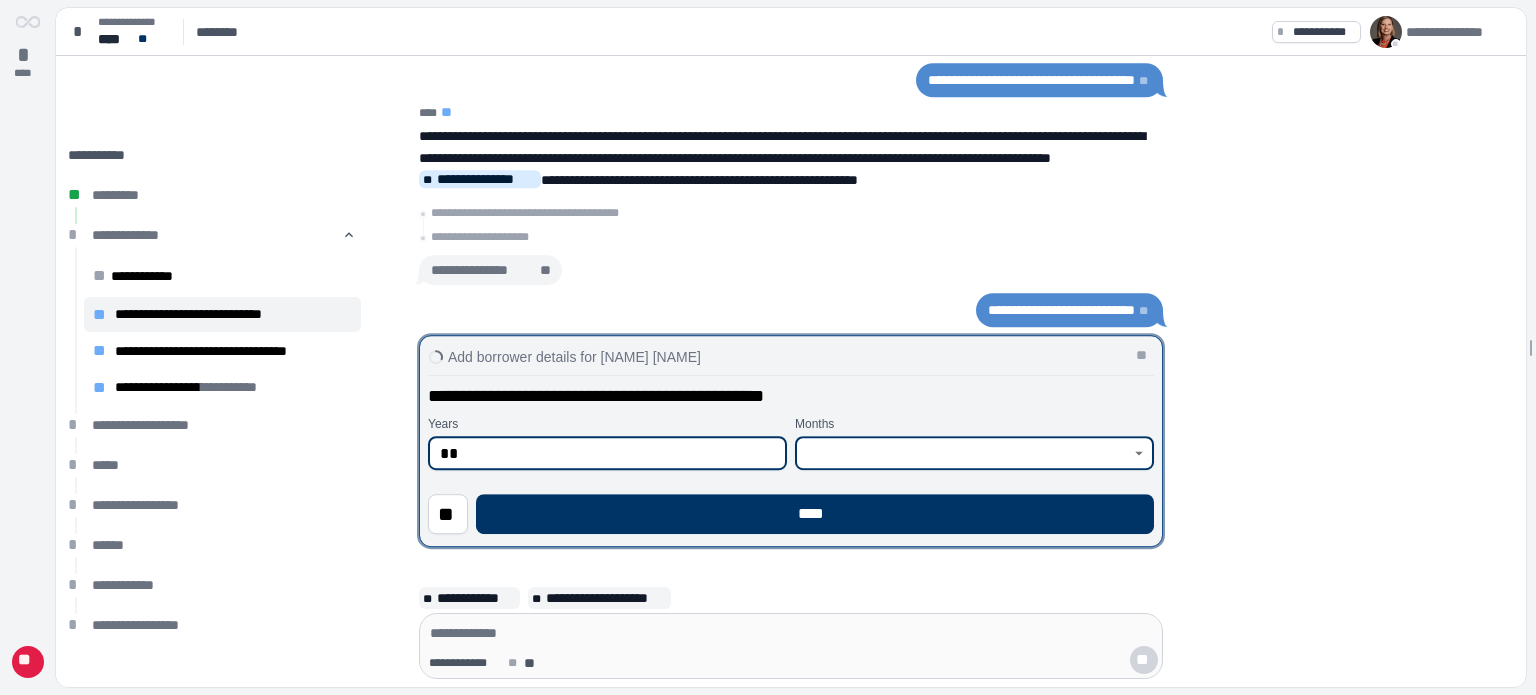 click at bounding box center [963, 453] 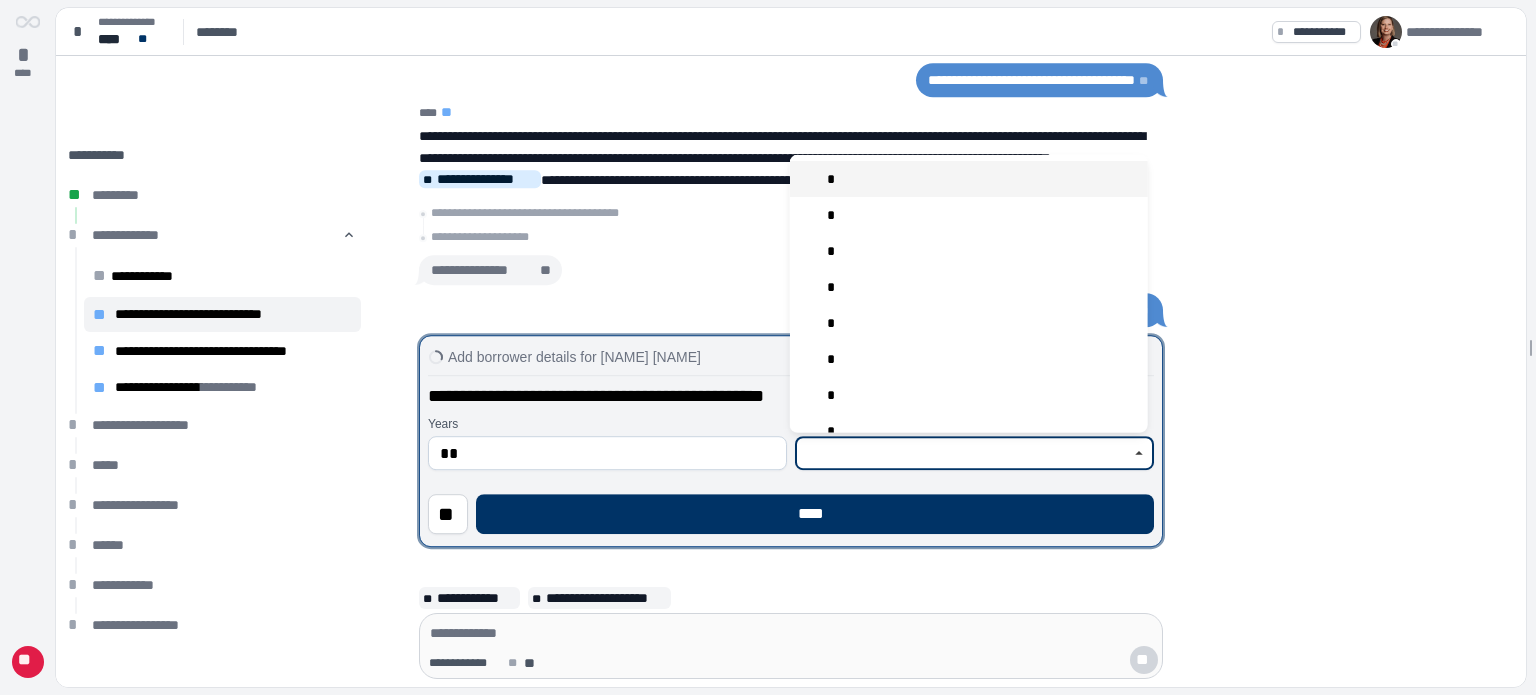 click on "*" at bounding box center (969, 179) 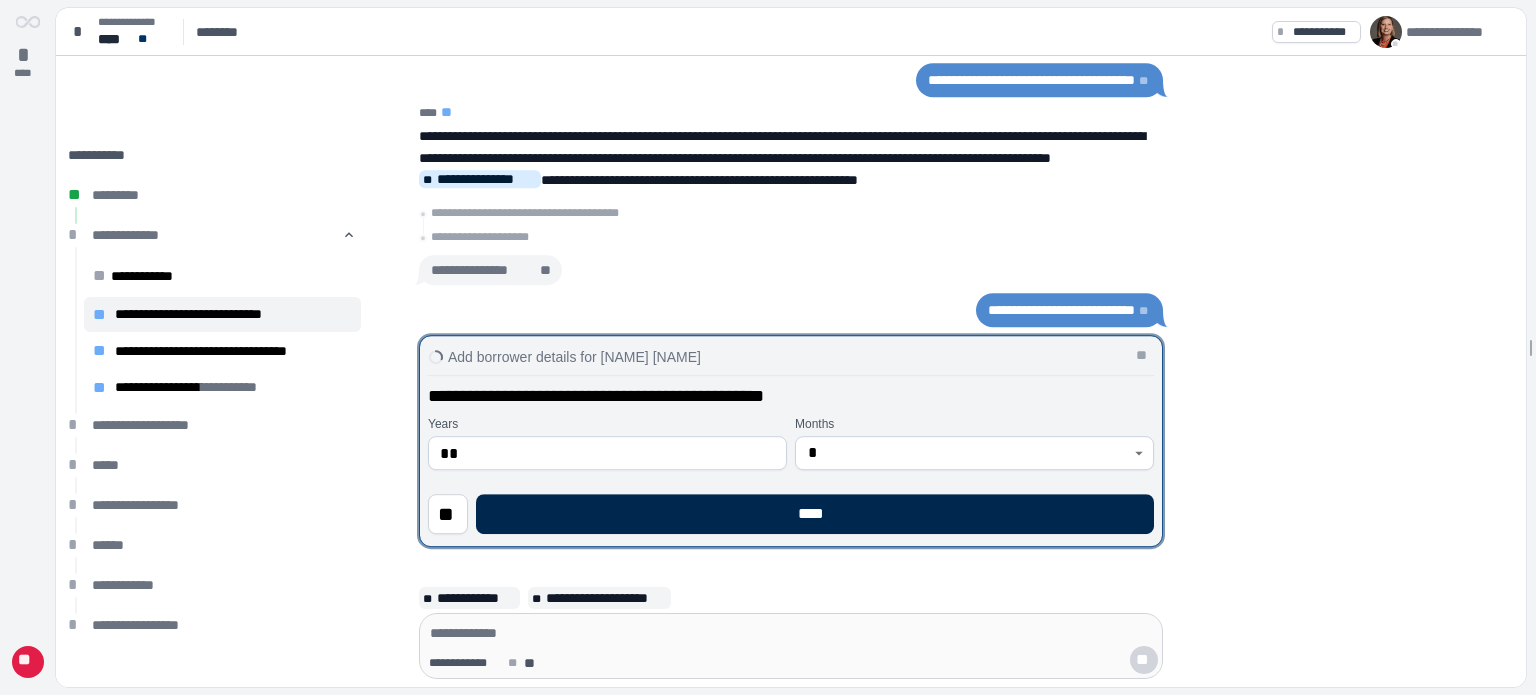 click on "****" at bounding box center [815, 514] 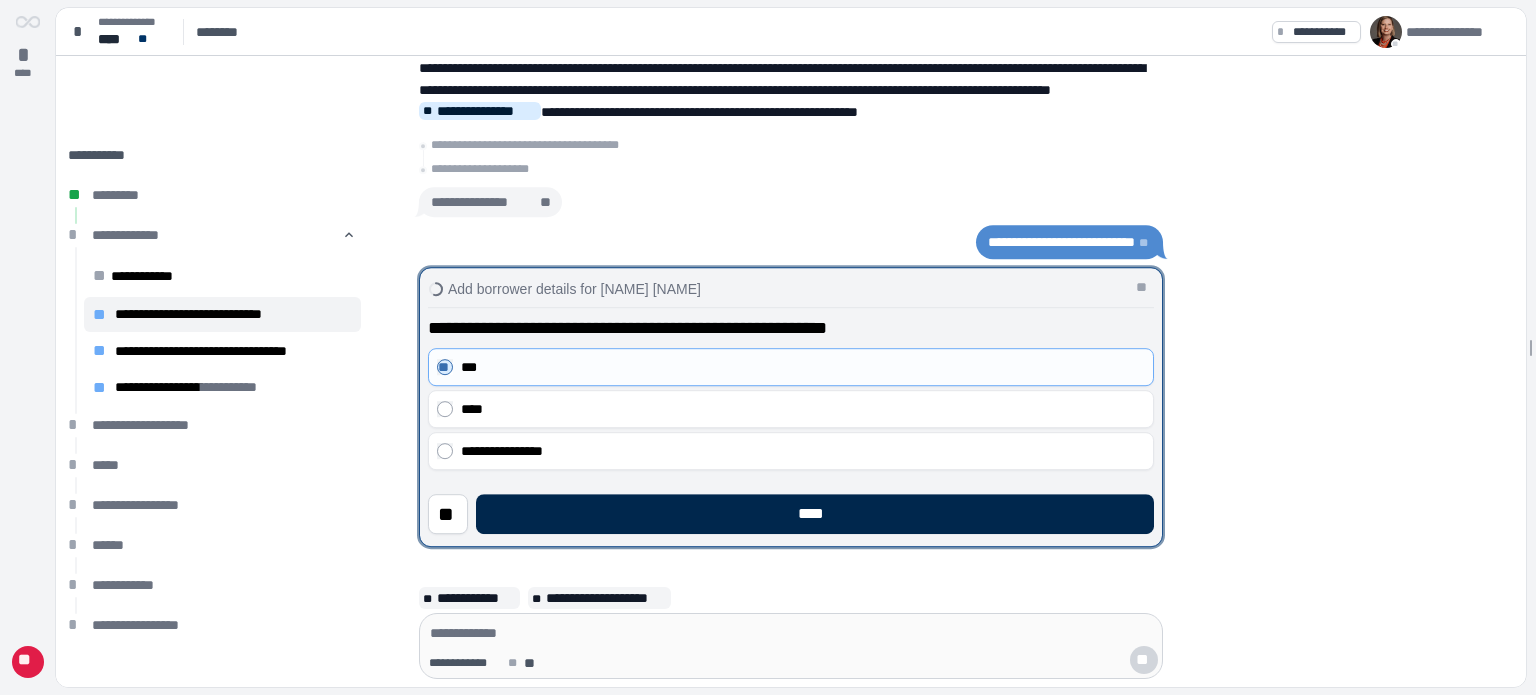 click on "****" at bounding box center [815, 514] 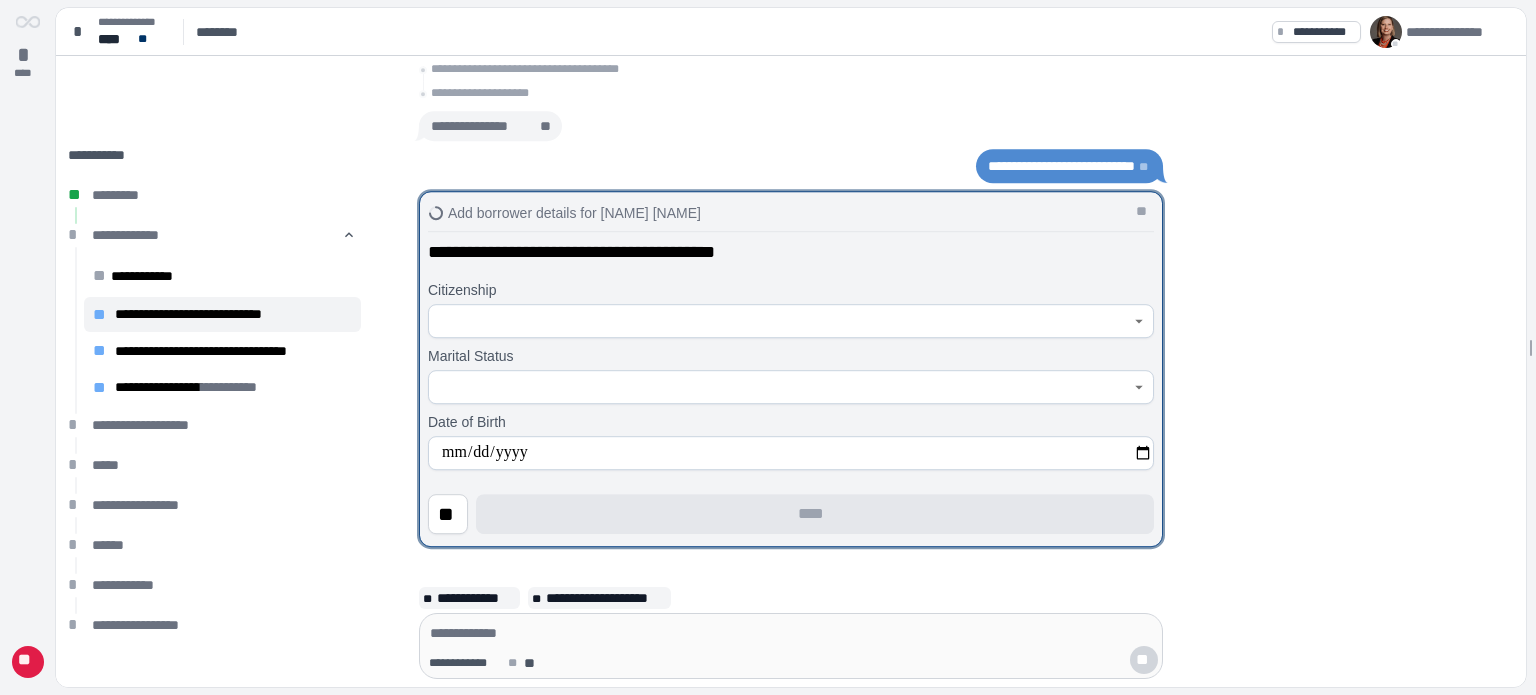 click at bounding box center (780, 321) 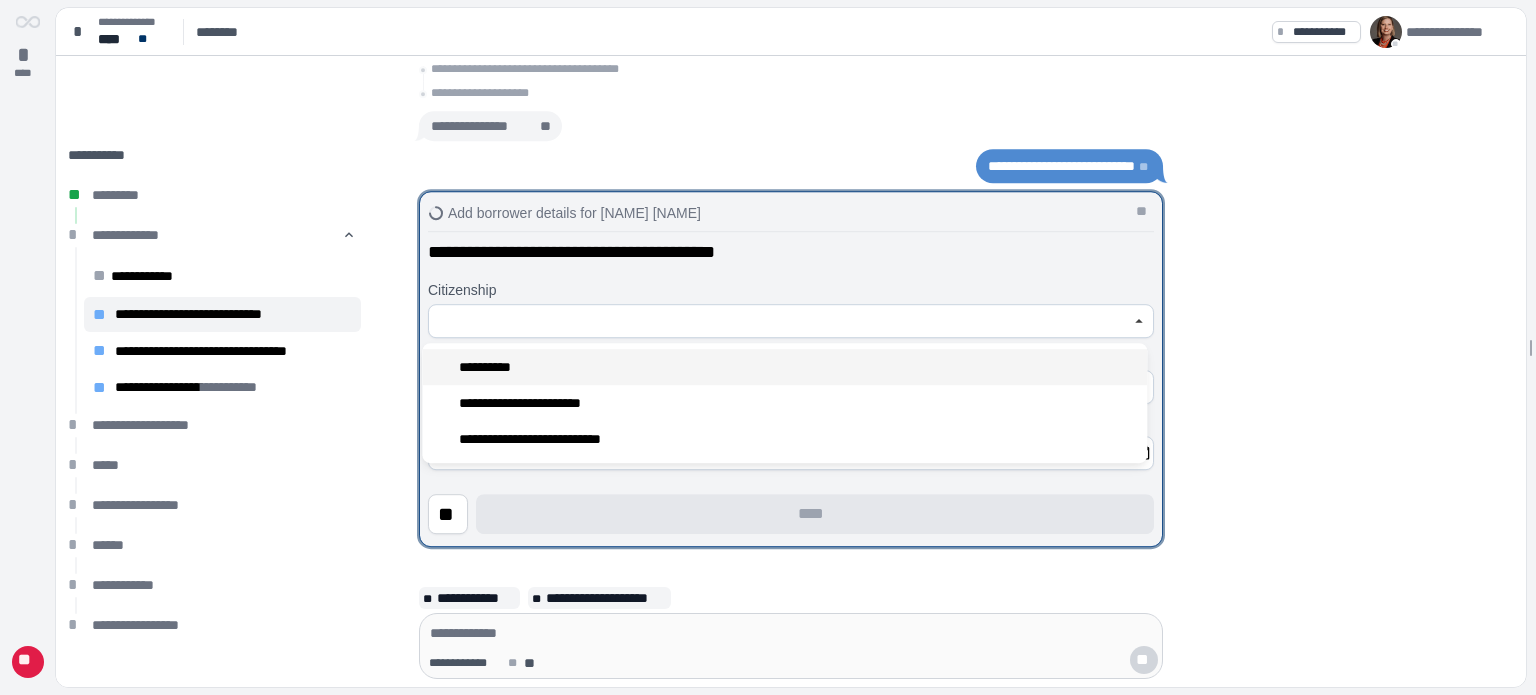 click on "**********" at bounding box center (784, 367) 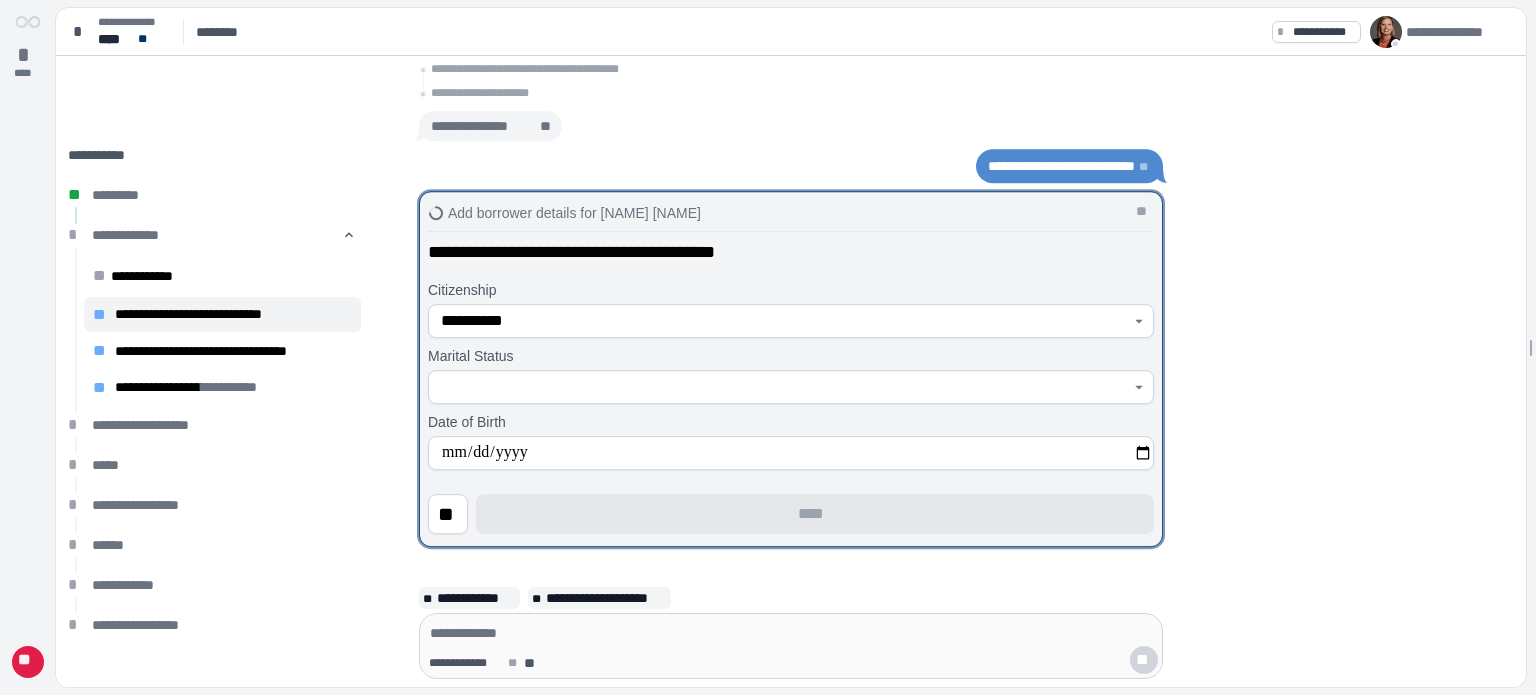 type on "**********" 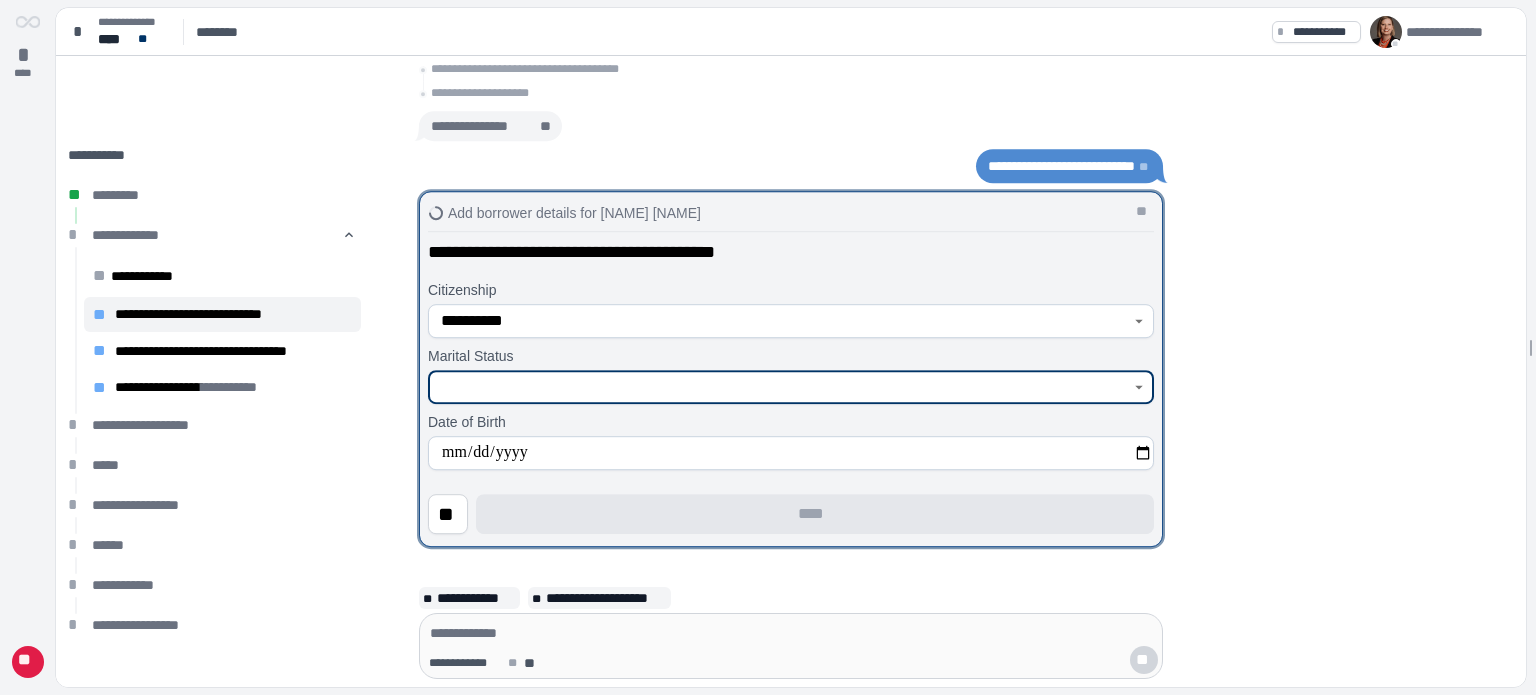 click at bounding box center [780, 387] 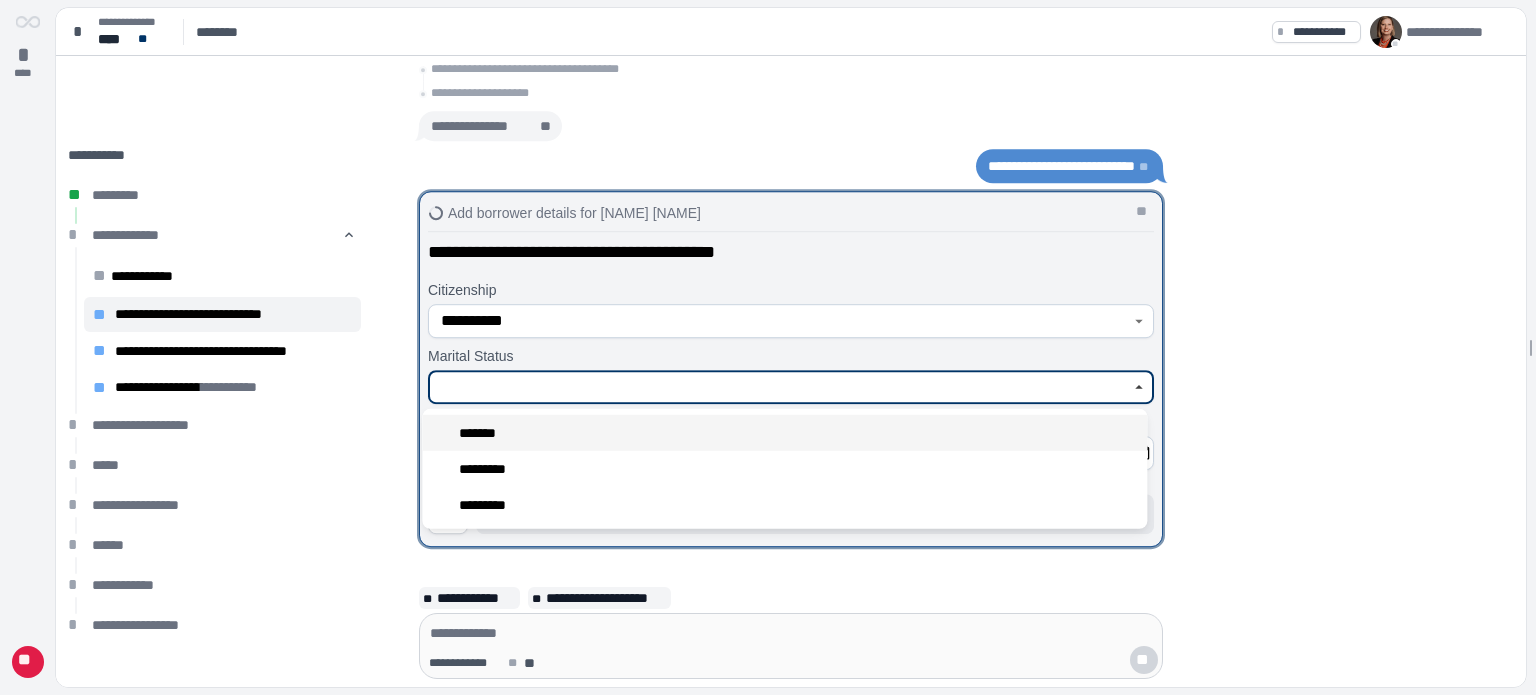 click on "*******" at bounding box center (784, 433) 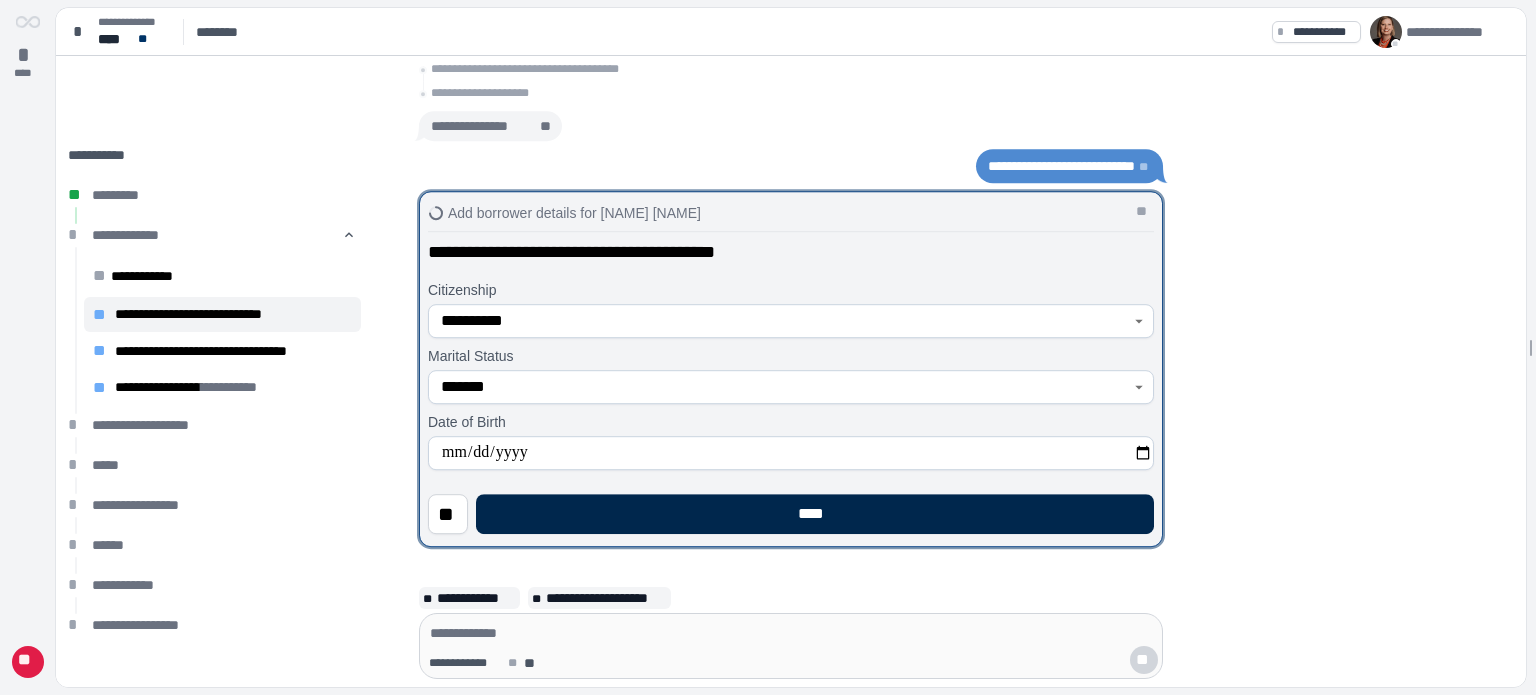click on "****" at bounding box center (815, 514) 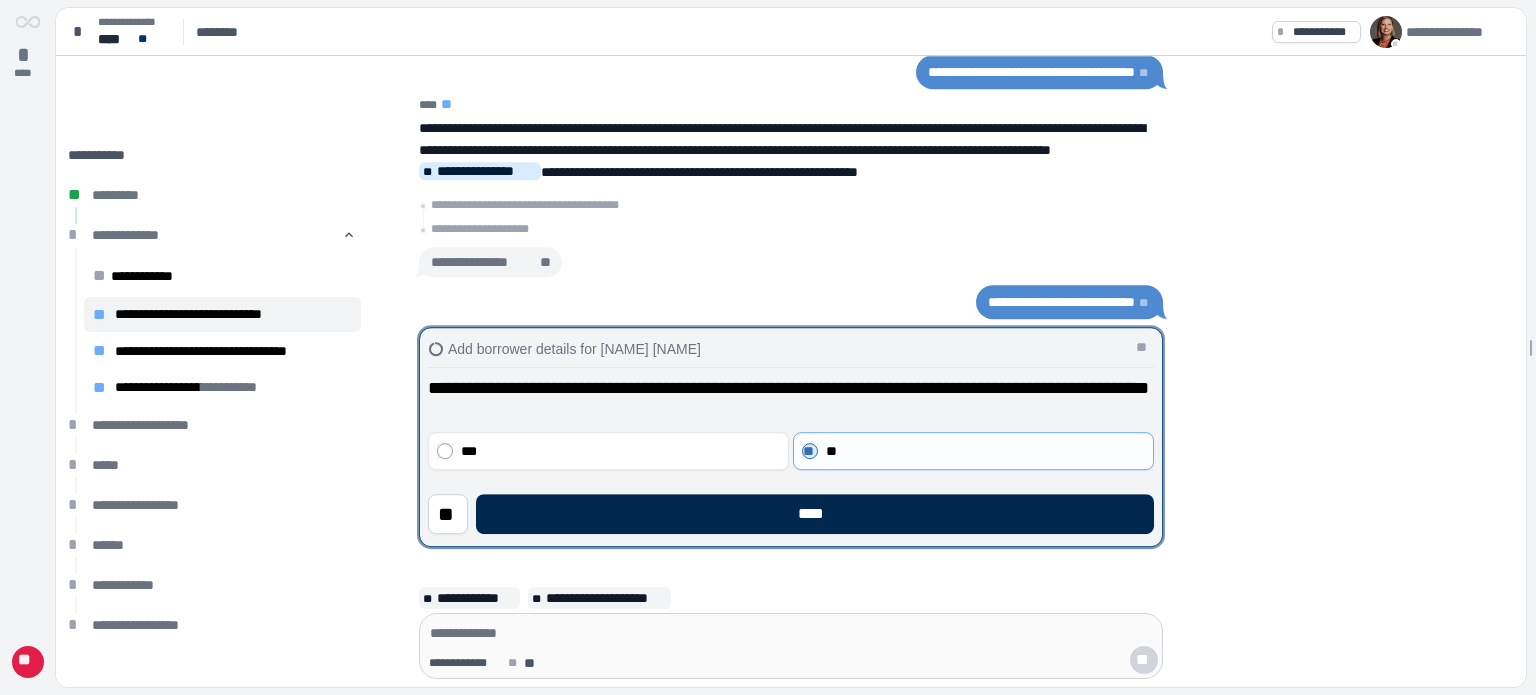 click on "****" at bounding box center [815, 514] 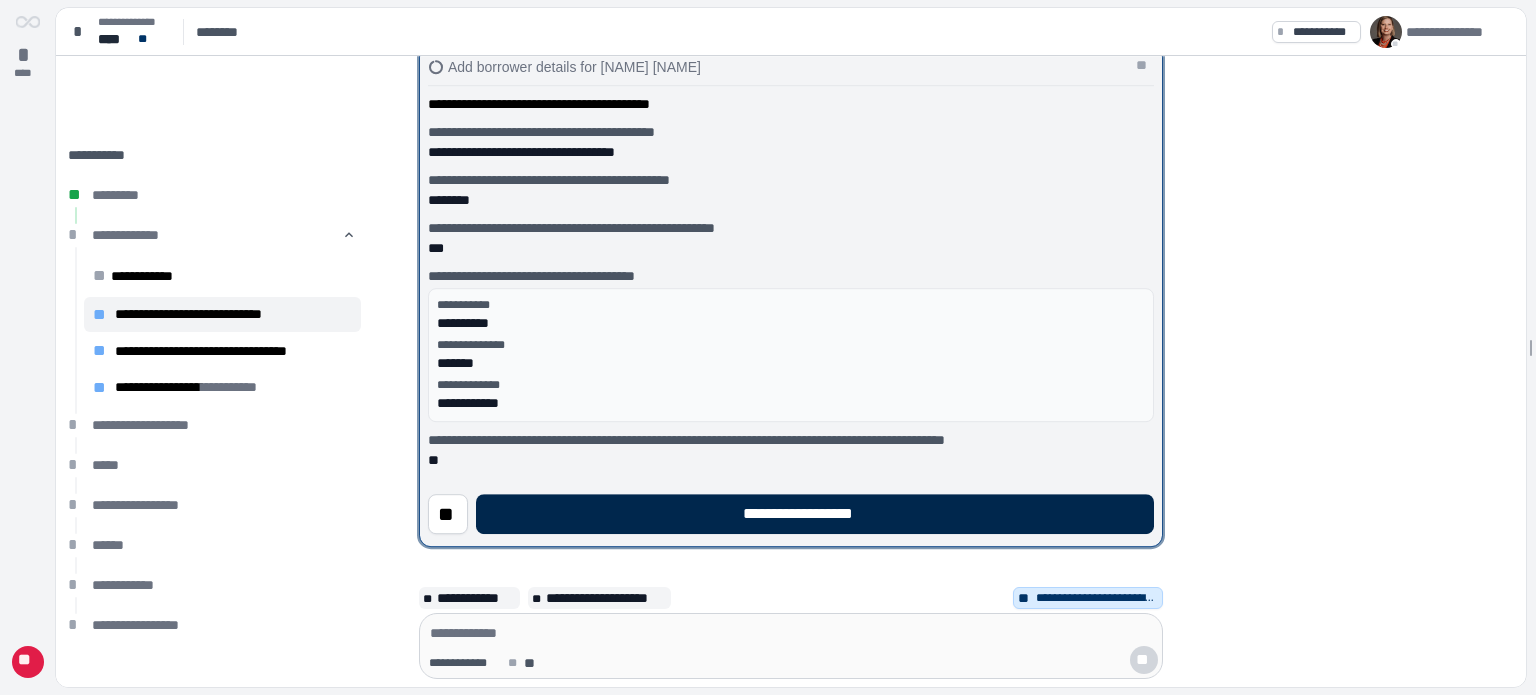 click on "**********" at bounding box center [815, 514] 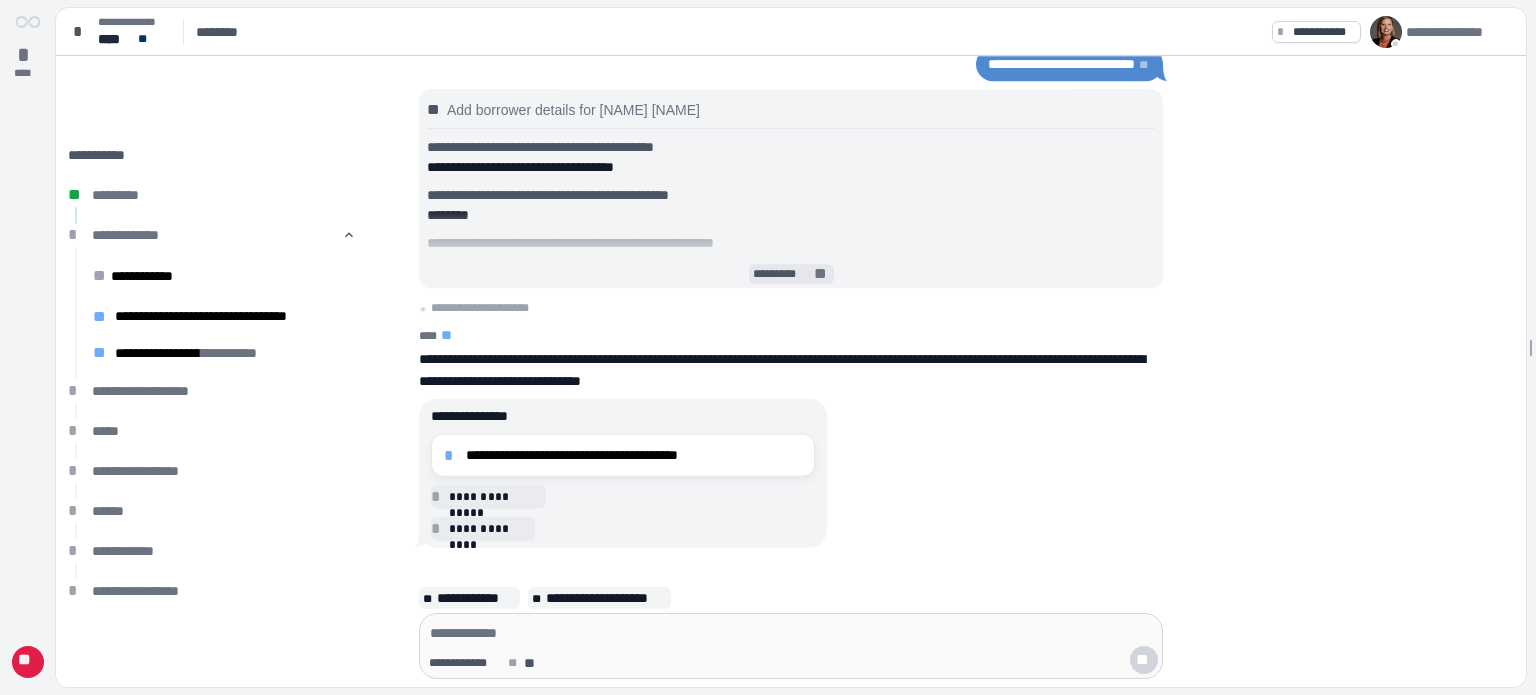 click on "*********" at bounding box center (782, 275) 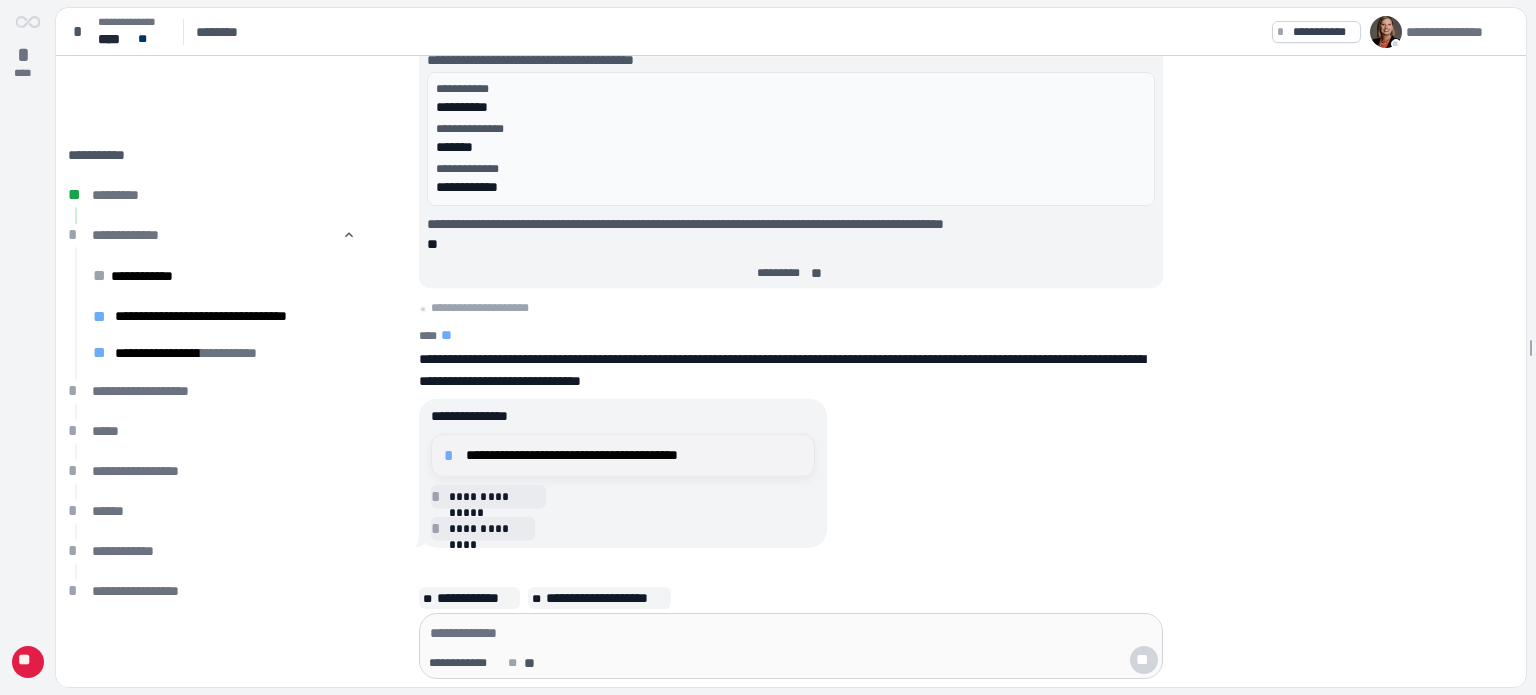 click on "**********" at bounding box center [634, 455] 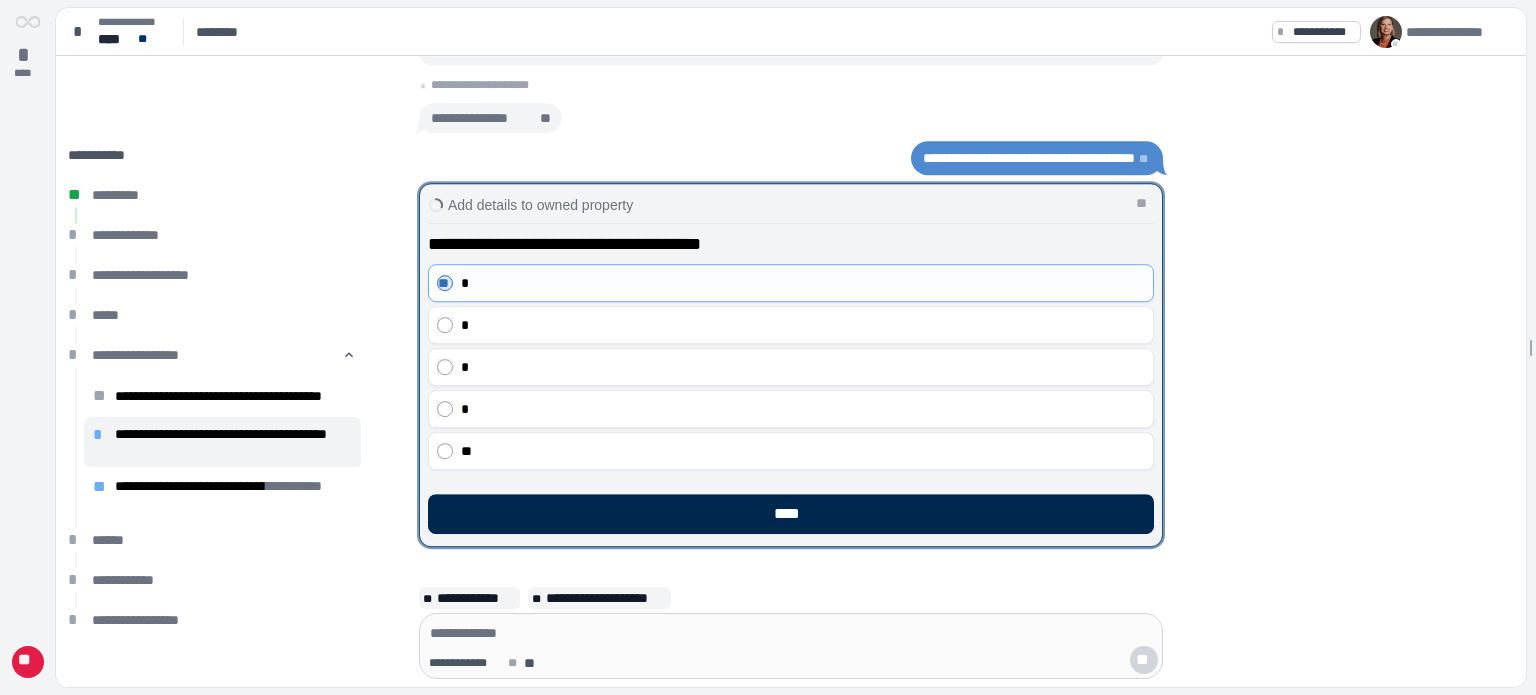 click on "****" at bounding box center [791, 514] 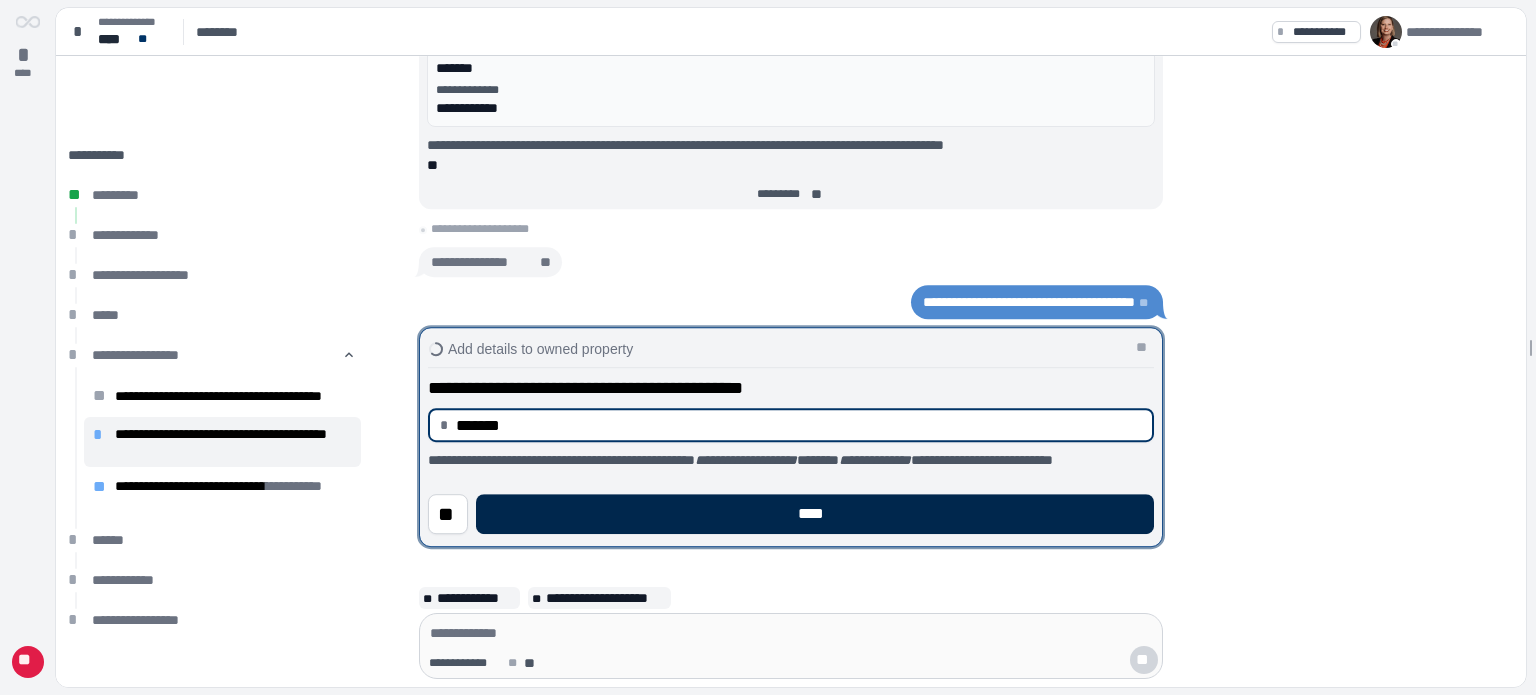 type on "**********" 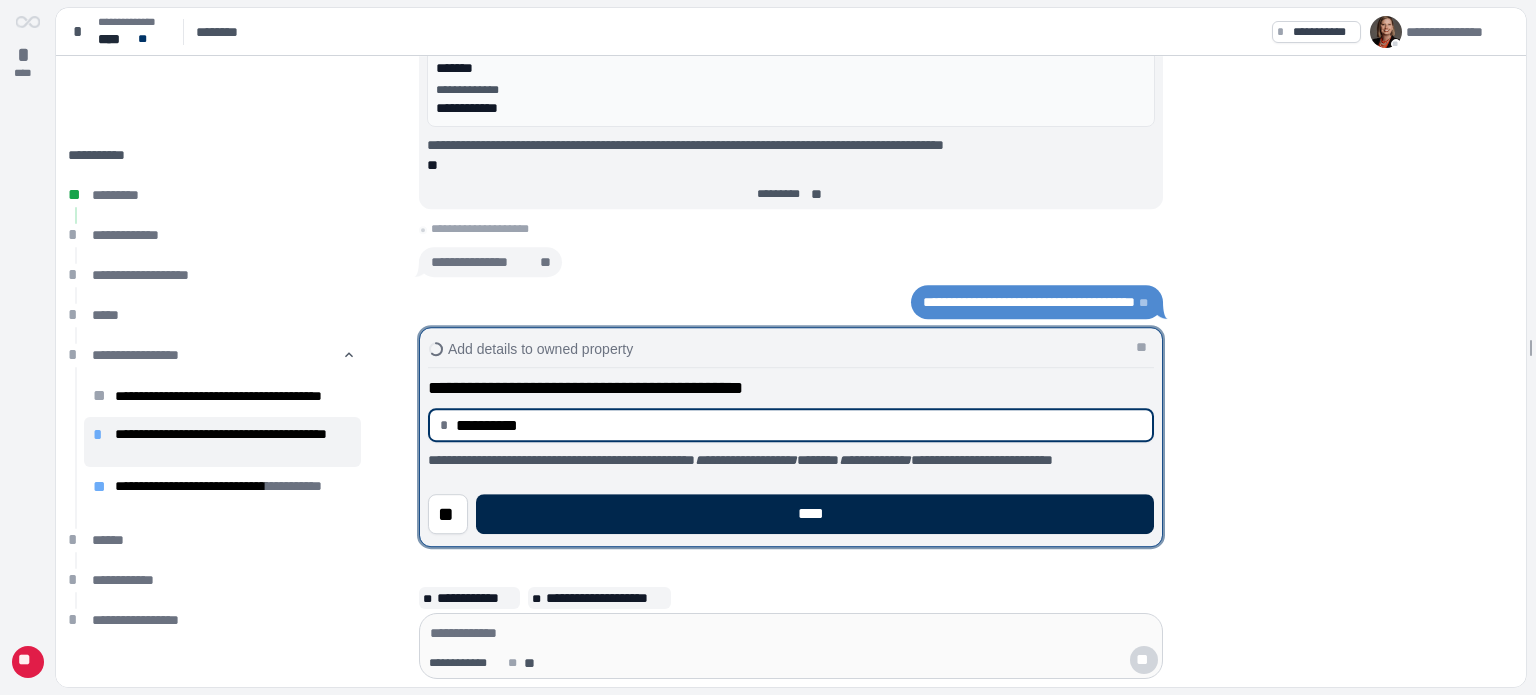 click on "****" at bounding box center [815, 514] 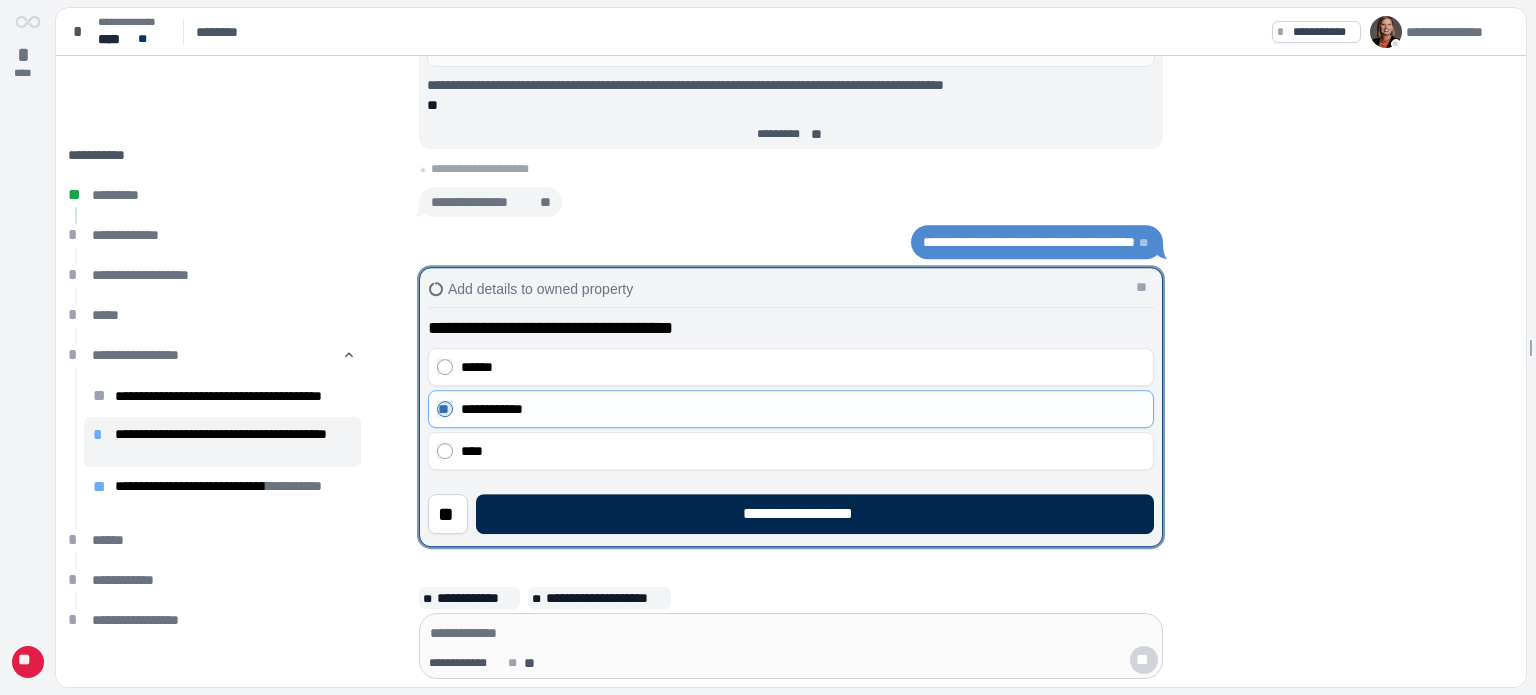 click on "**********" at bounding box center (815, 514) 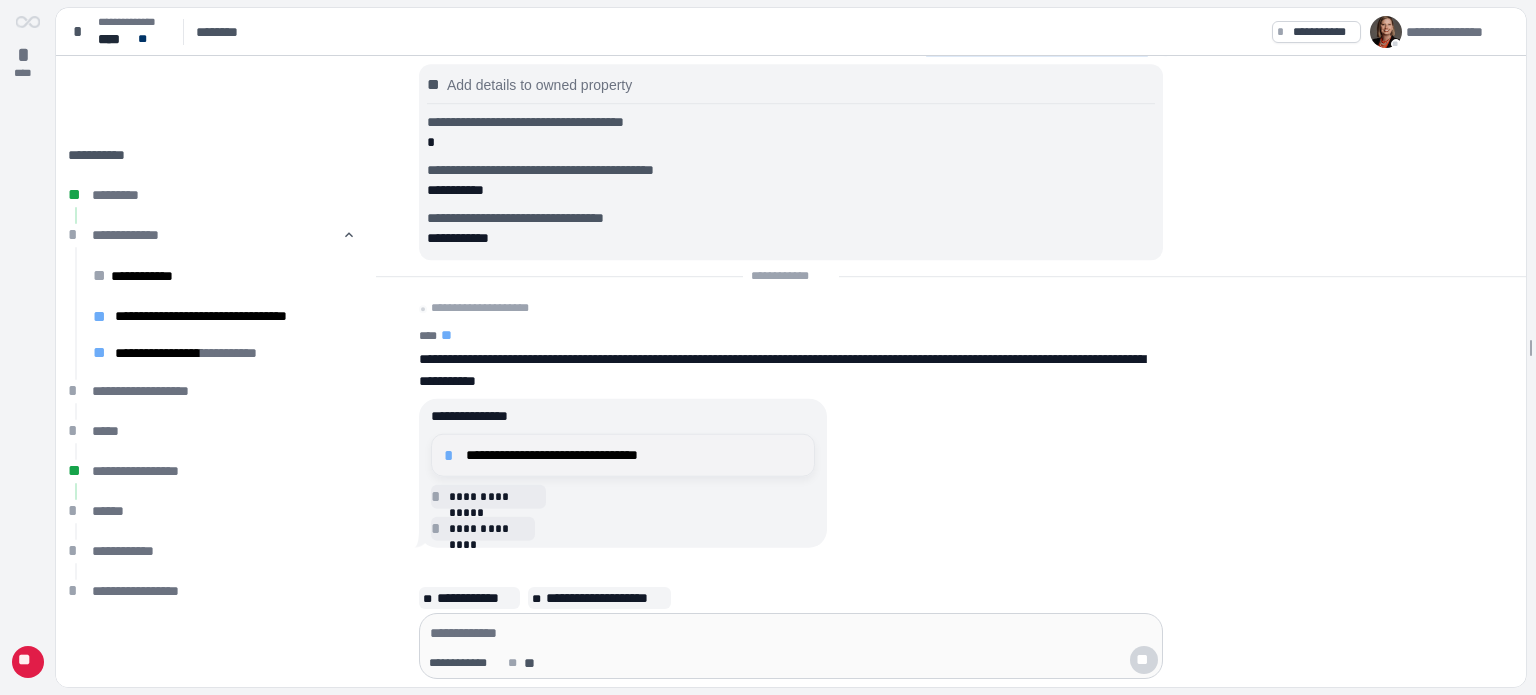 click on "**********" at bounding box center [634, 455] 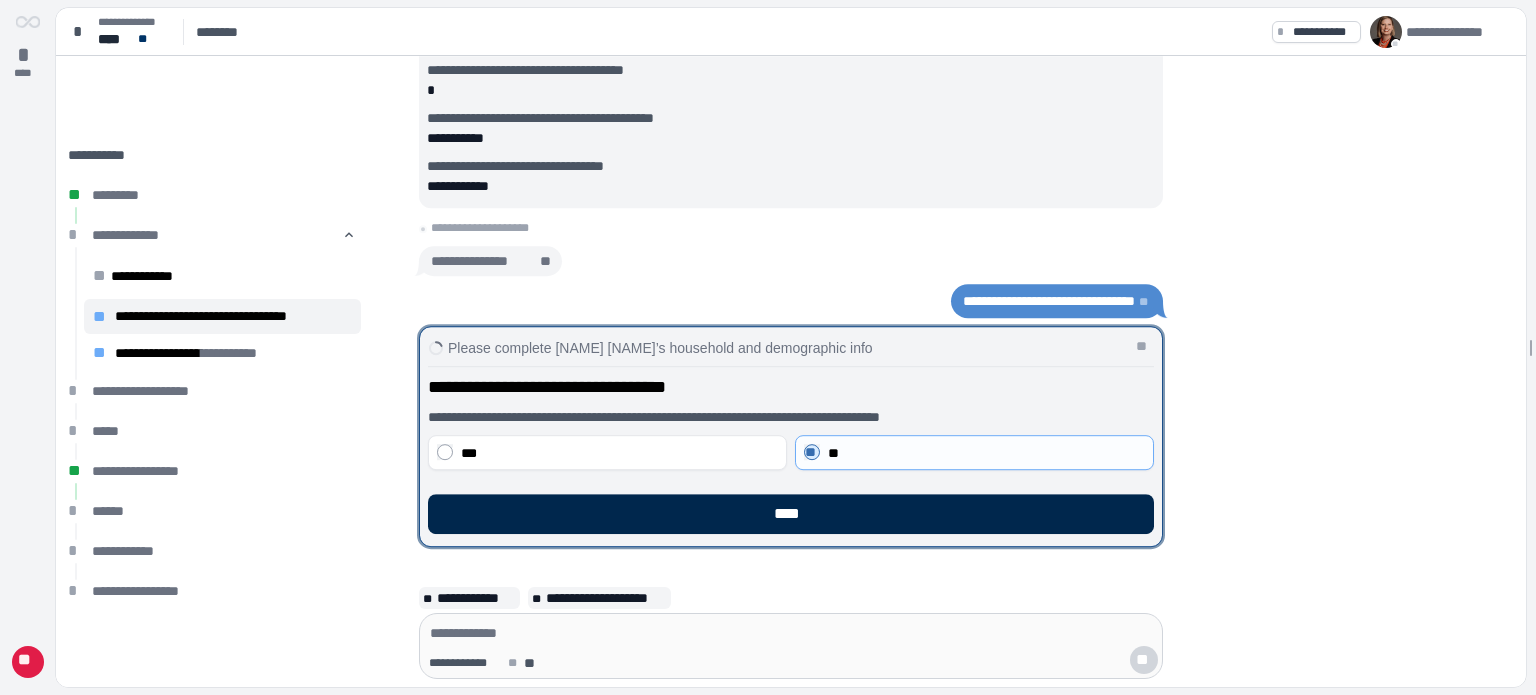 click on "****" at bounding box center [791, 514] 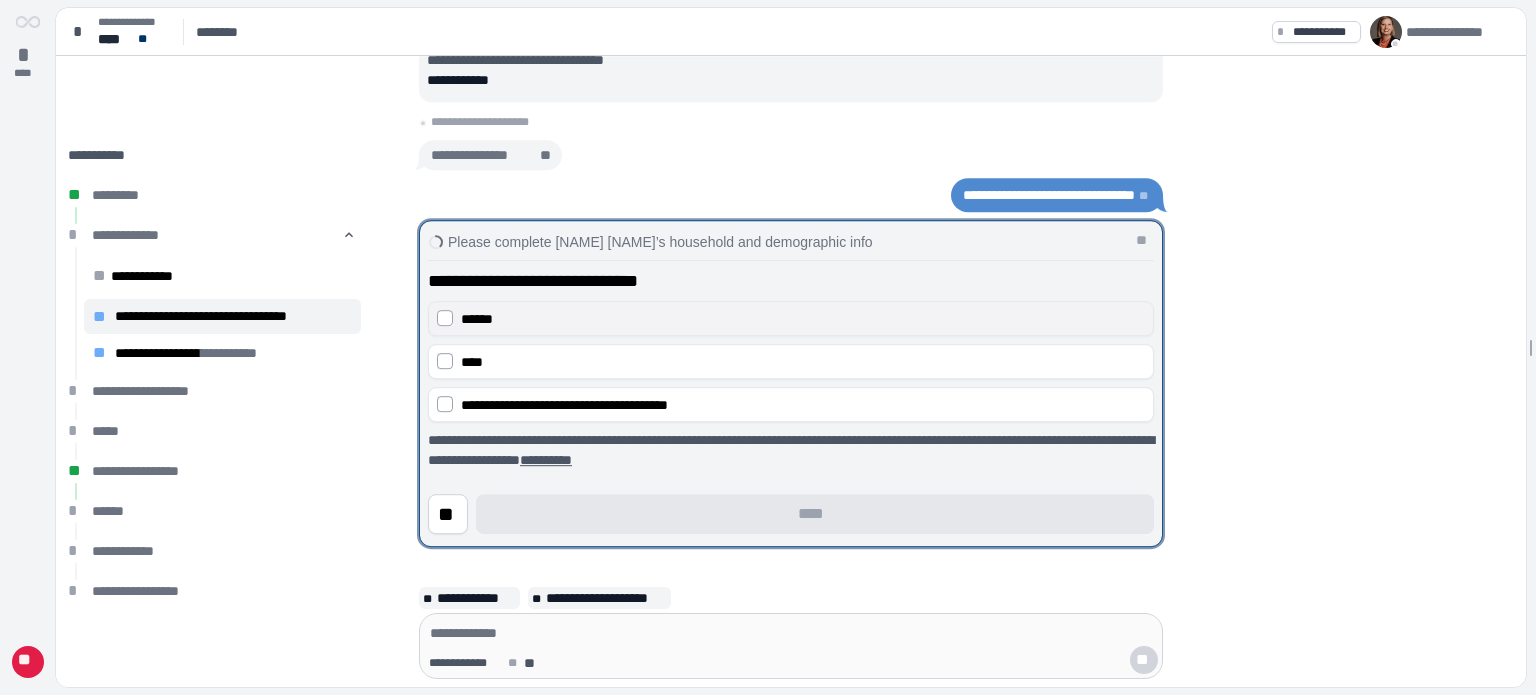 click on "******" at bounding box center (791, 318) 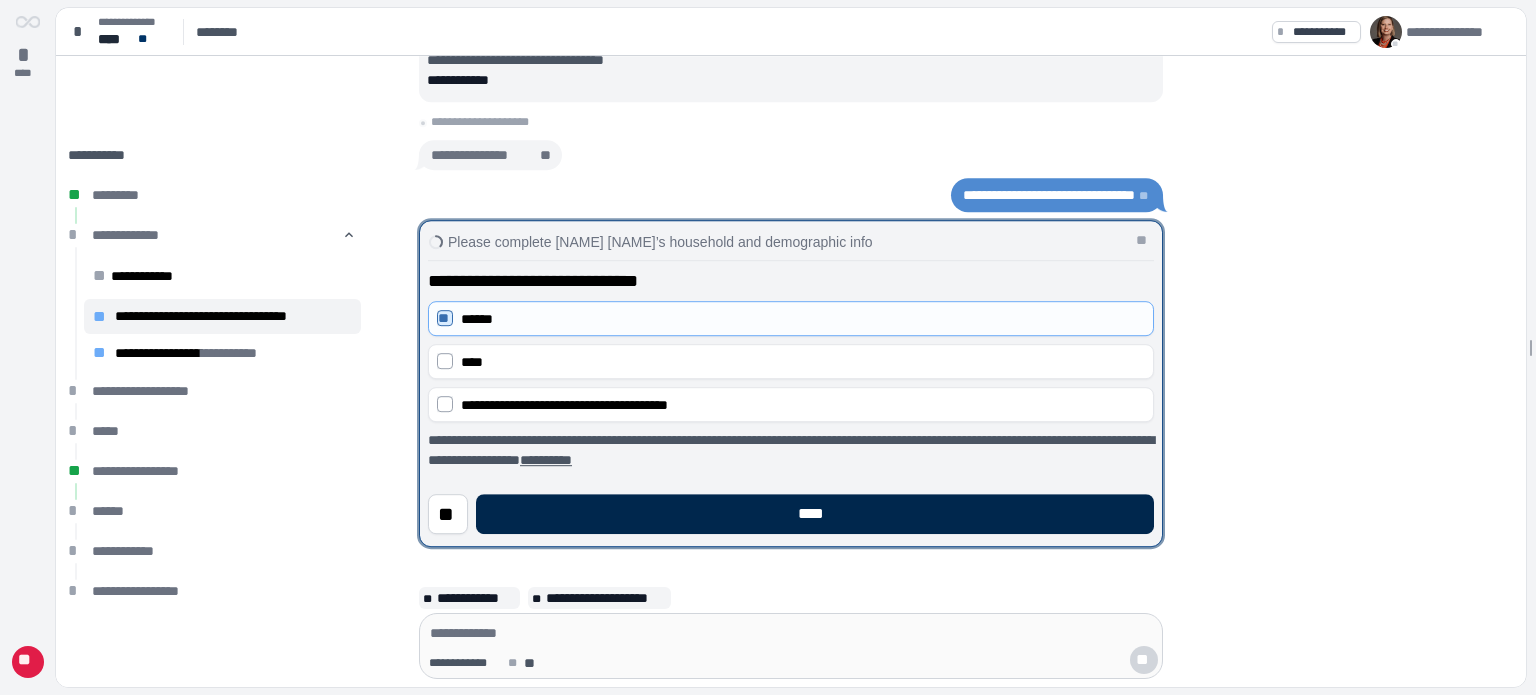 click on "****" at bounding box center [815, 514] 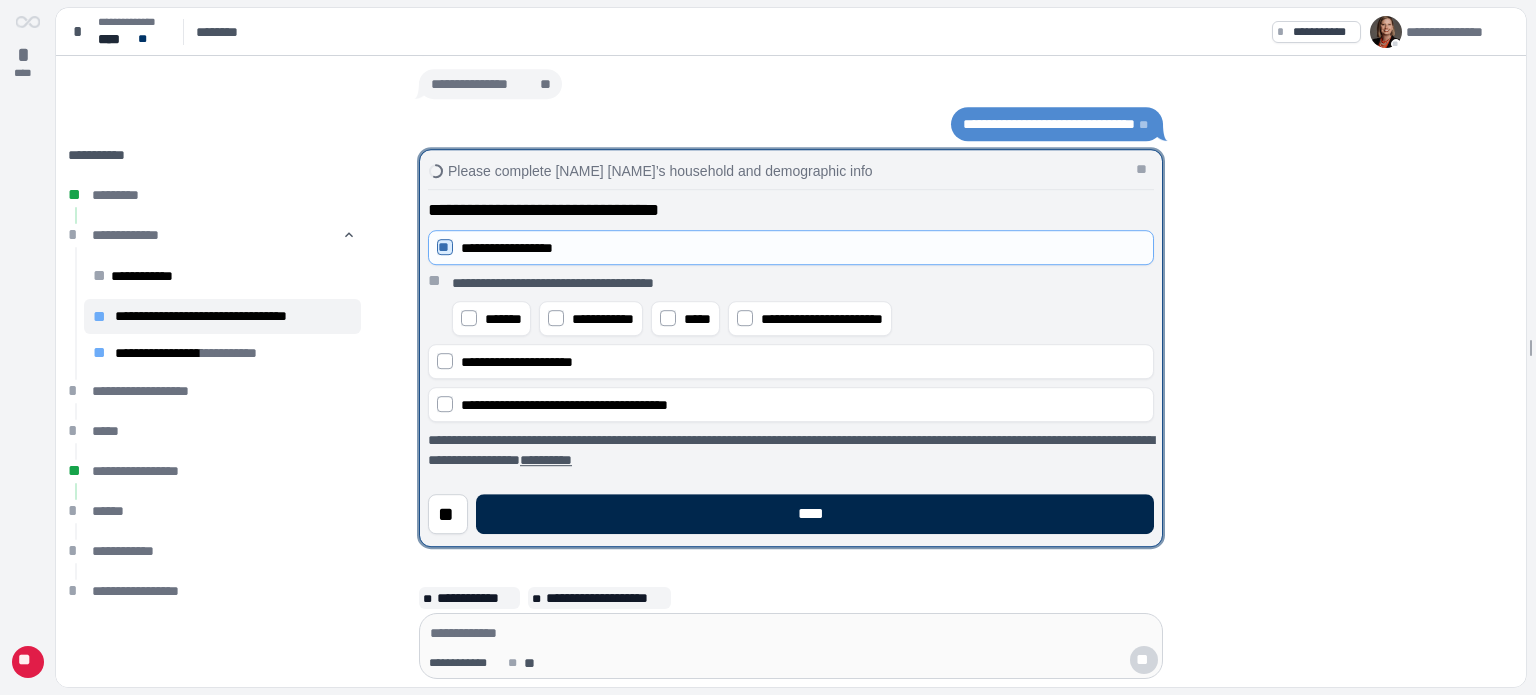 click on "****" at bounding box center [815, 514] 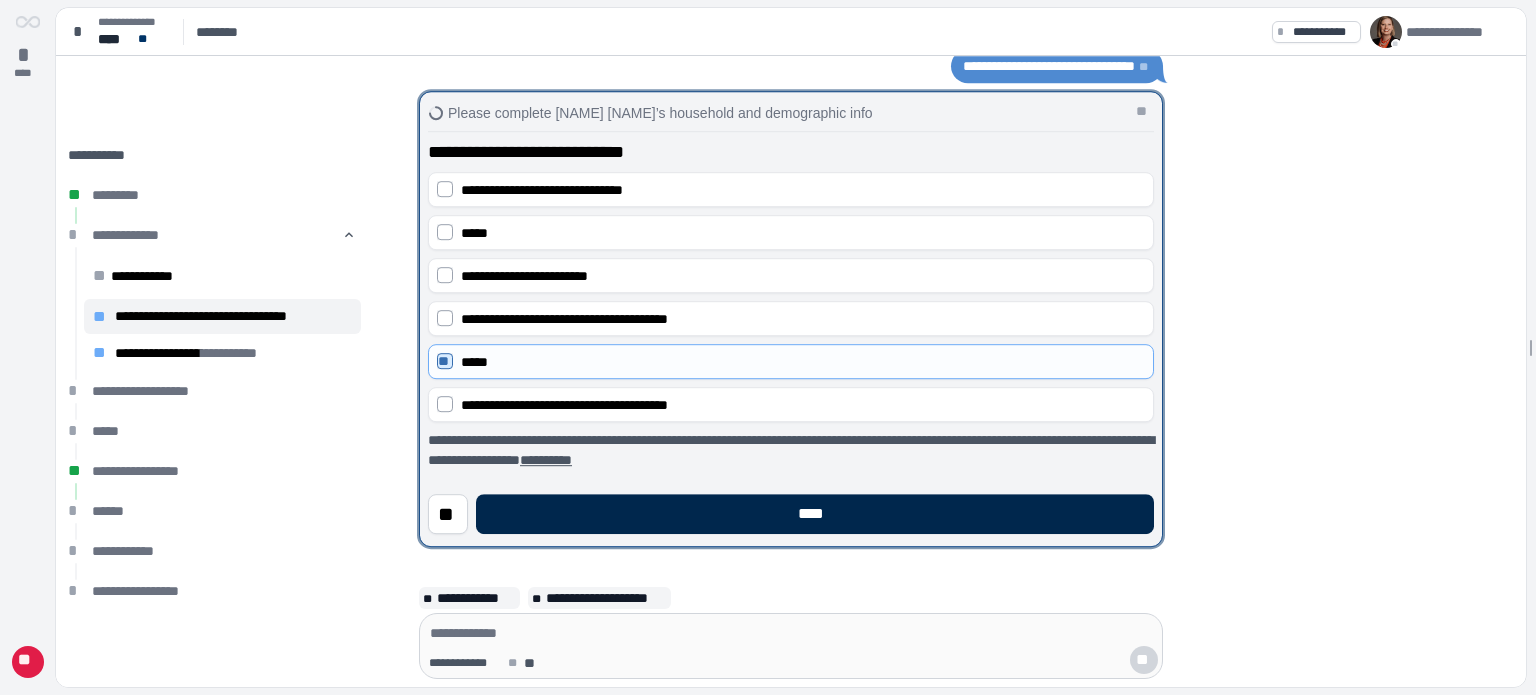 click on "****" at bounding box center [815, 514] 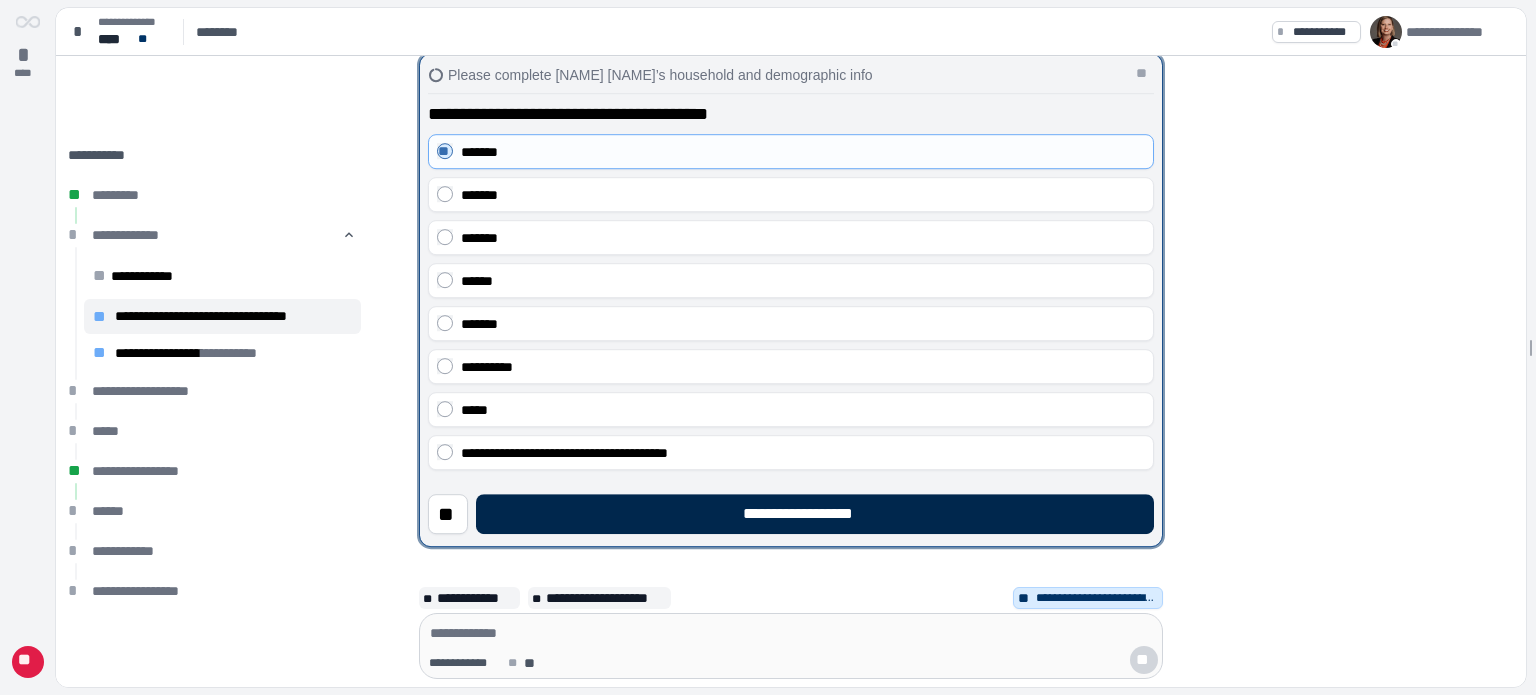 click on "**********" at bounding box center [815, 514] 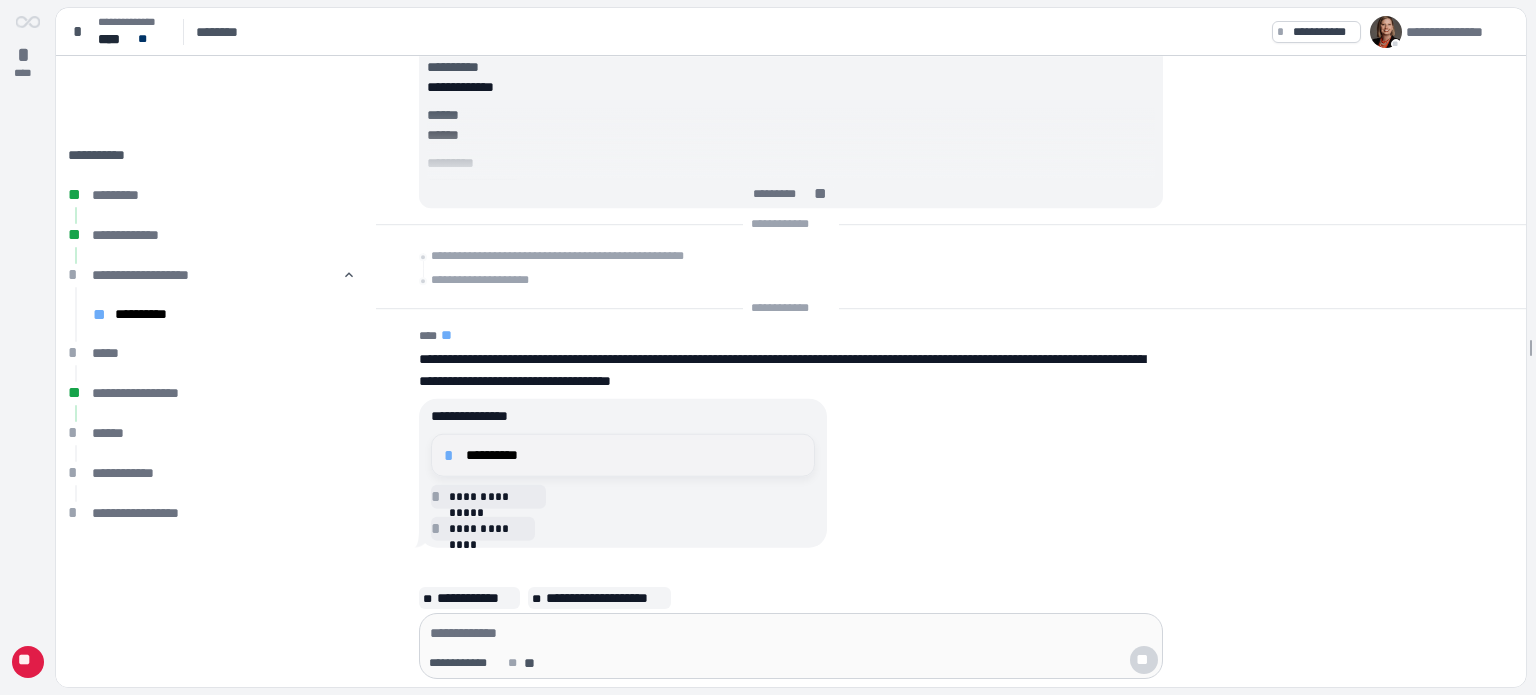 click on "**********" at bounding box center (634, 455) 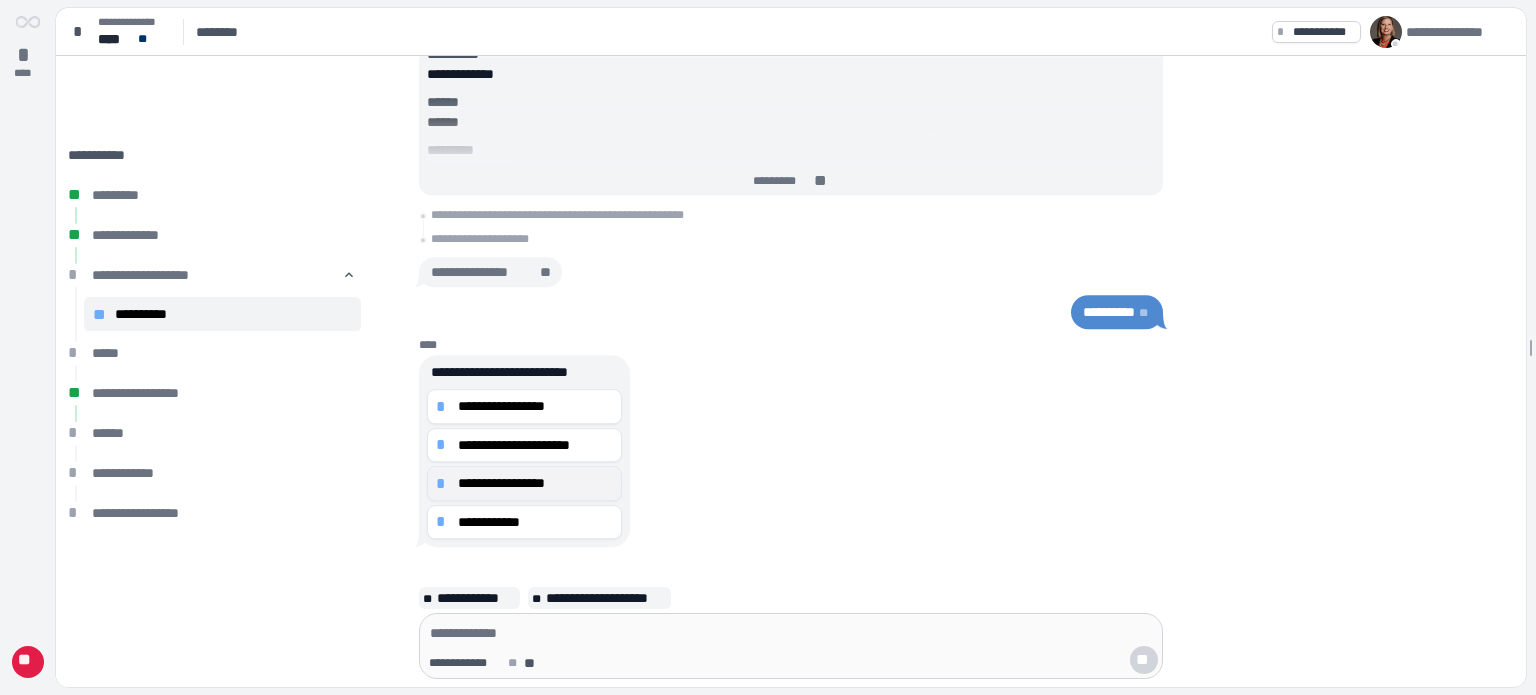 click on "**********" at bounding box center (535, 483) 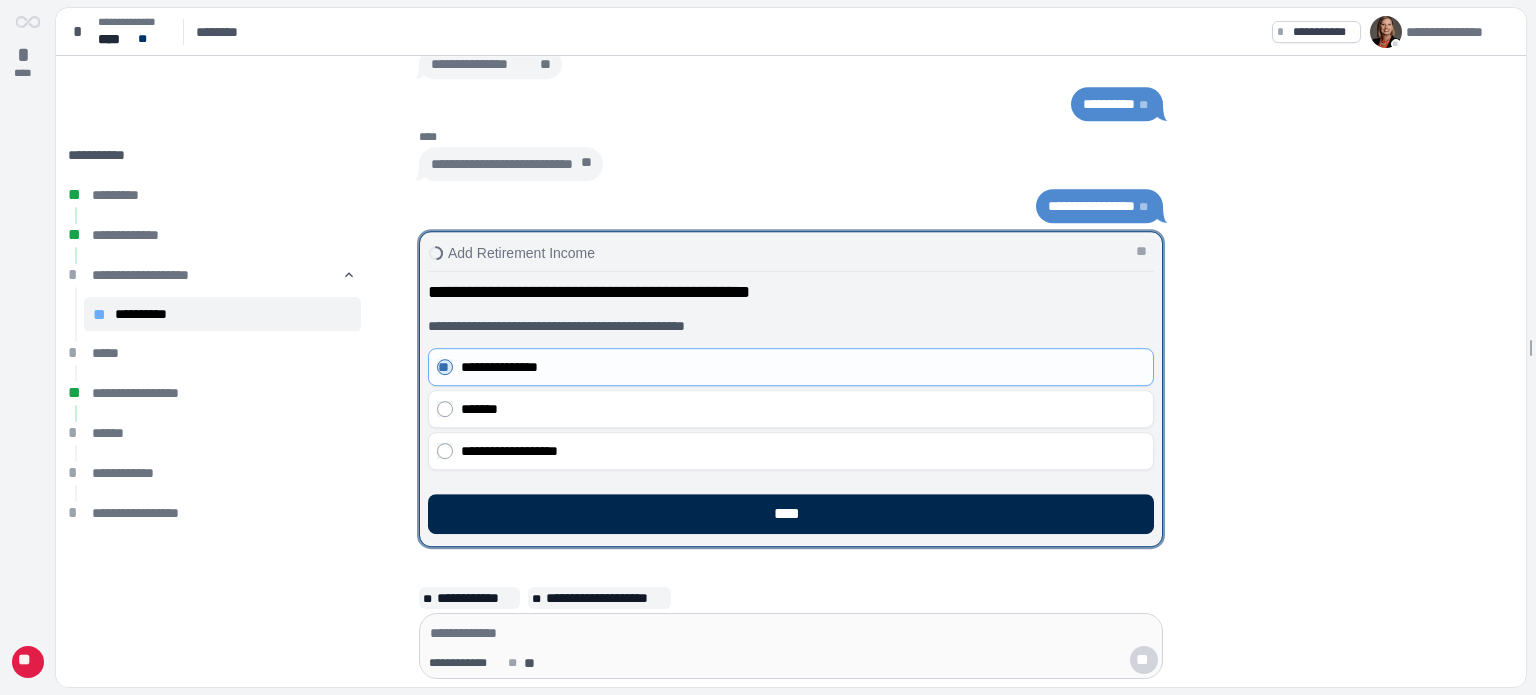 click on "****" at bounding box center [791, 514] 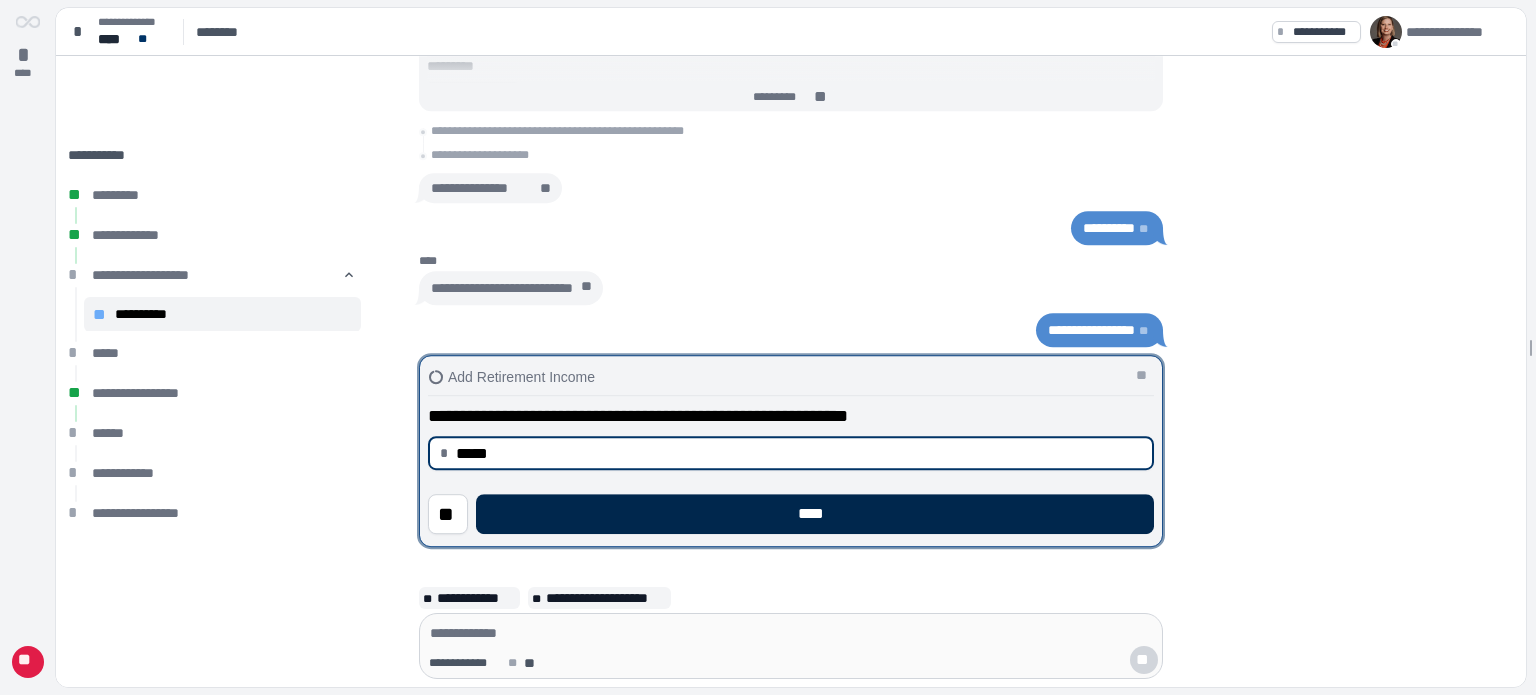 type on "********" 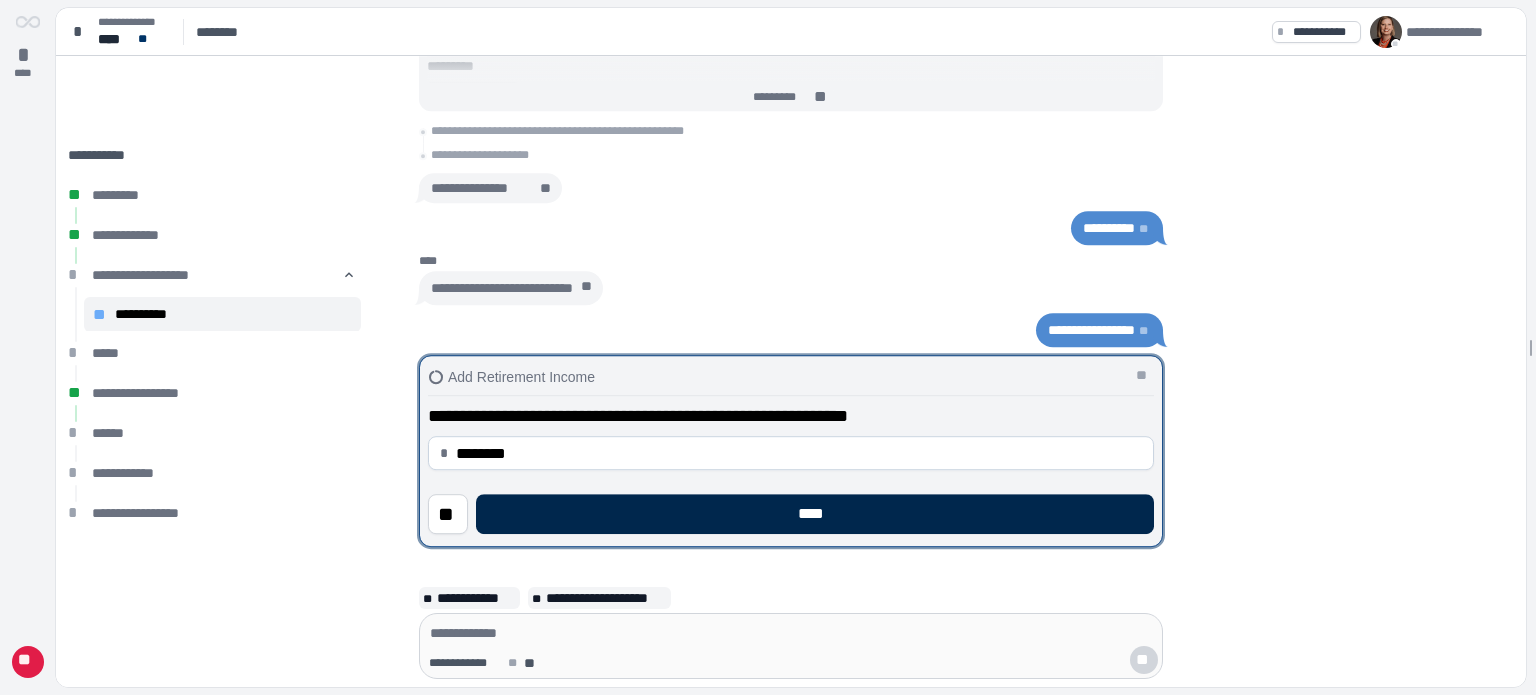 click on "****" at bounding box center [815, 514] 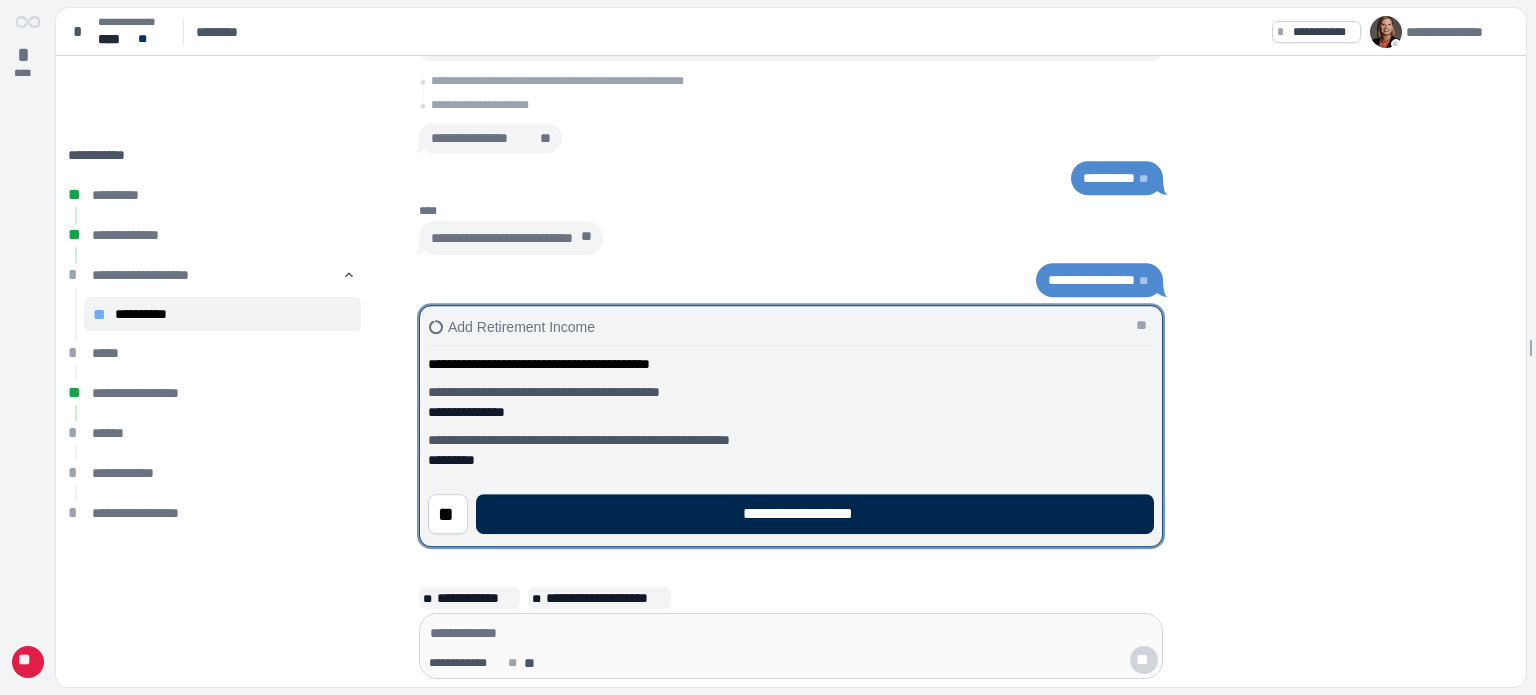 click on "**********" at bounding box center (815, 514) 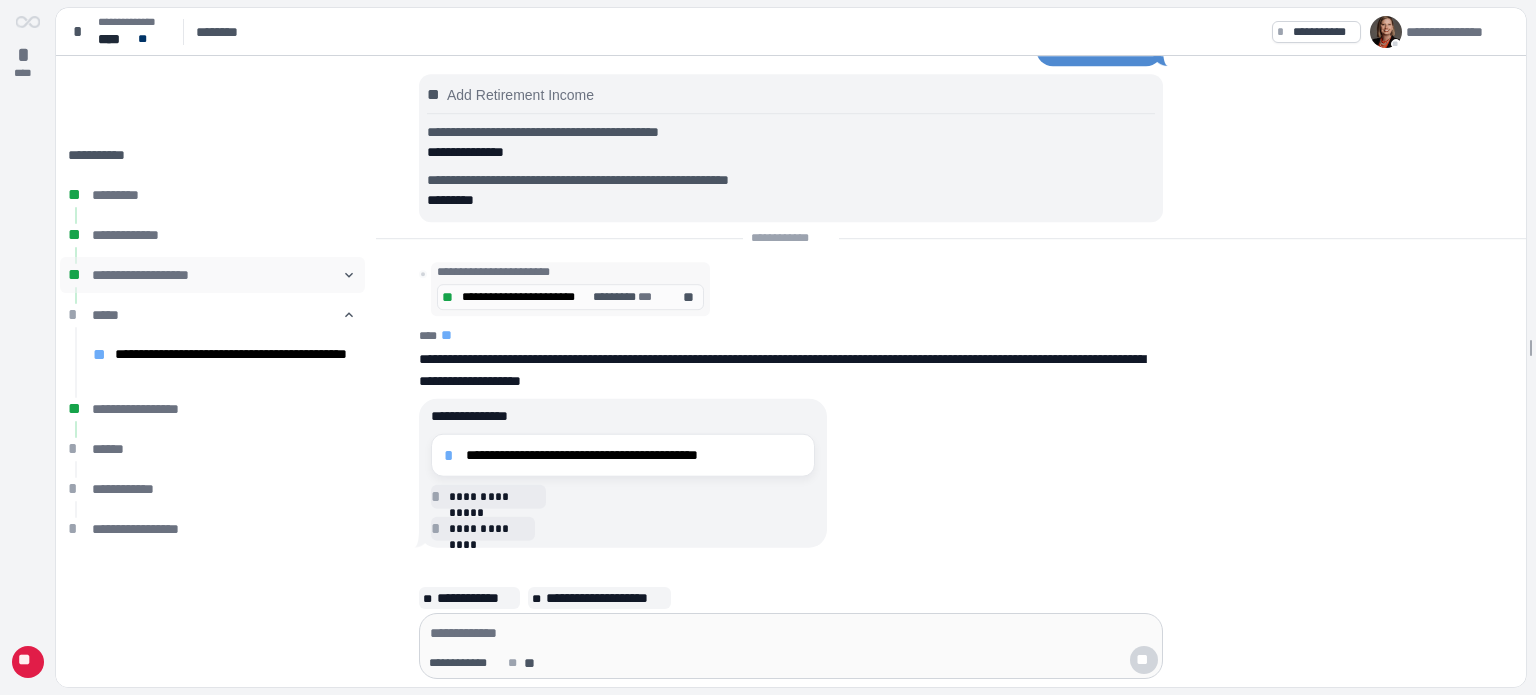 click on "󰅀" at bounding box center (349, 275) 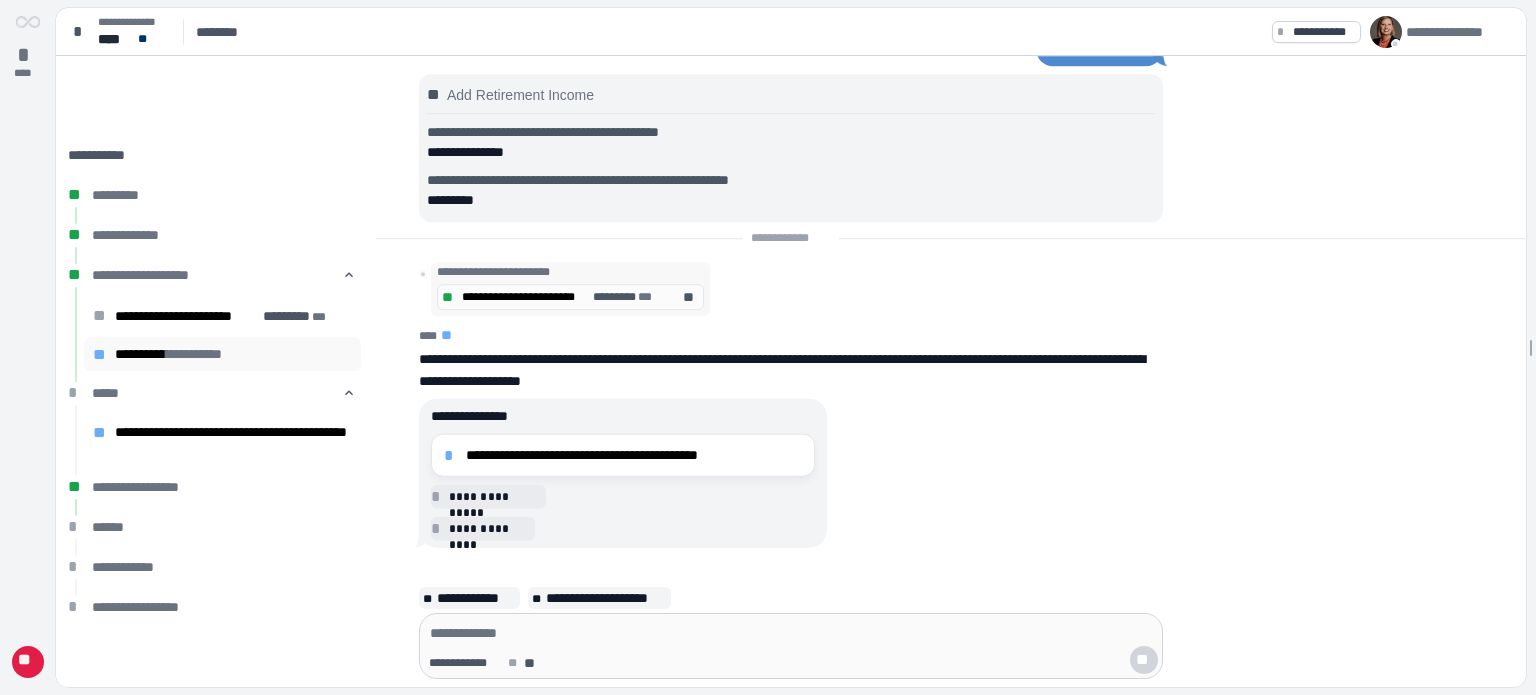 click on "**********" at bounding box center [233, 354] 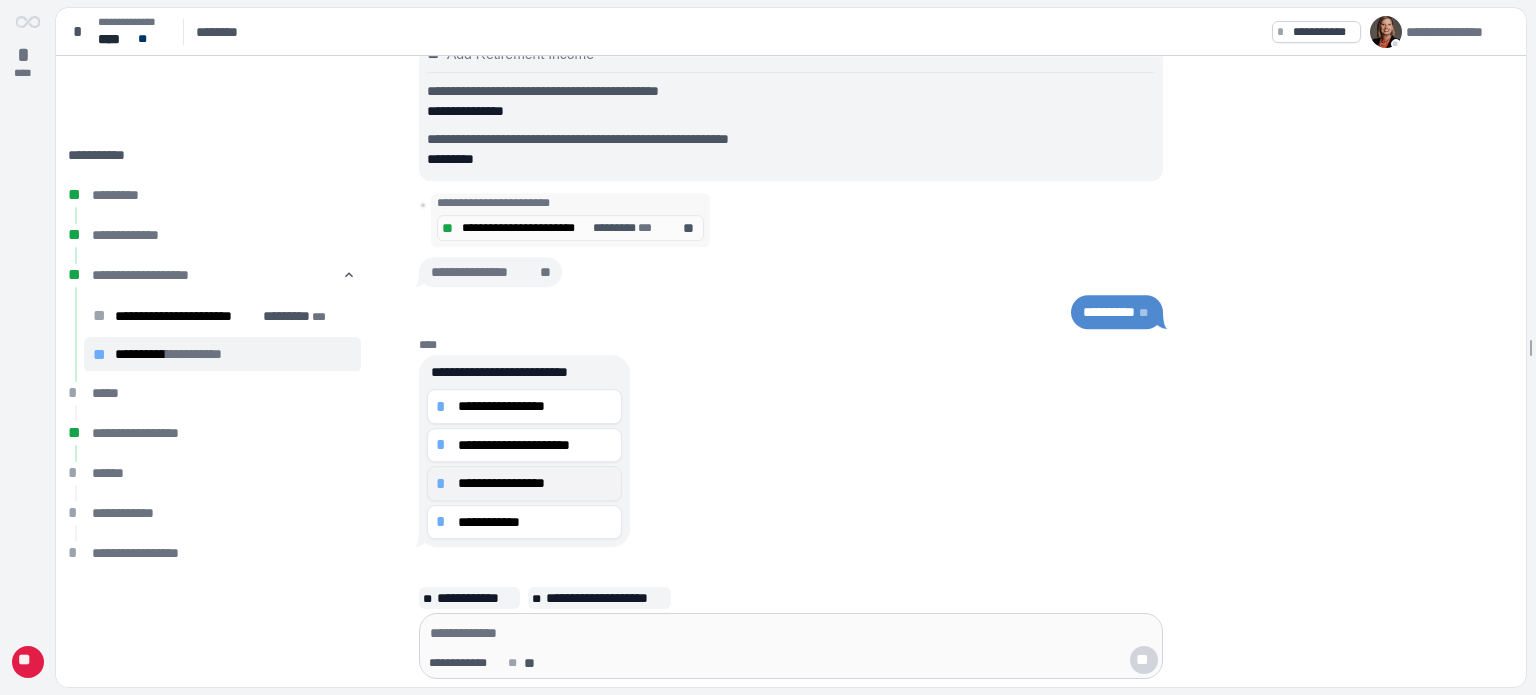 click on "**********" at bounding box center [535, 483] 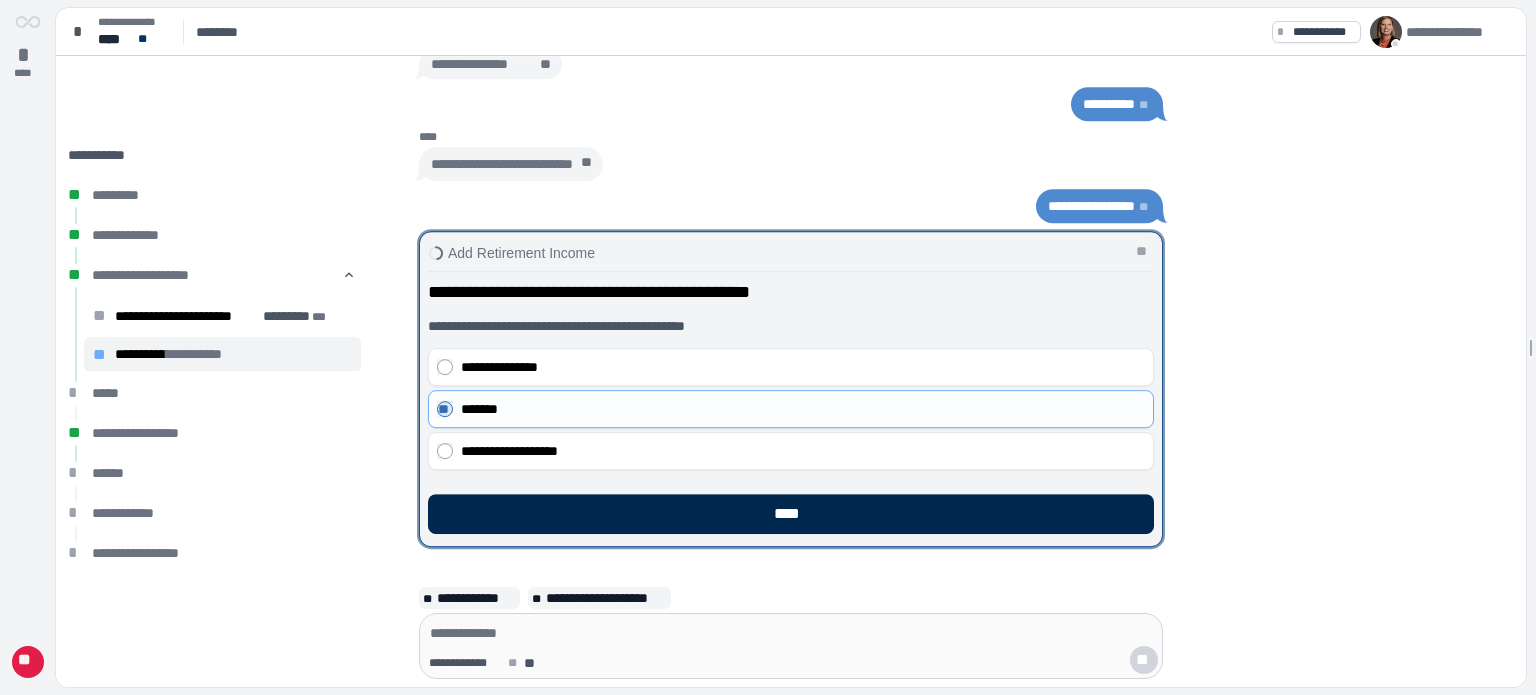 click on "****" at bounding box center [791, 514] 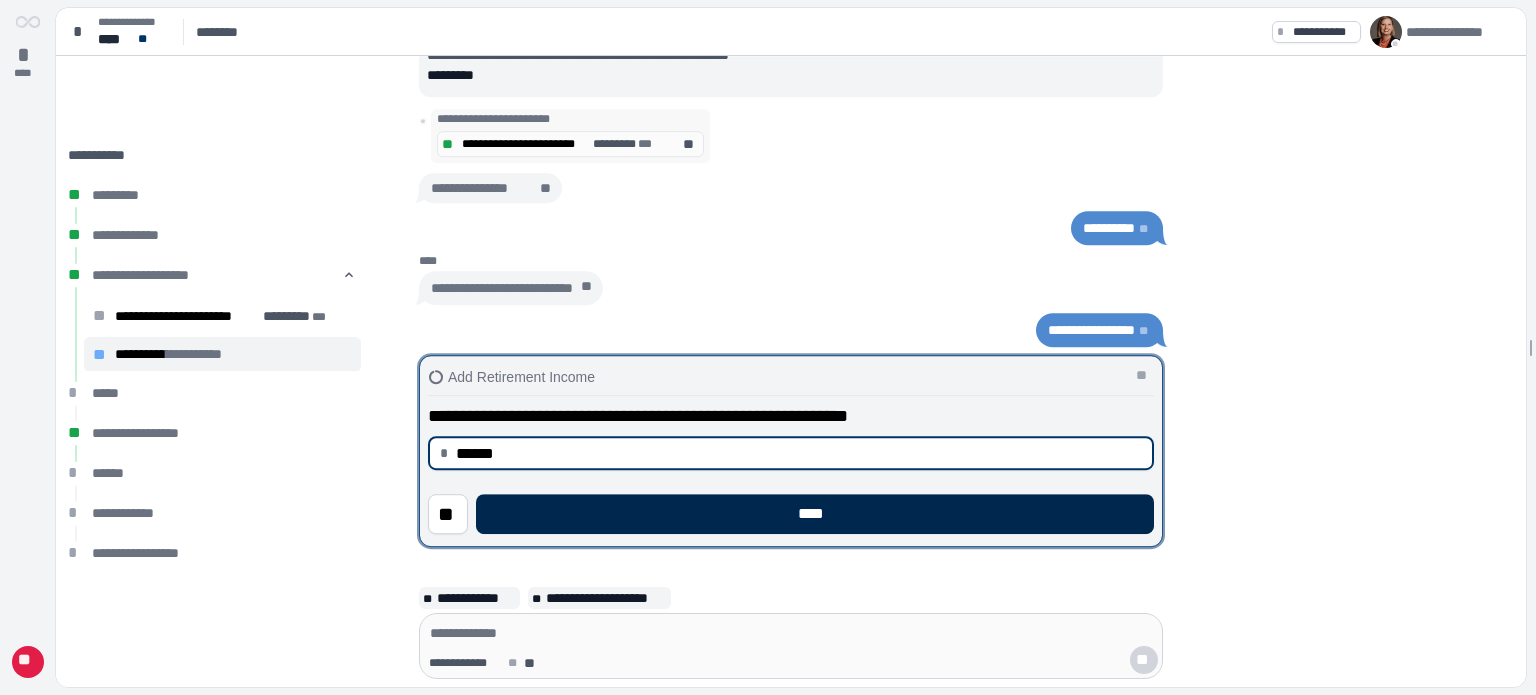 type on "******" 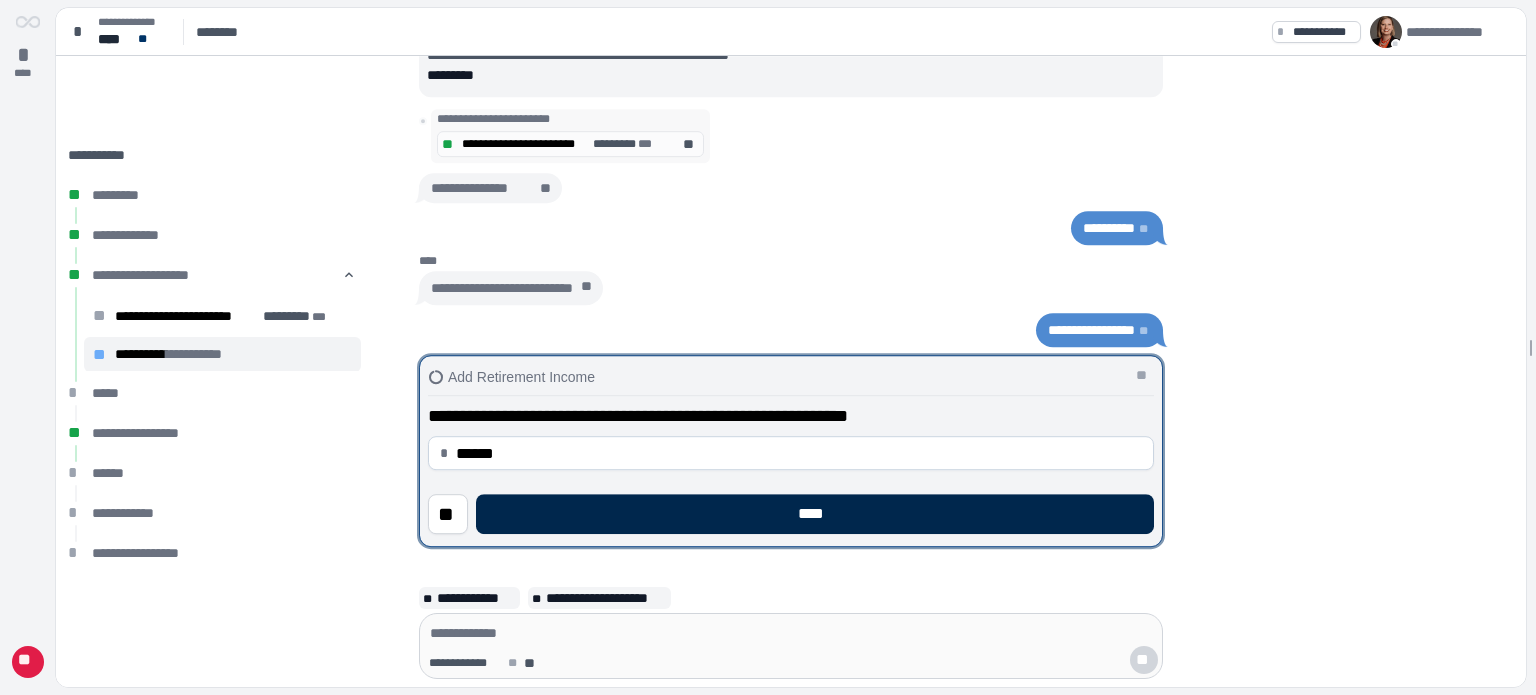 click on "****" at bounding box center (815, 514) 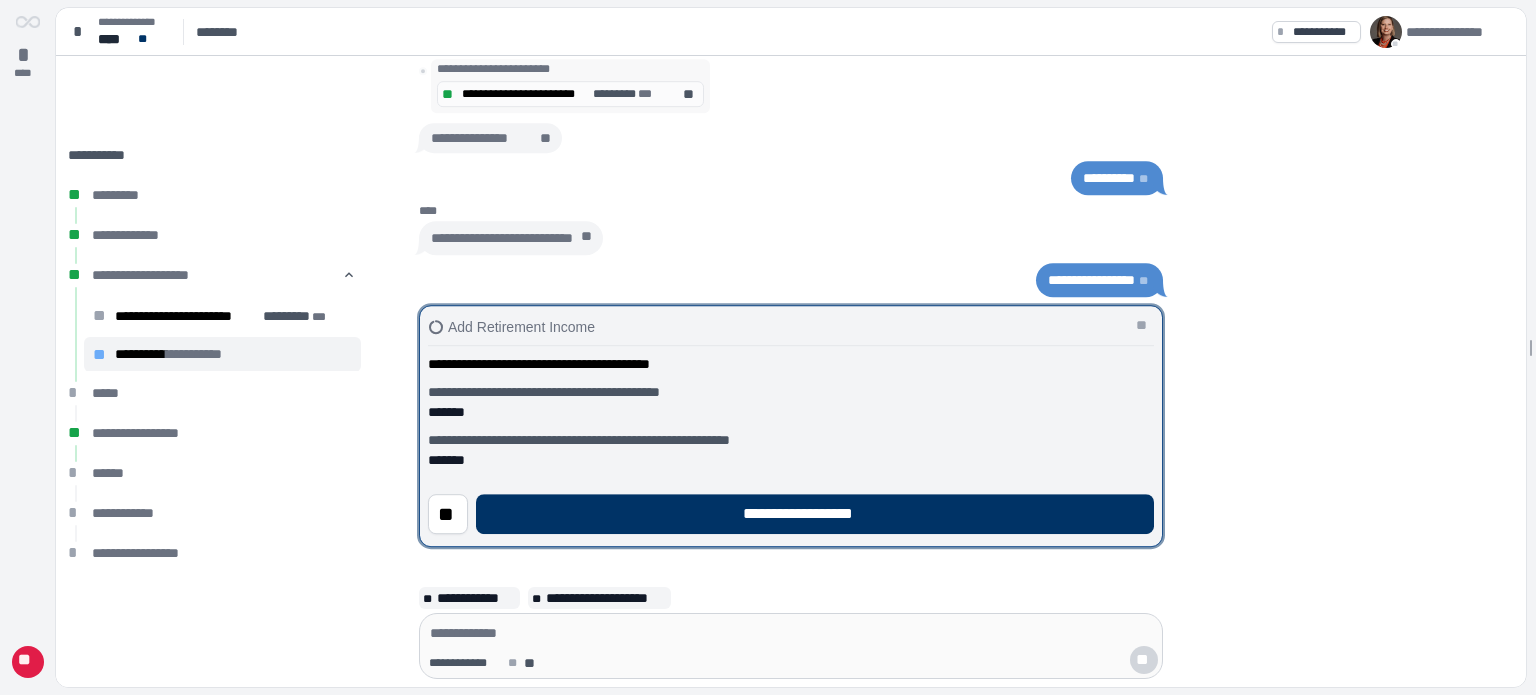click on "**********" at bounding box center (815, 514) 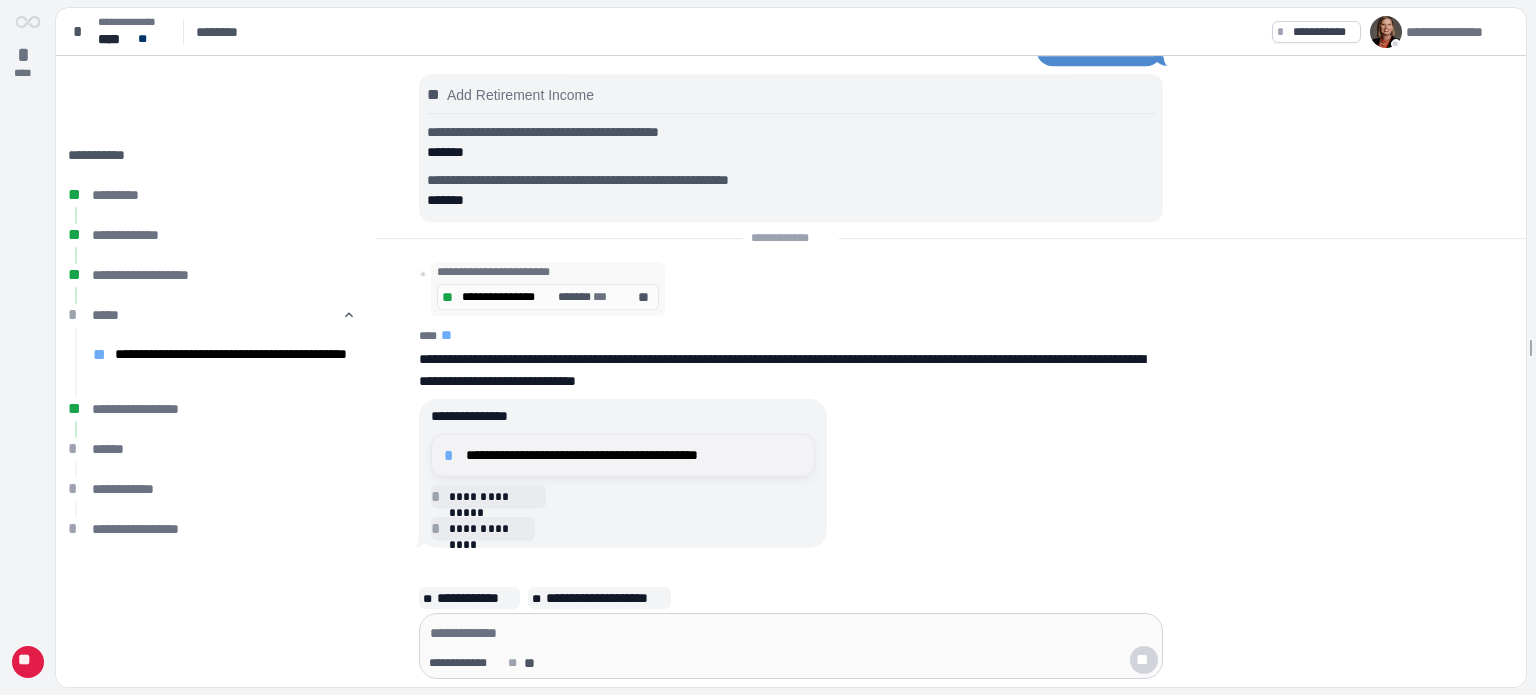 click on "**********" at bounding box center [623, 455] 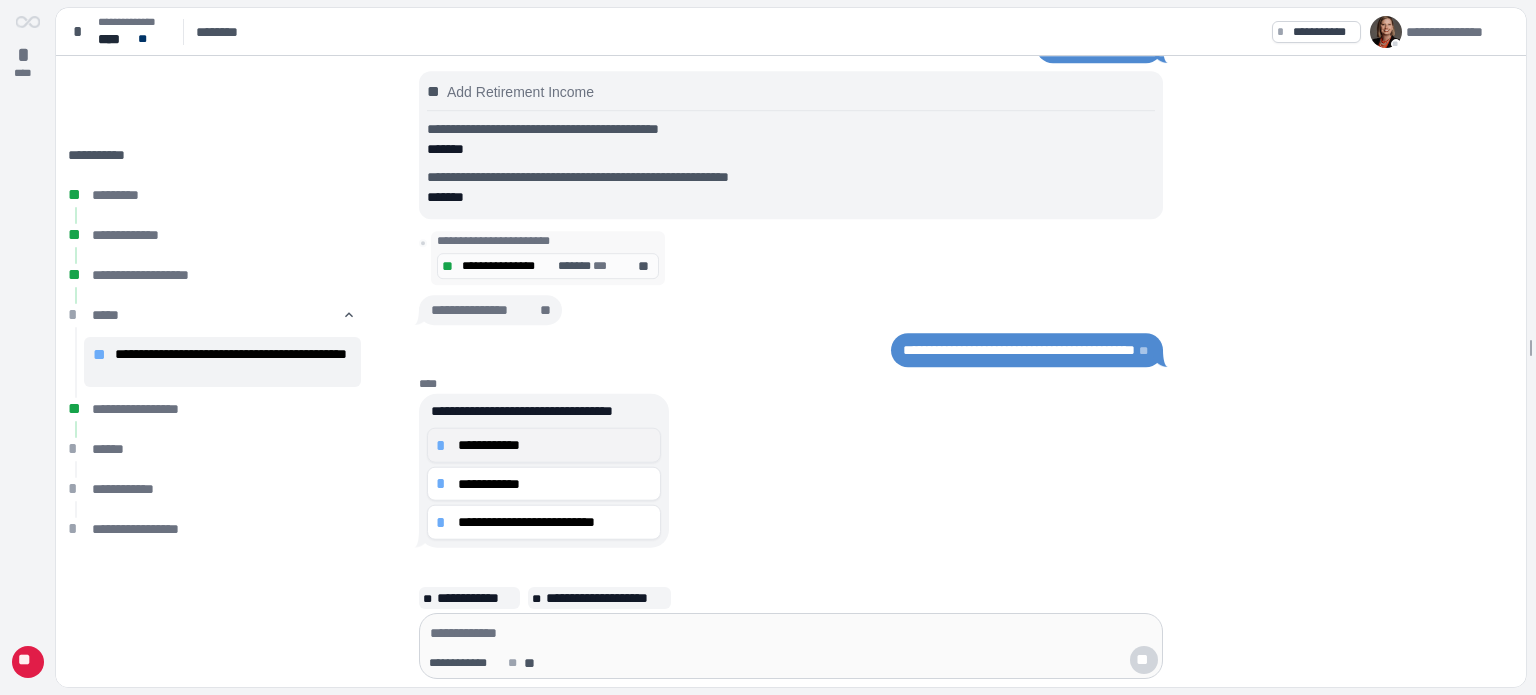 click on "*" at bounding box center [444, 445] 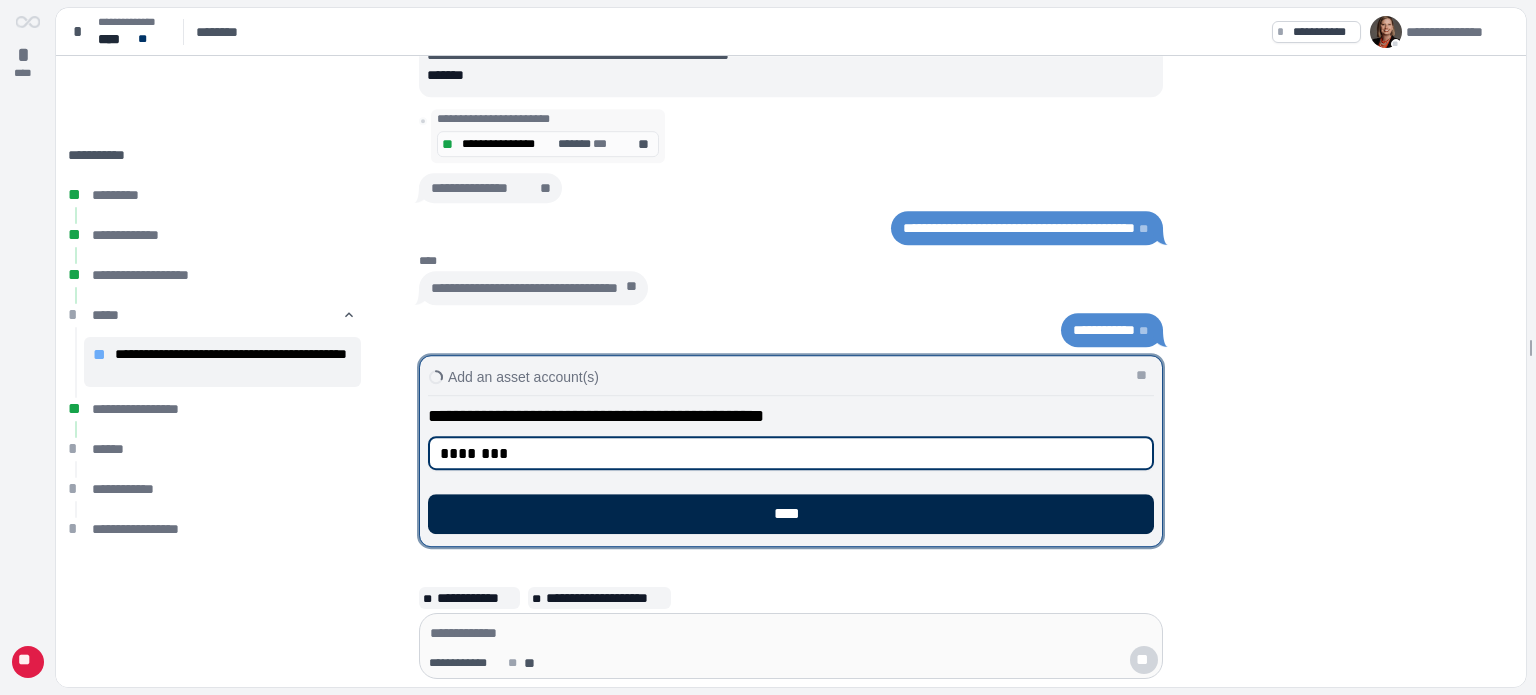 type on "********" 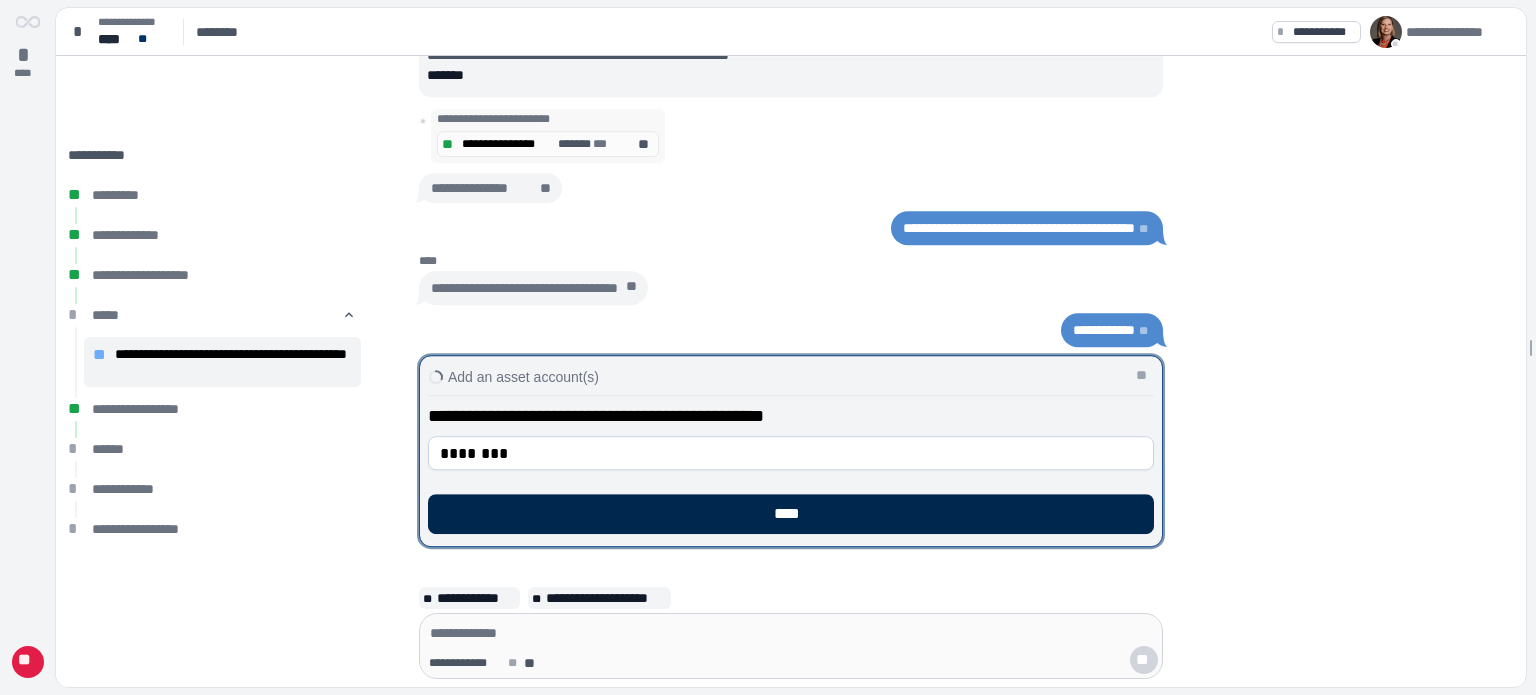 click on "****" at bounding box center (791, 514) 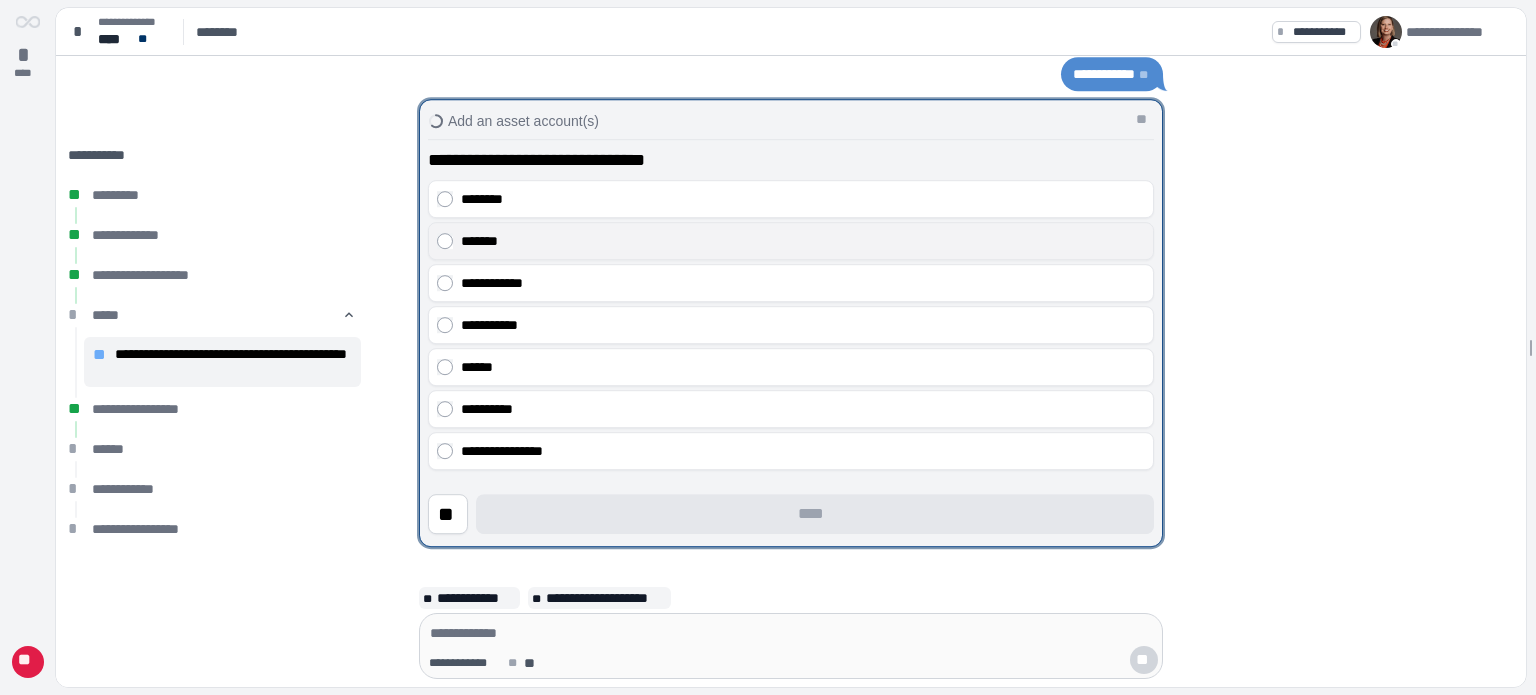 click on "*******" at bounding box center (791, 241) 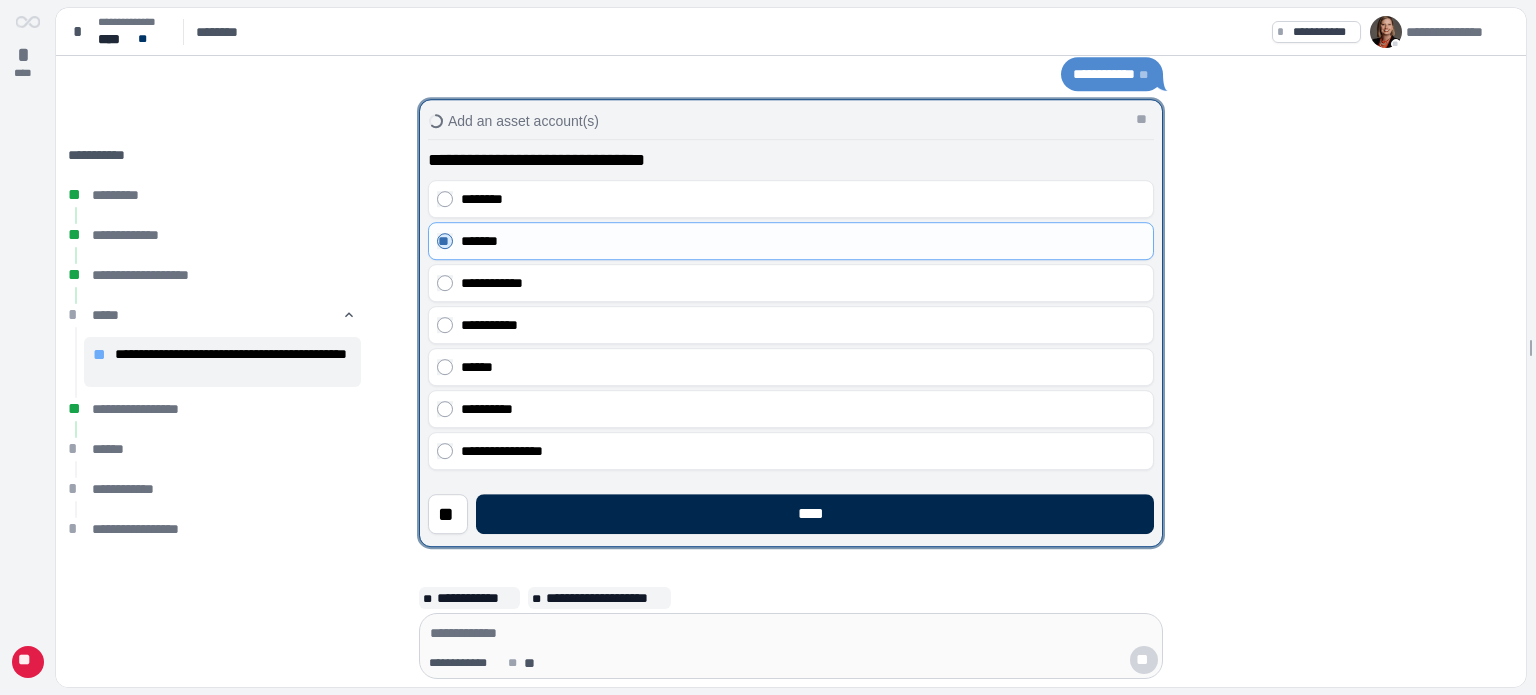 click on "****" at bounding box center [815, 514] 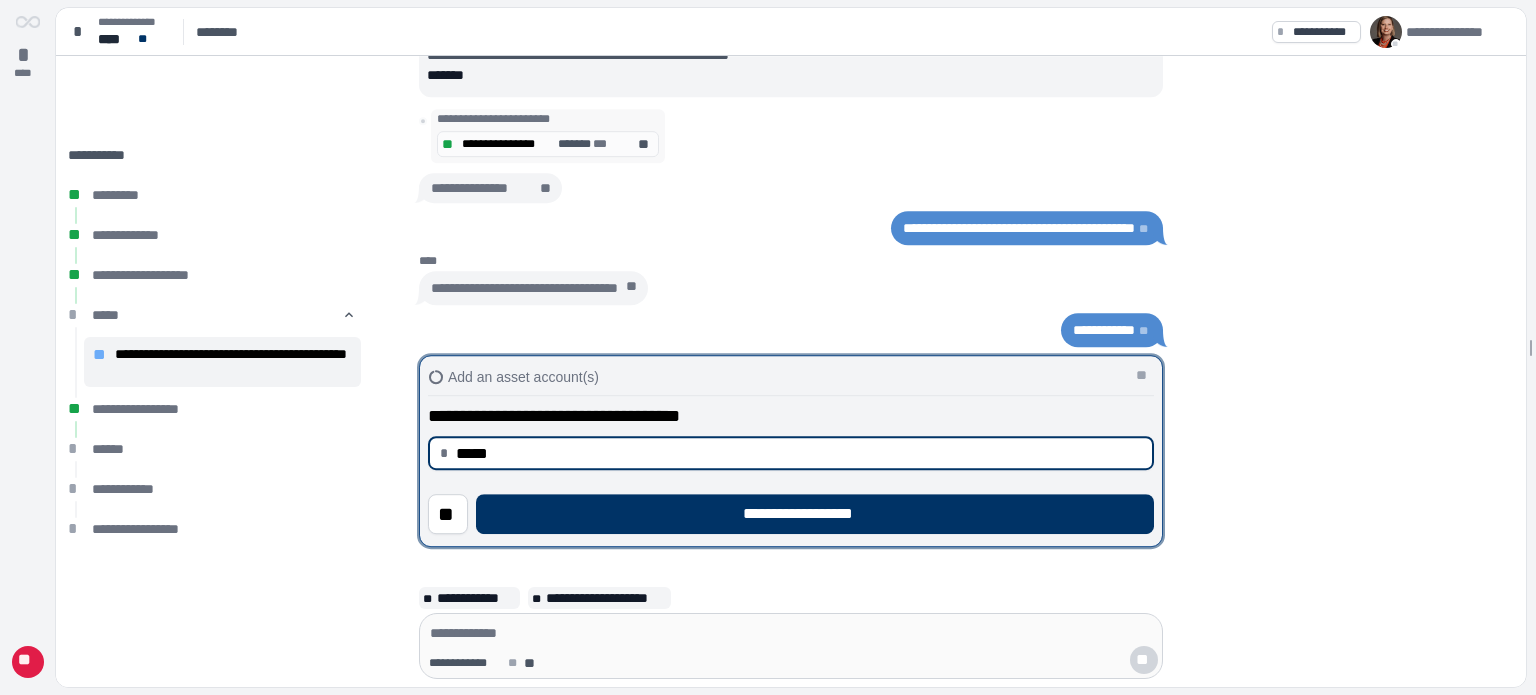type on "********" 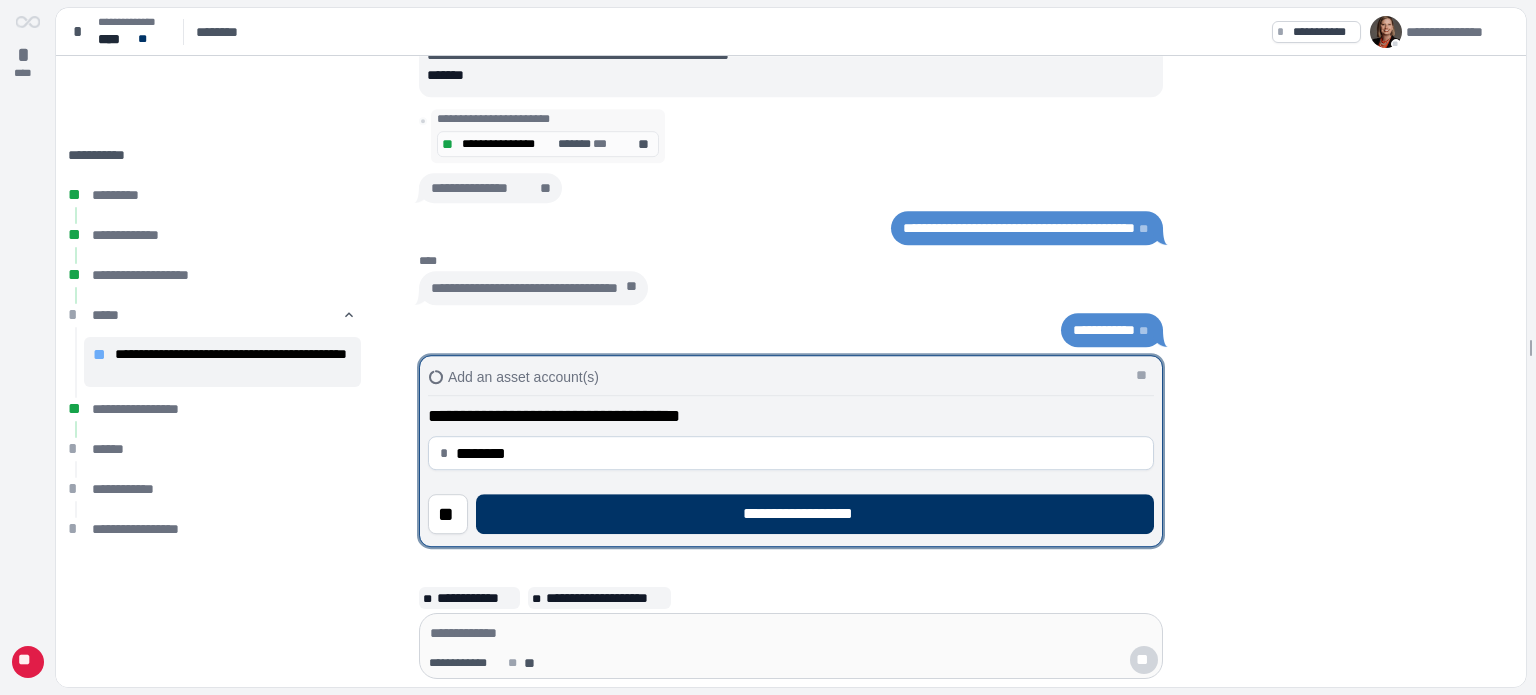 click on "**********" at bounding box center (815, 514) 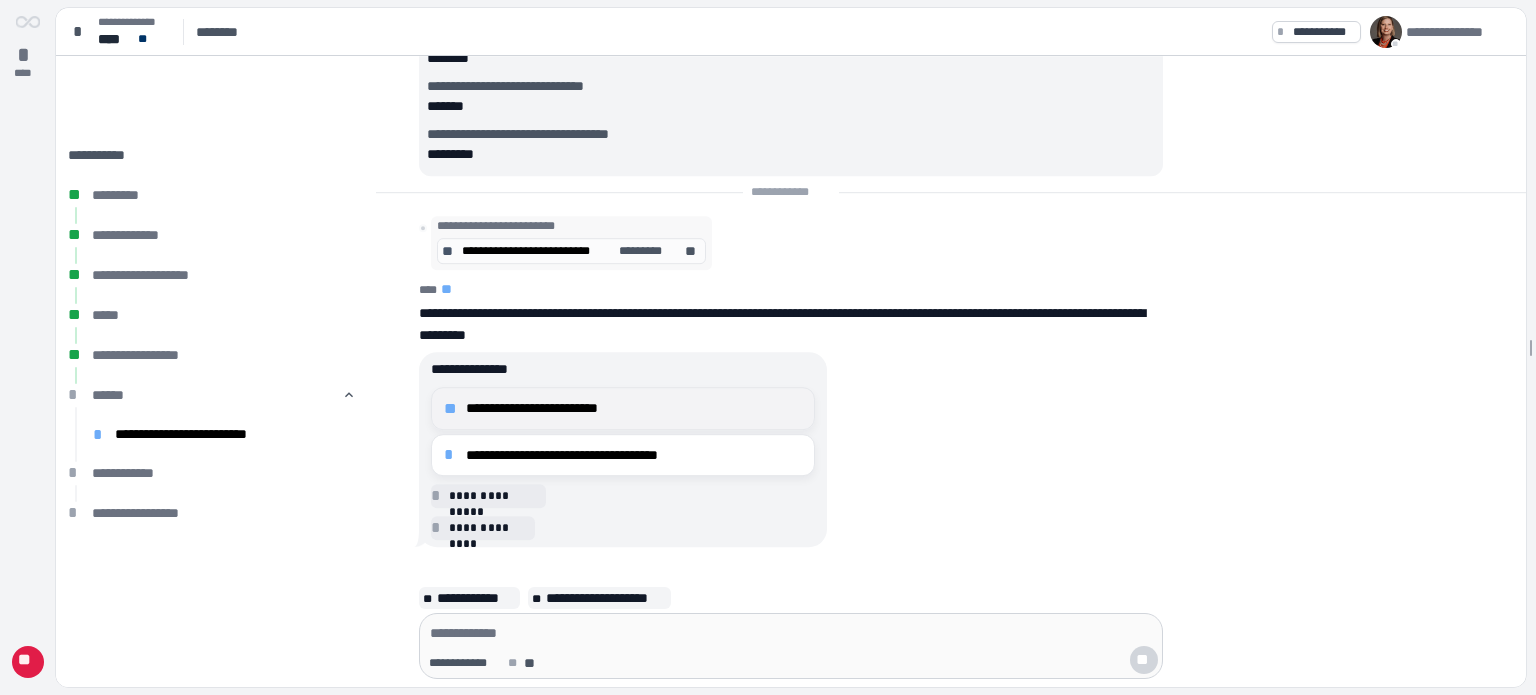 click on "**********" at bounding box center [623, 408] 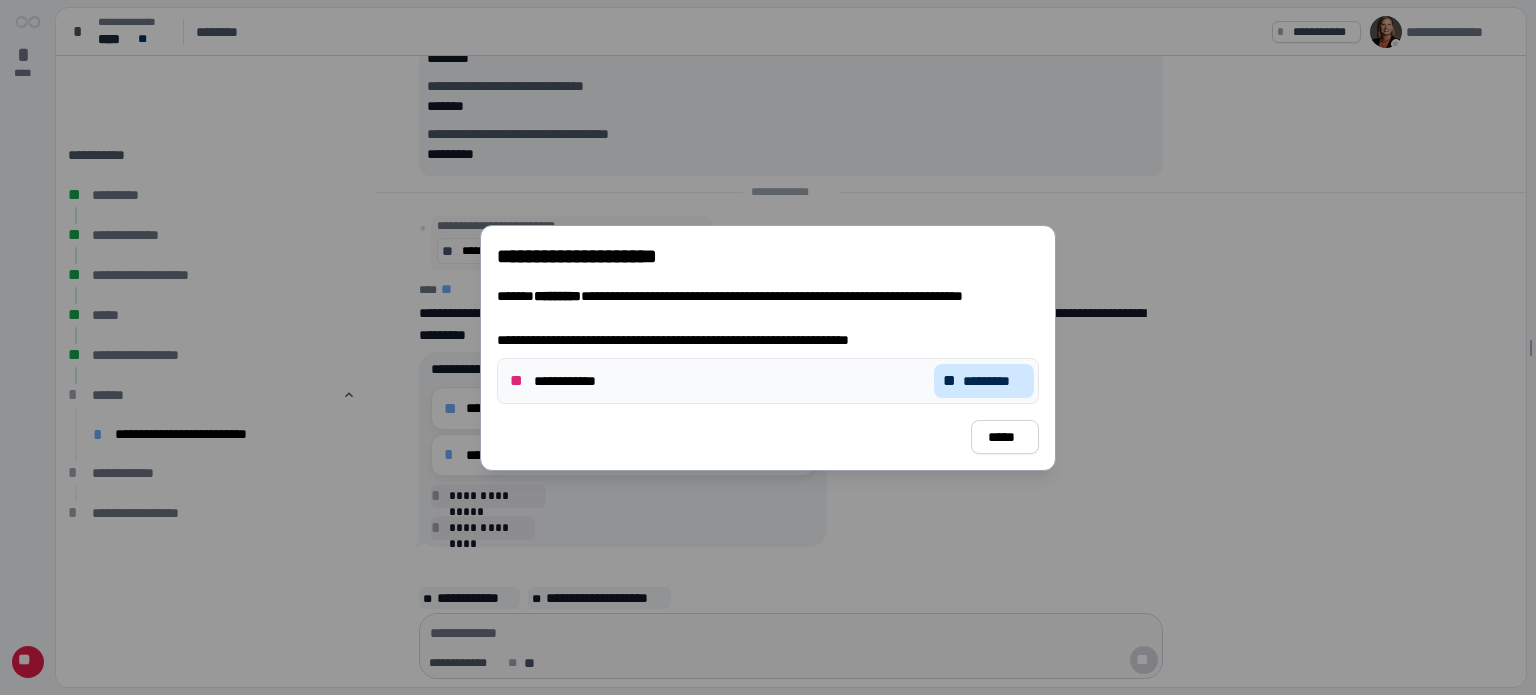 click on "*********" at bounding box center [994, 381] 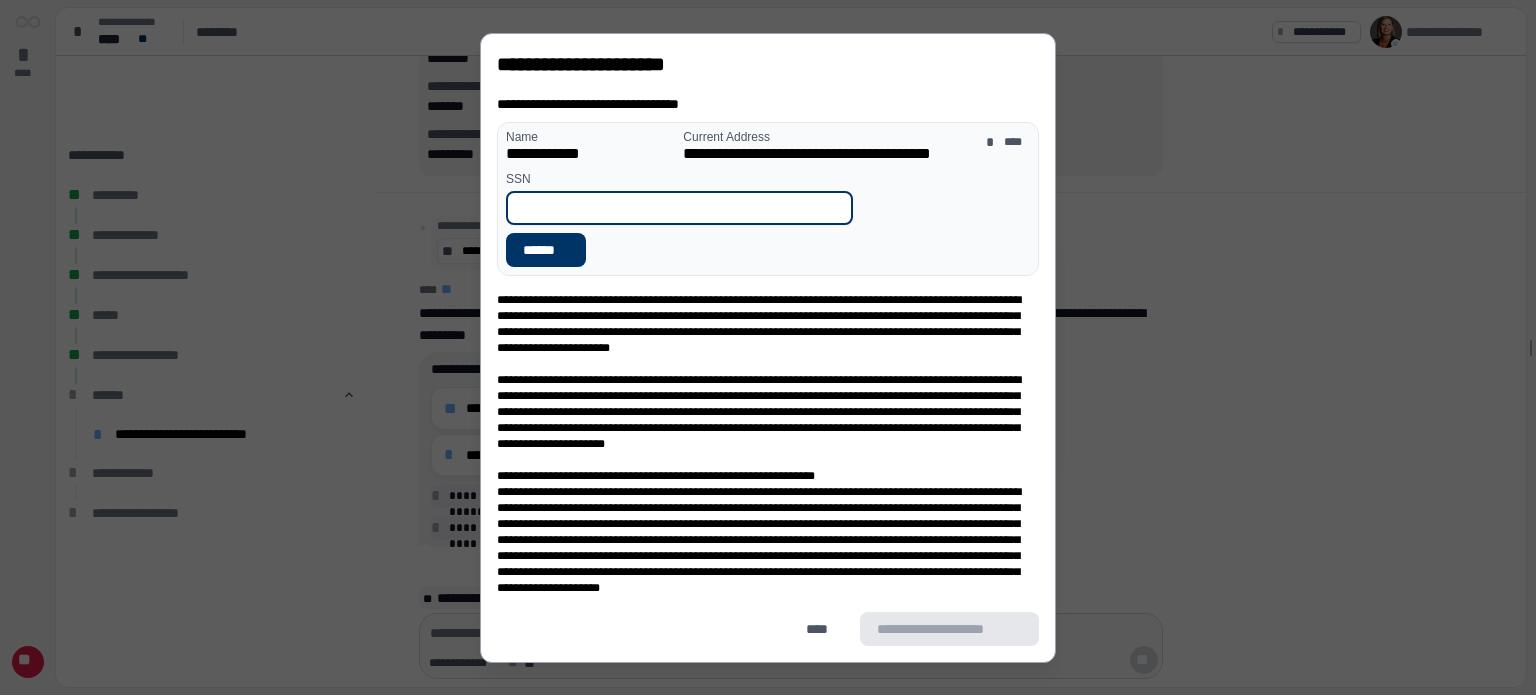 click at bounding box center (679, 208) 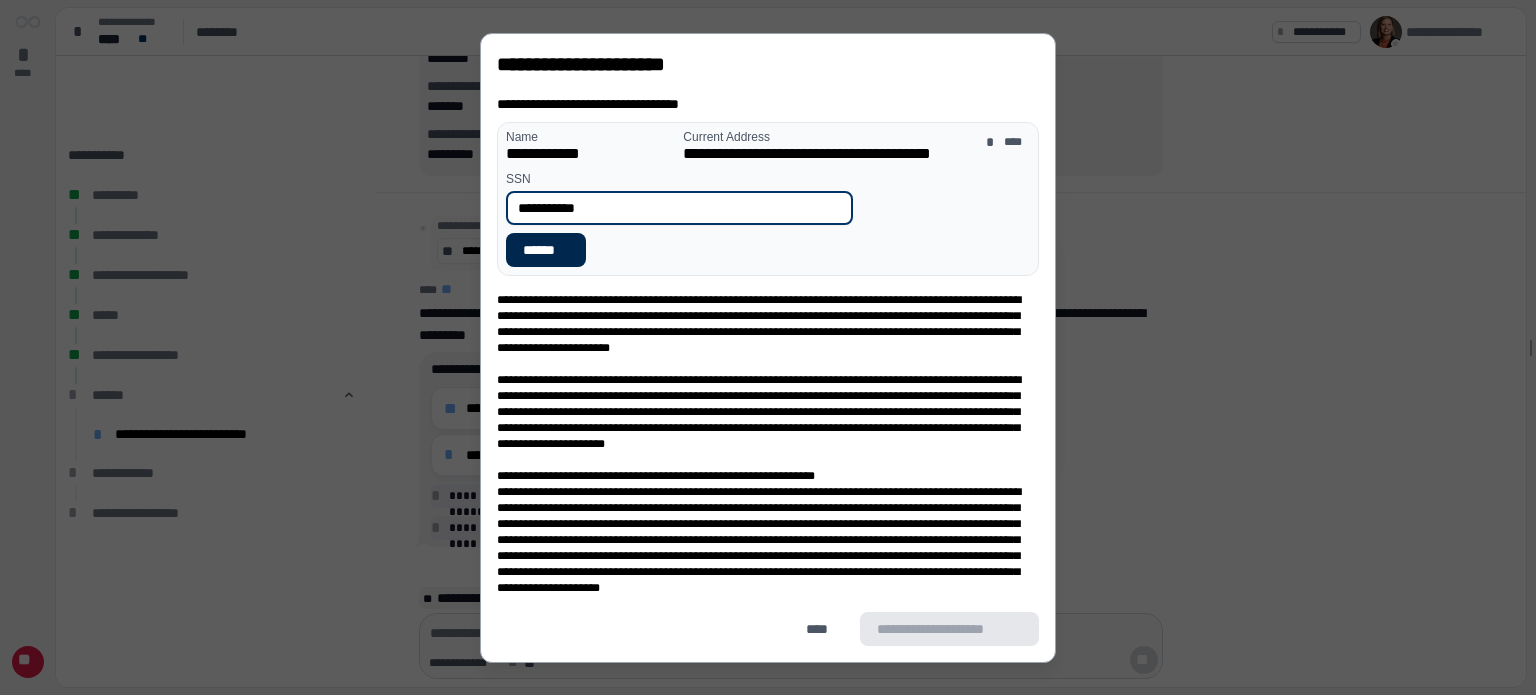 type on "**********" 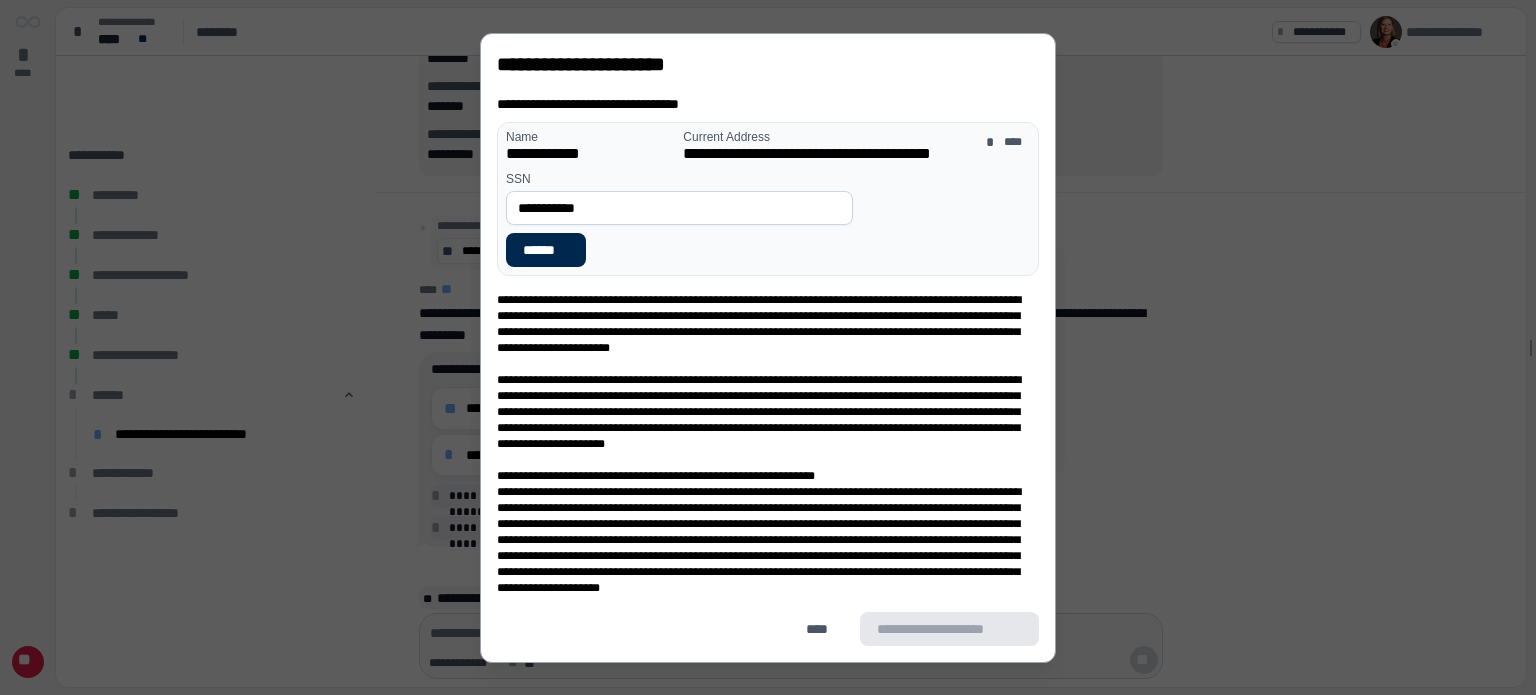 click on "******" at bounding box center [546, 250] 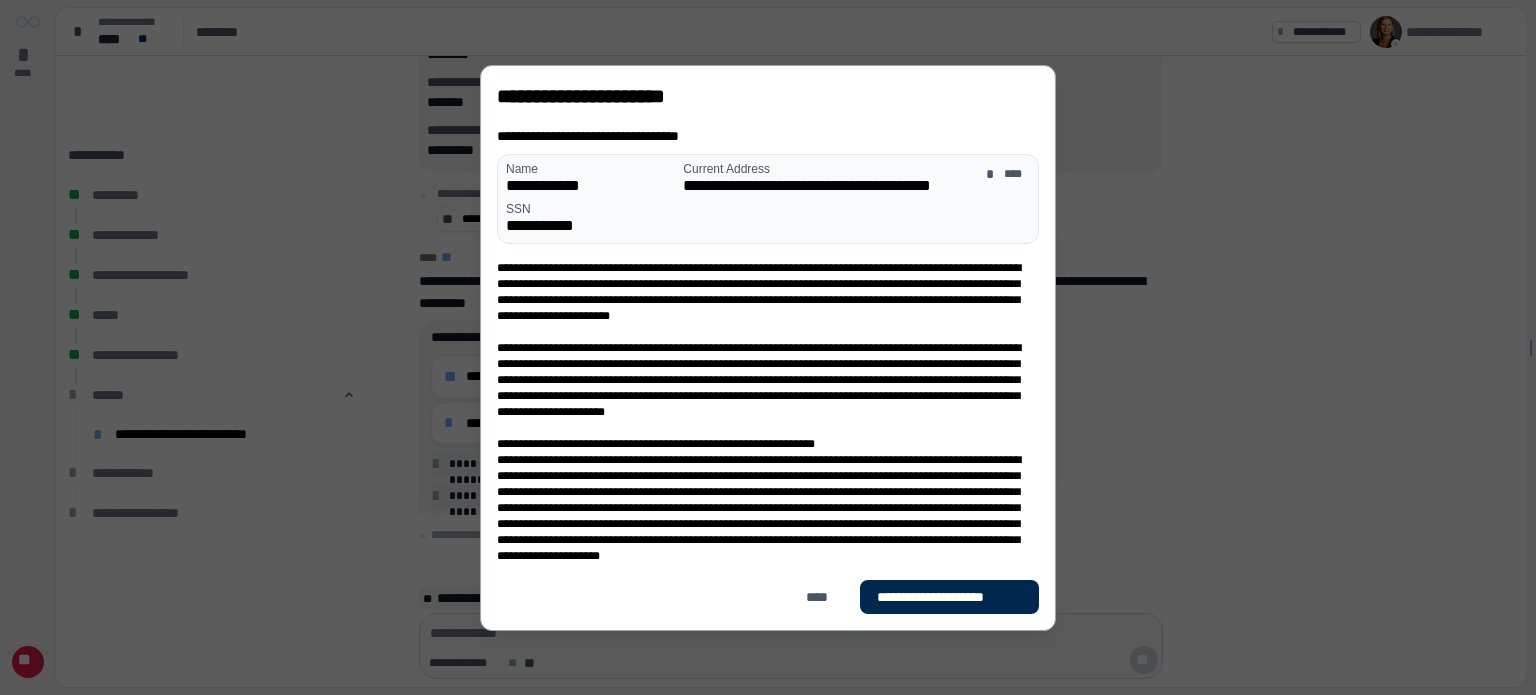 click on "**********" at bounding box center [949, 597] 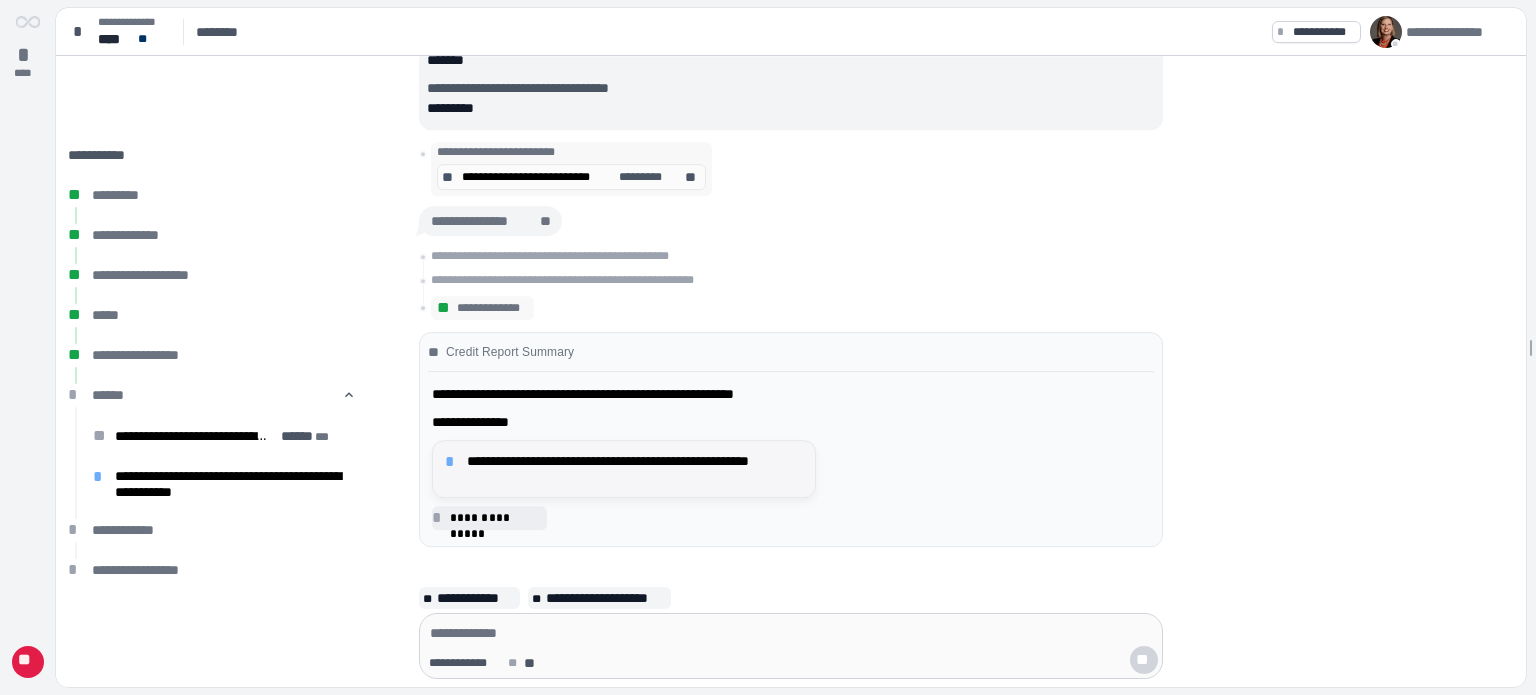 click on "**********" at bounding box center (635, 469) 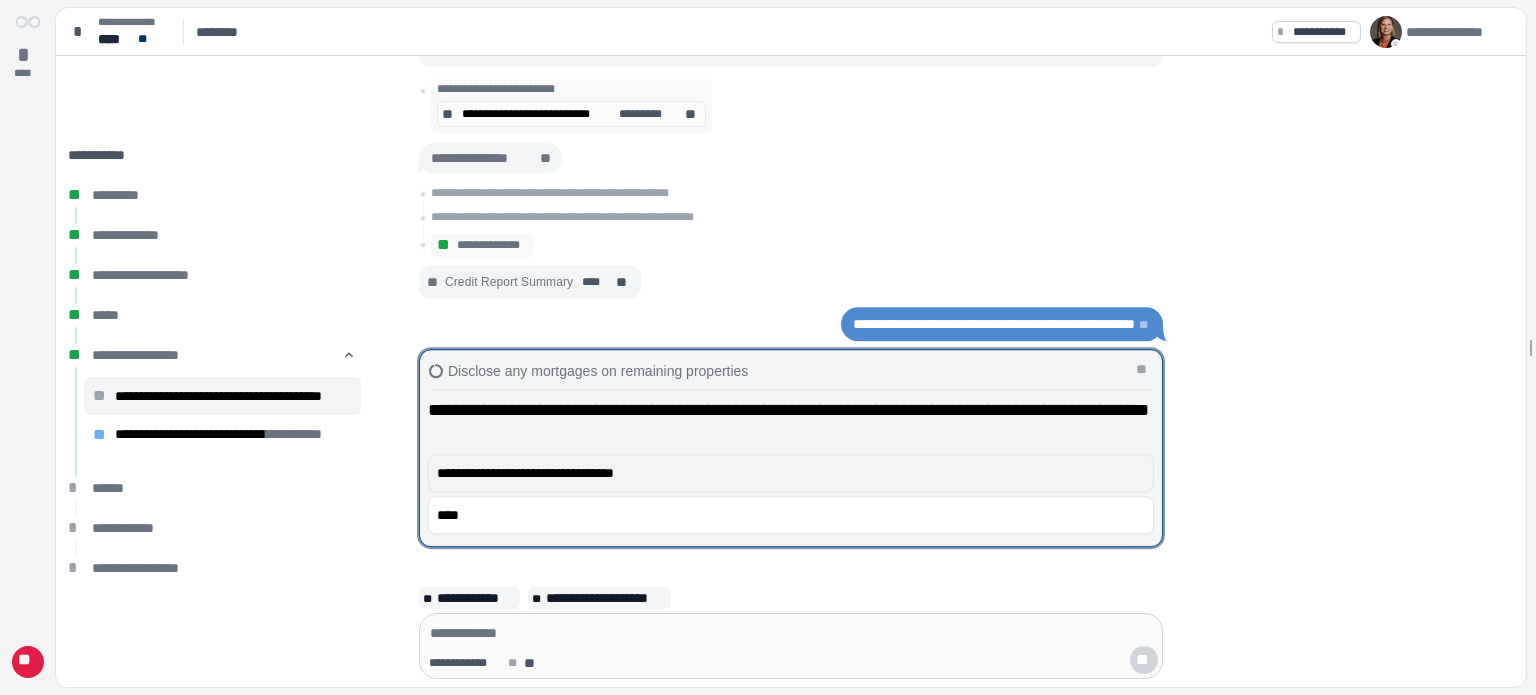 click on "**********" at bounding box center (791, 473) 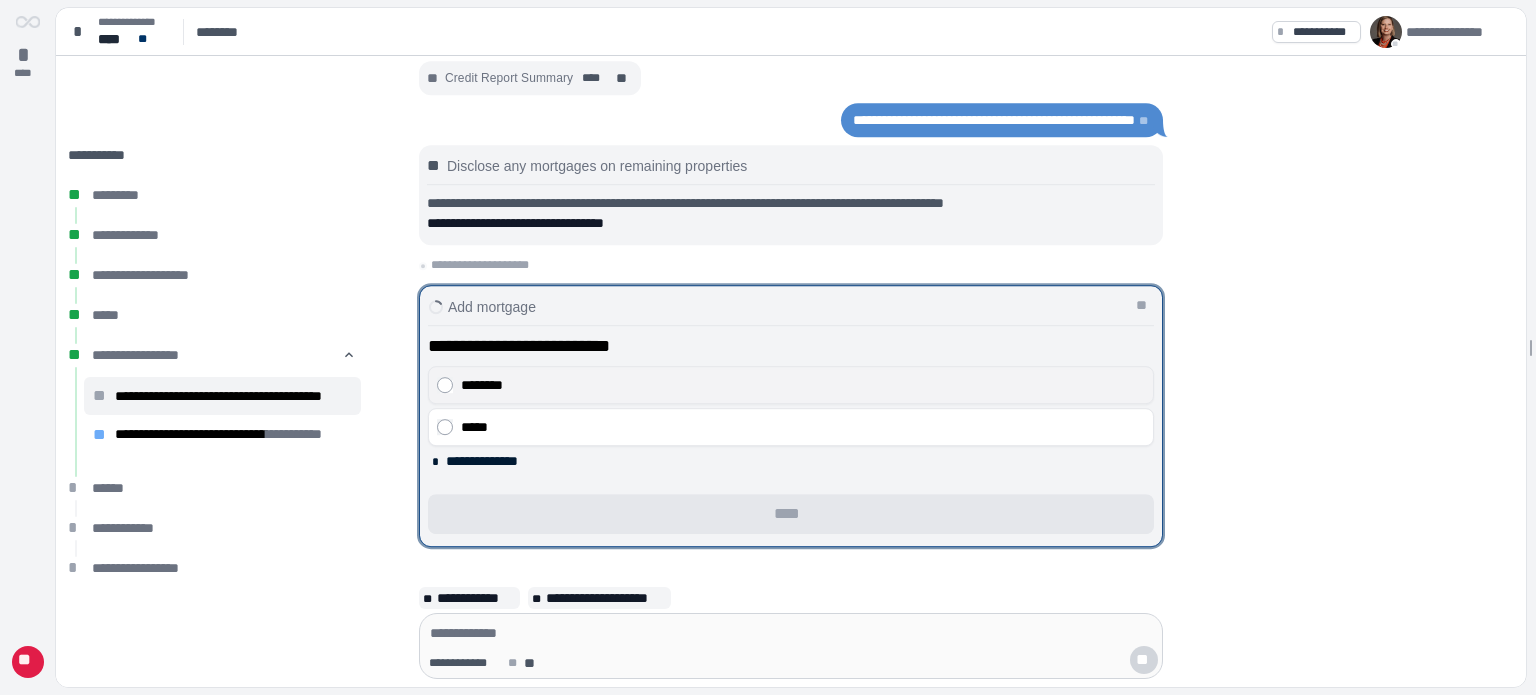click on "********" at bounding box center (803, 385) 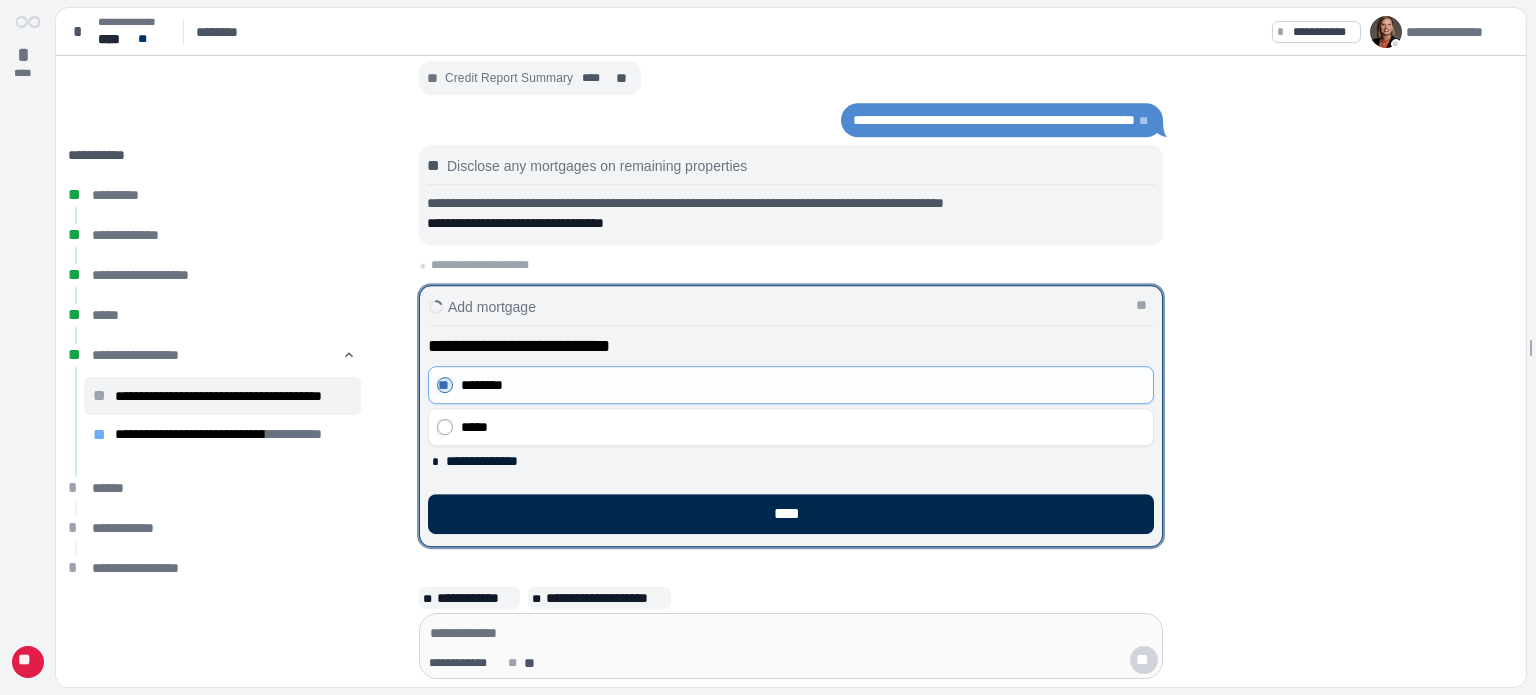 click on "****" at bounding box center (791, 514) 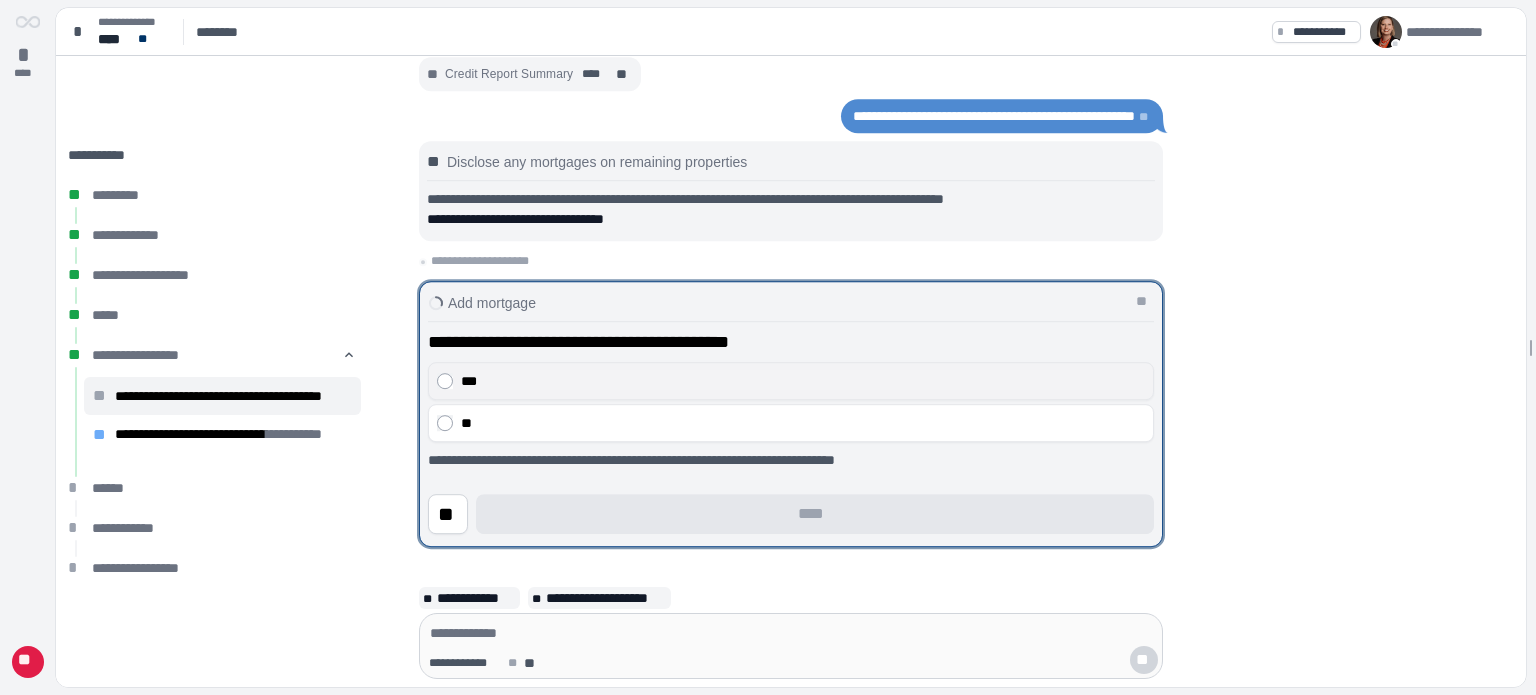 click on "***" at bounding box center [803, 381] 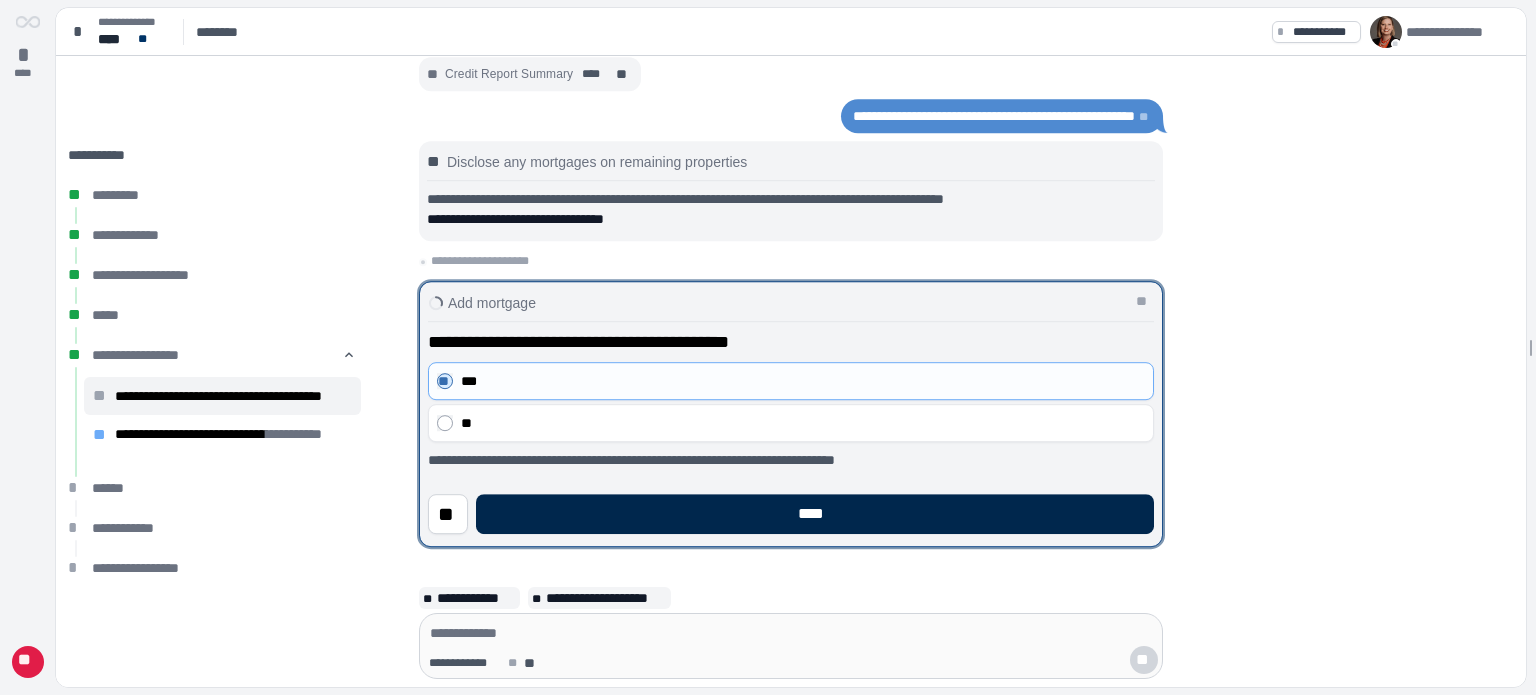 click on "****" at bounding box center [815, 514] 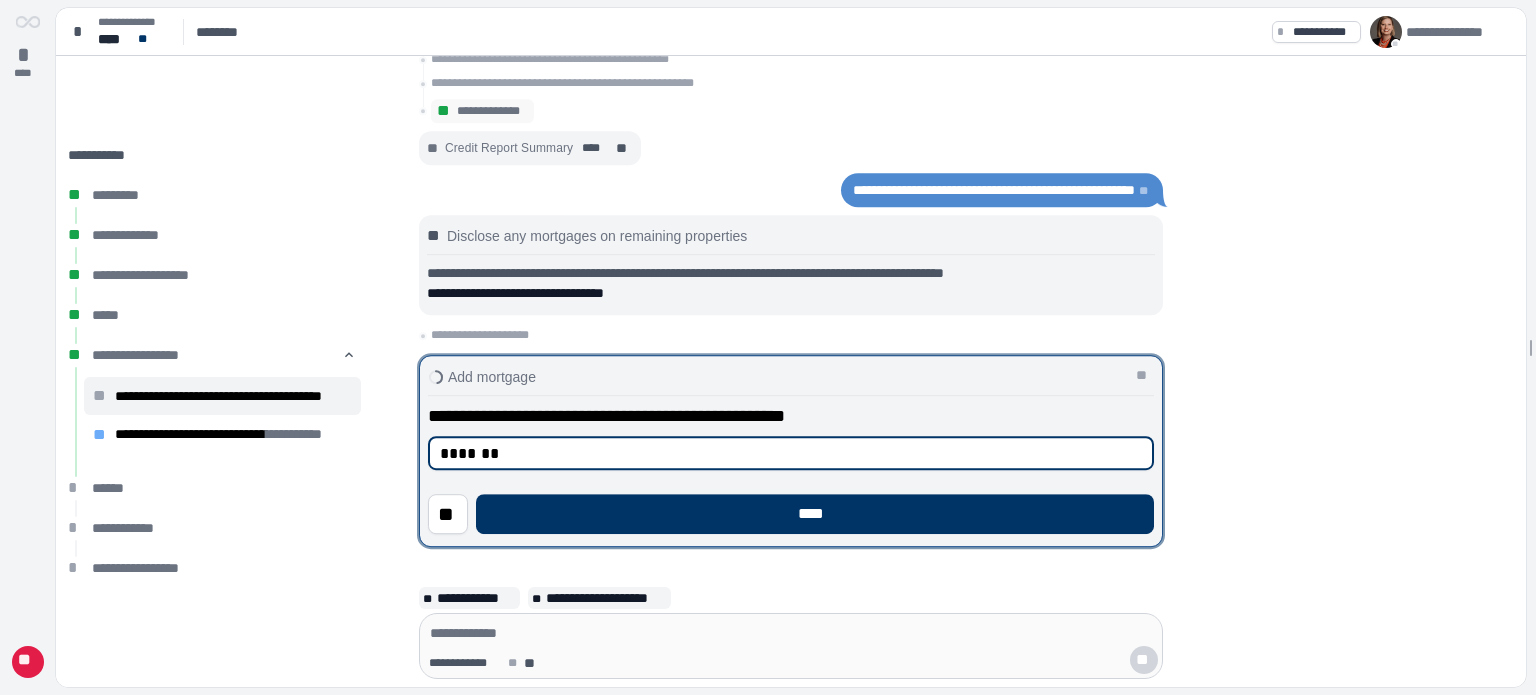 type on "*******" 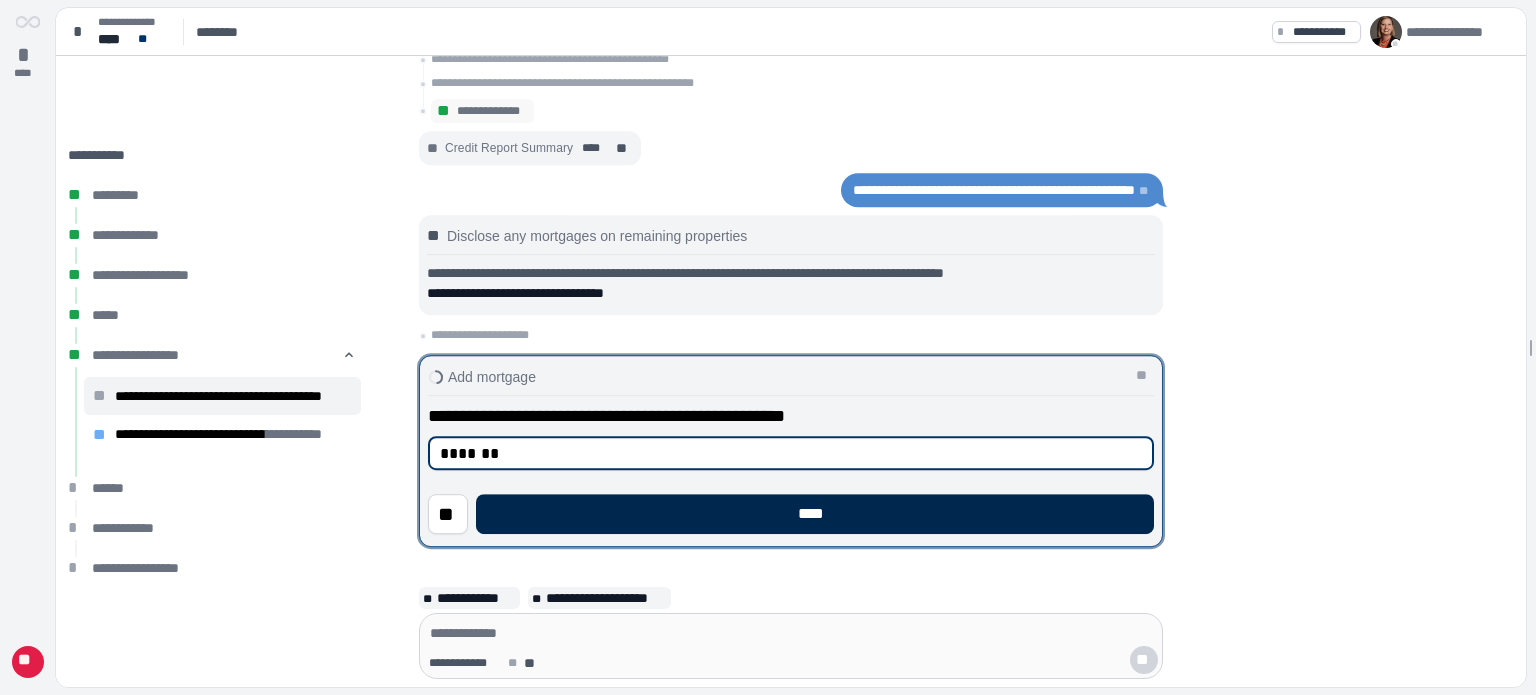 click on "****" at bounding box center (815, 514) 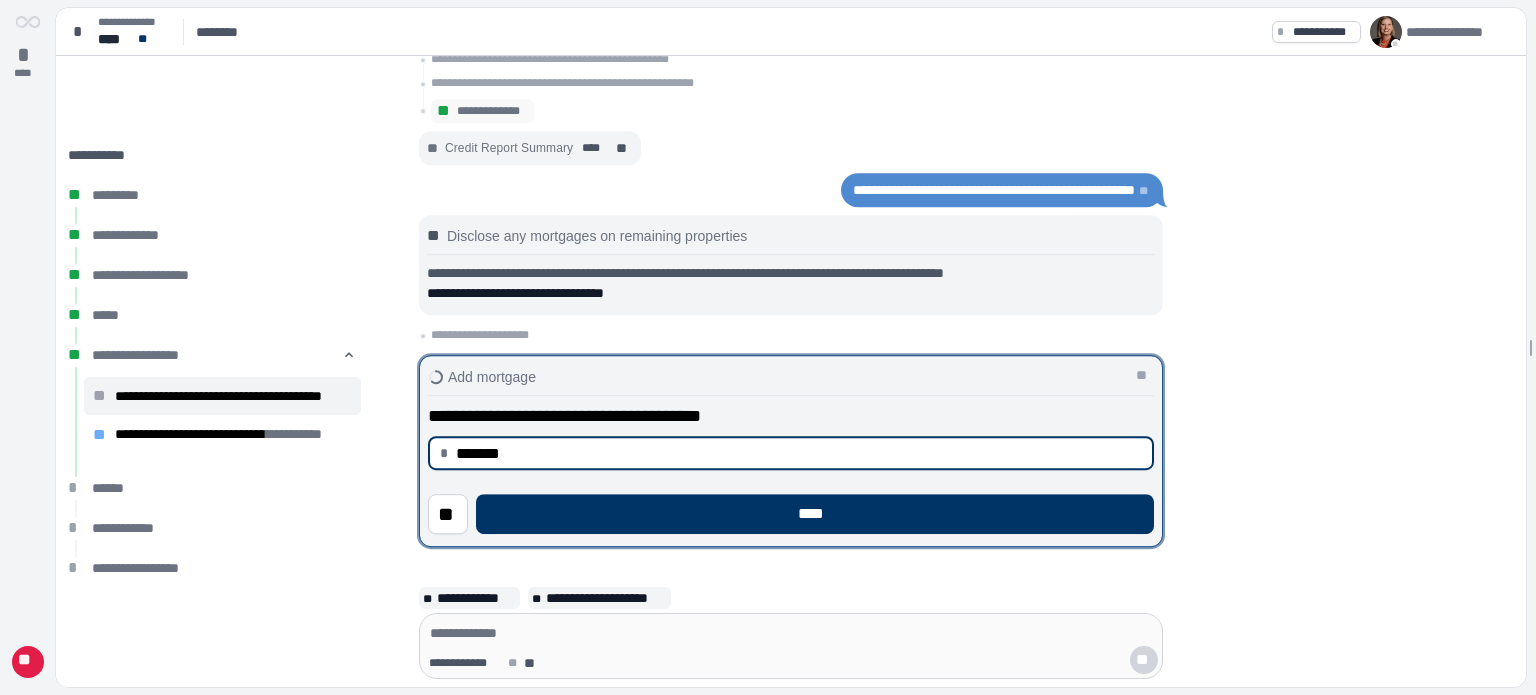 type on "**********" 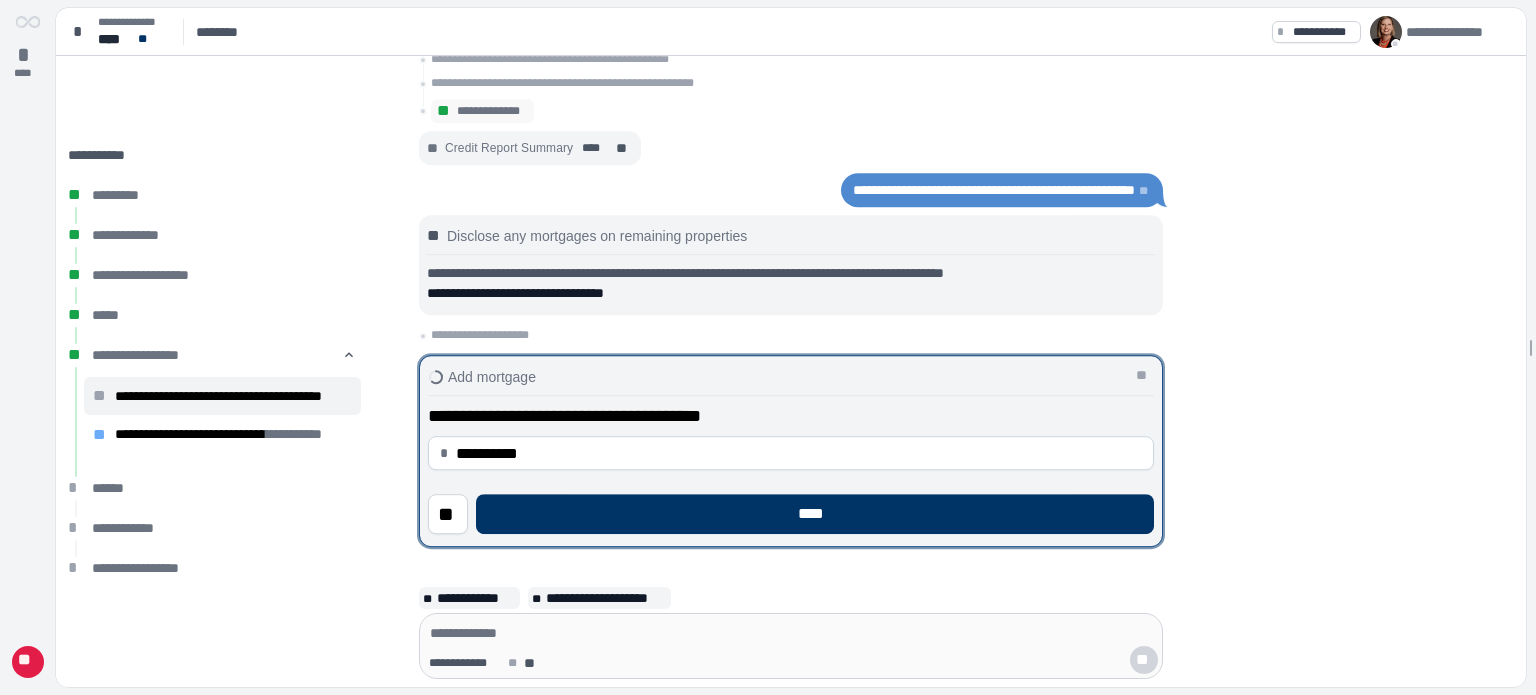 click on "****" at bounding box center [815, 514] 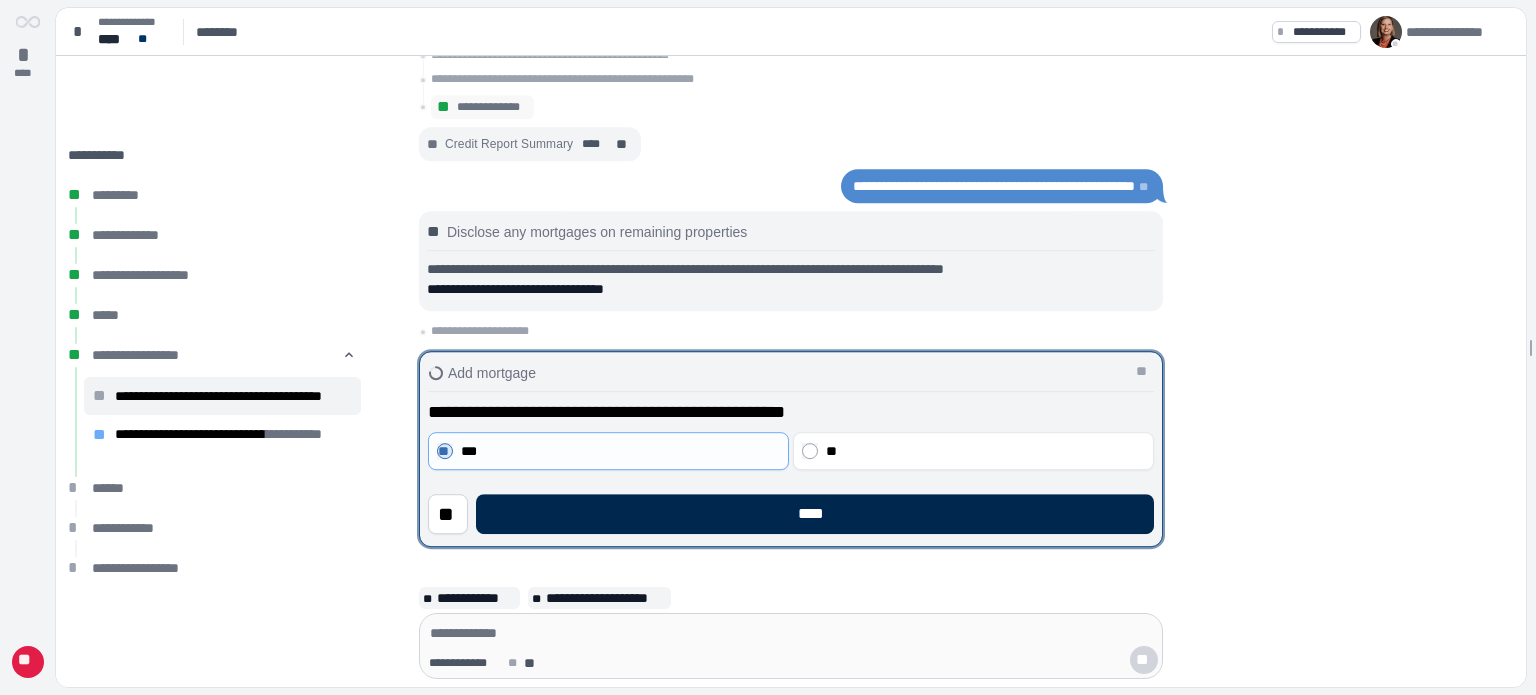 click on "****" at bounding box center (815, 514) 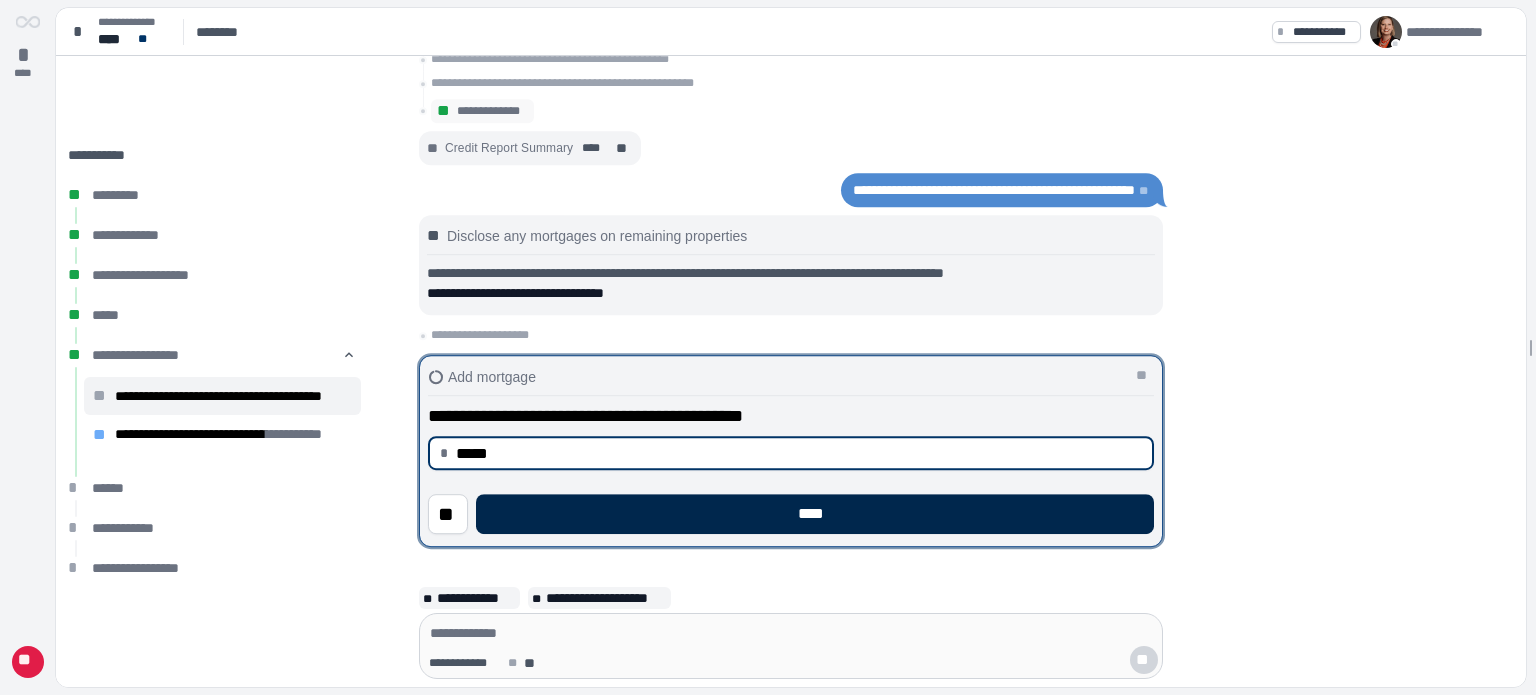 type on "********" 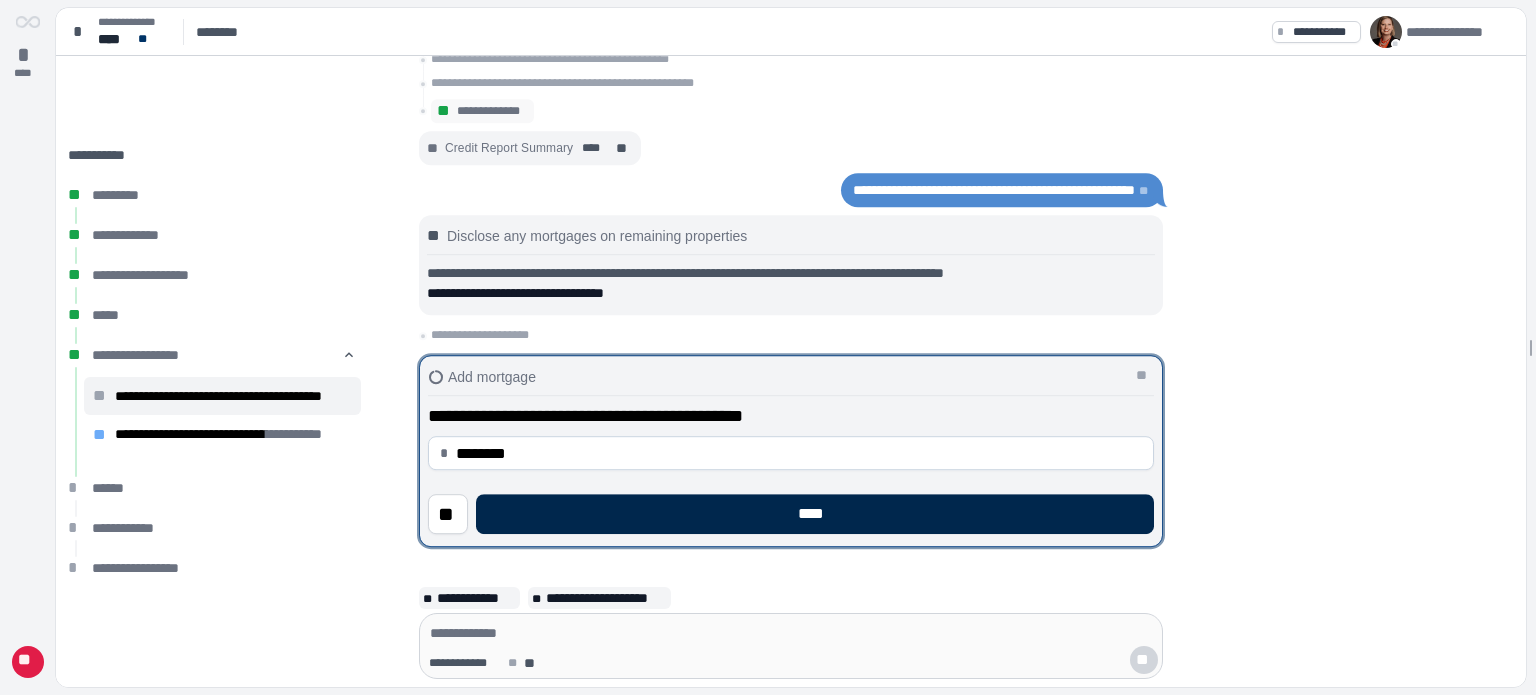 click on "****" at bounding box center [815, 514] 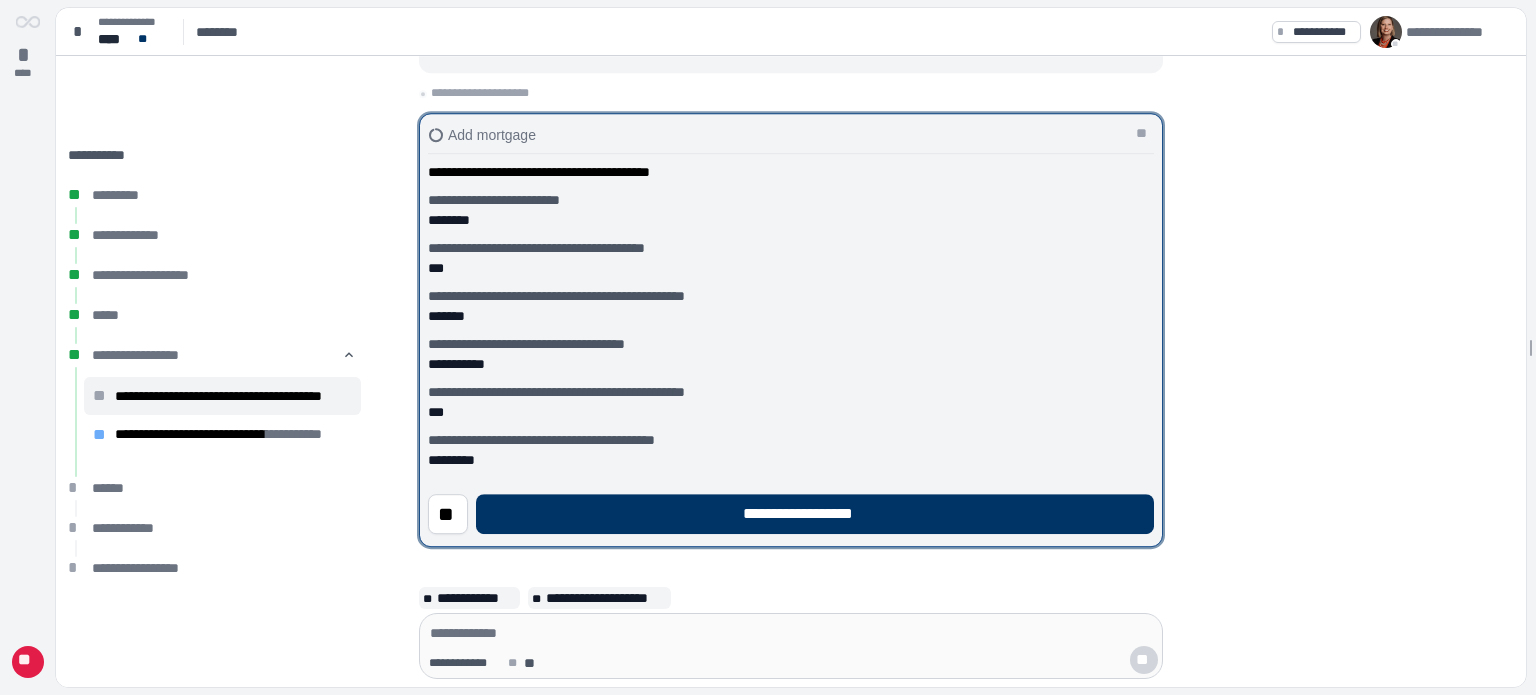 click on "**********" at bounding box center [815, 514] 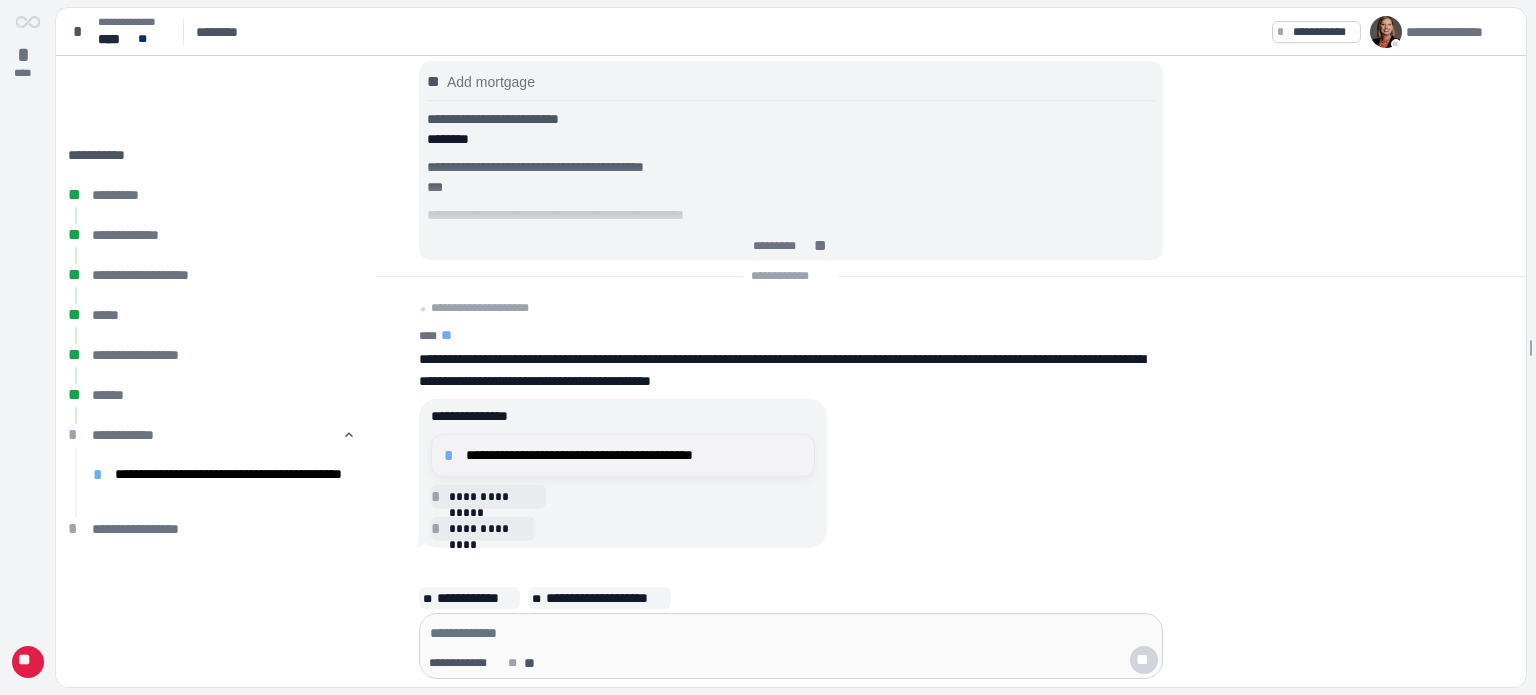 click on "**********" at bounding box center [634, 455] 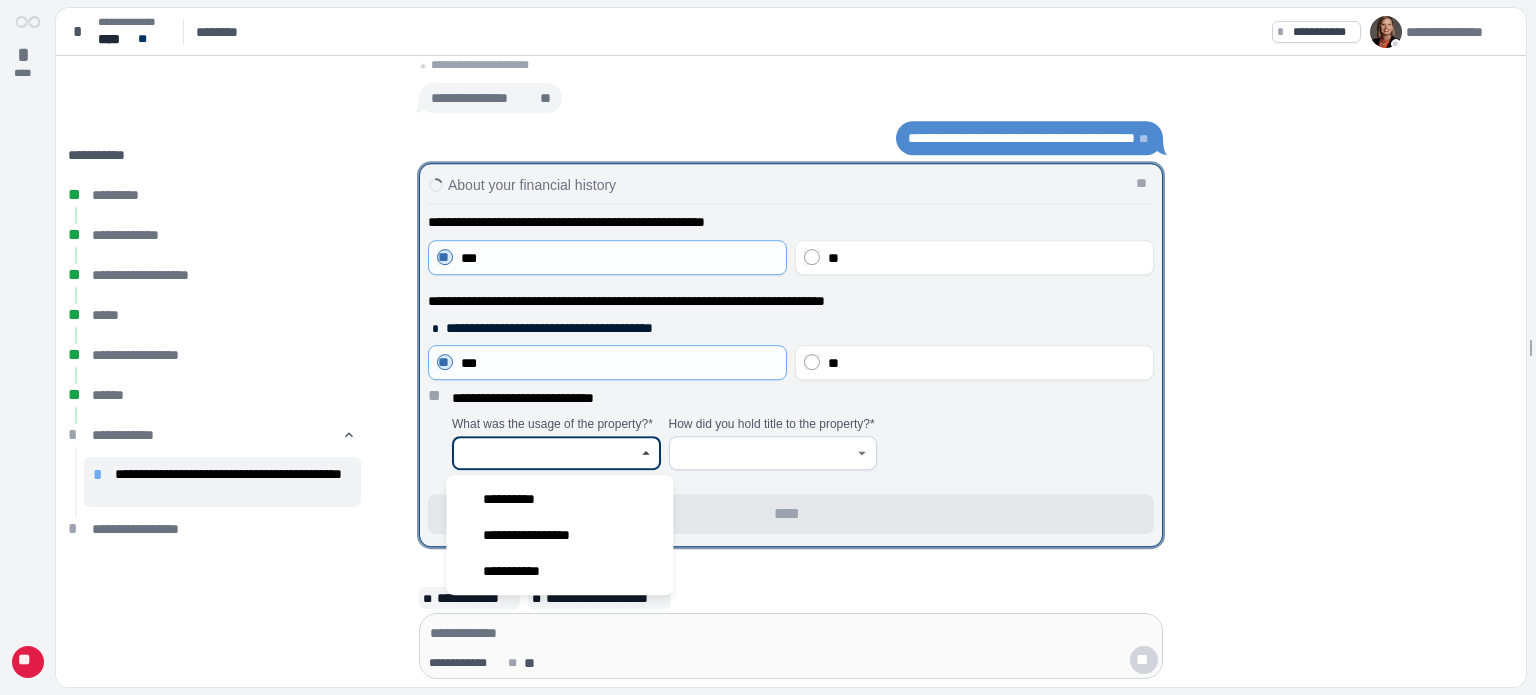 click at bounding box center (545, 453) 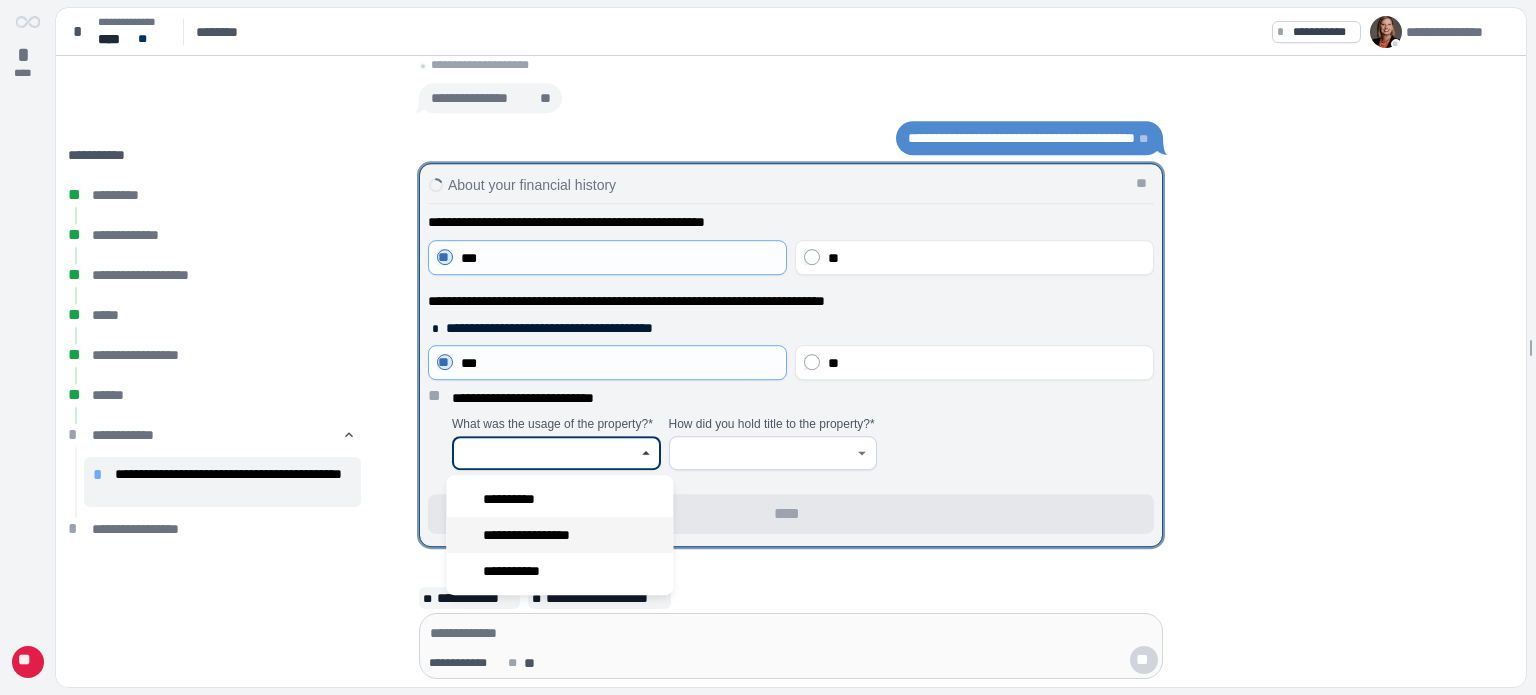 click on "**********" at bounding box center (539, 535) 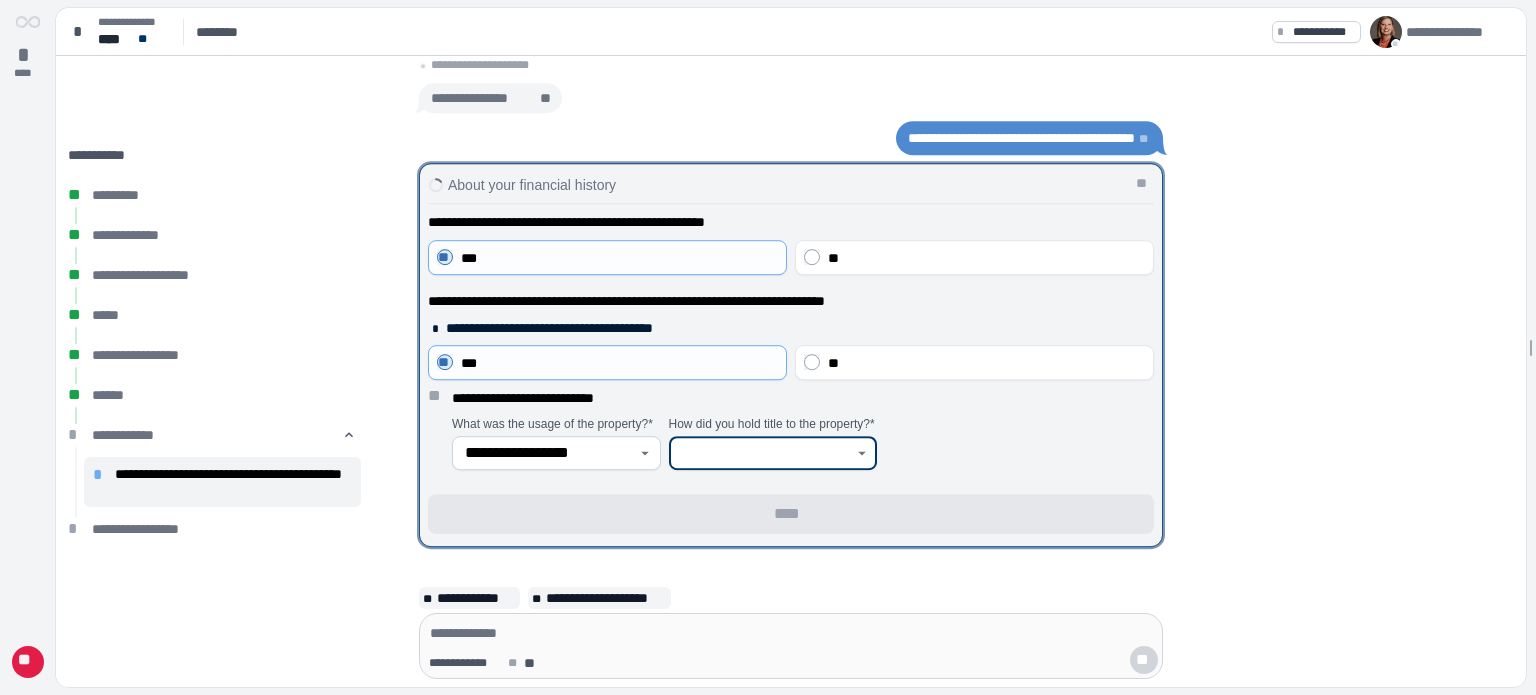 click at bounding box center (762, 453) 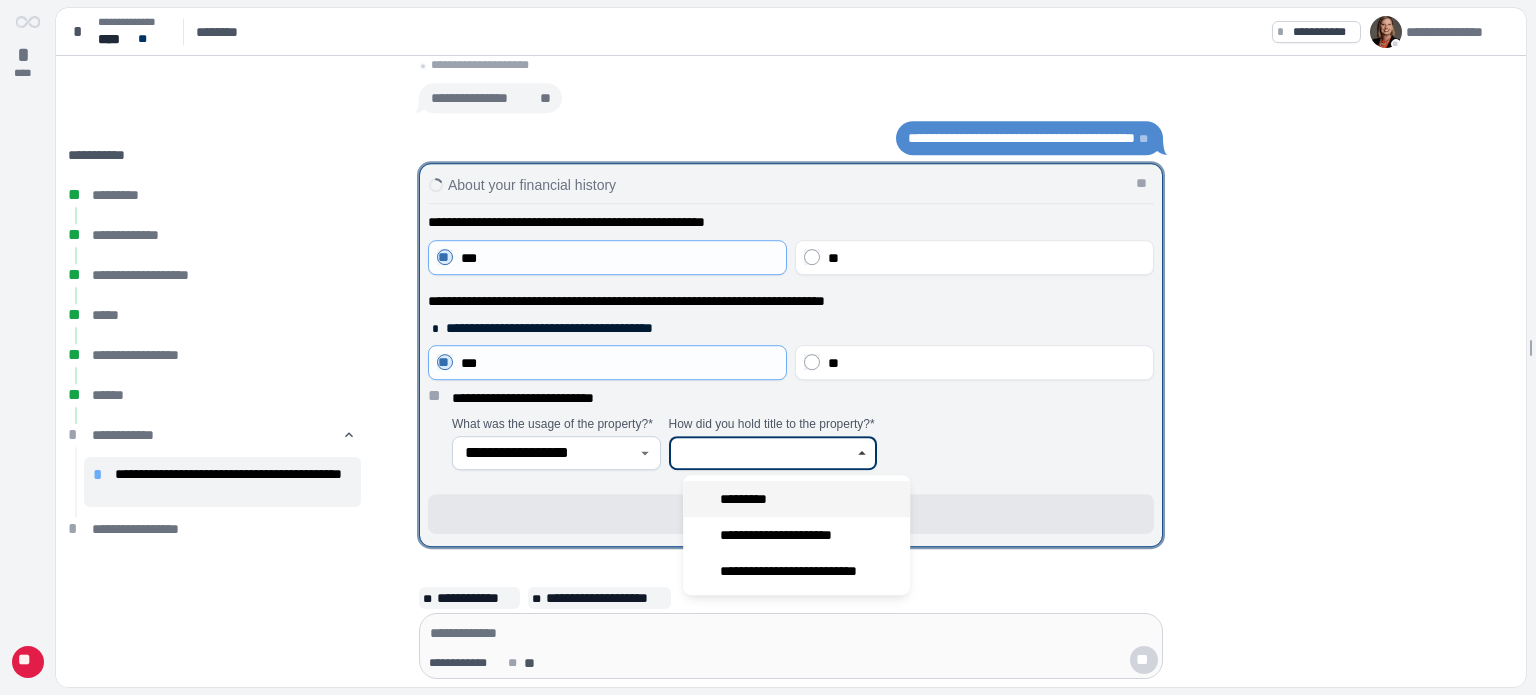 click on "*********" at bounding box center (749, 499) 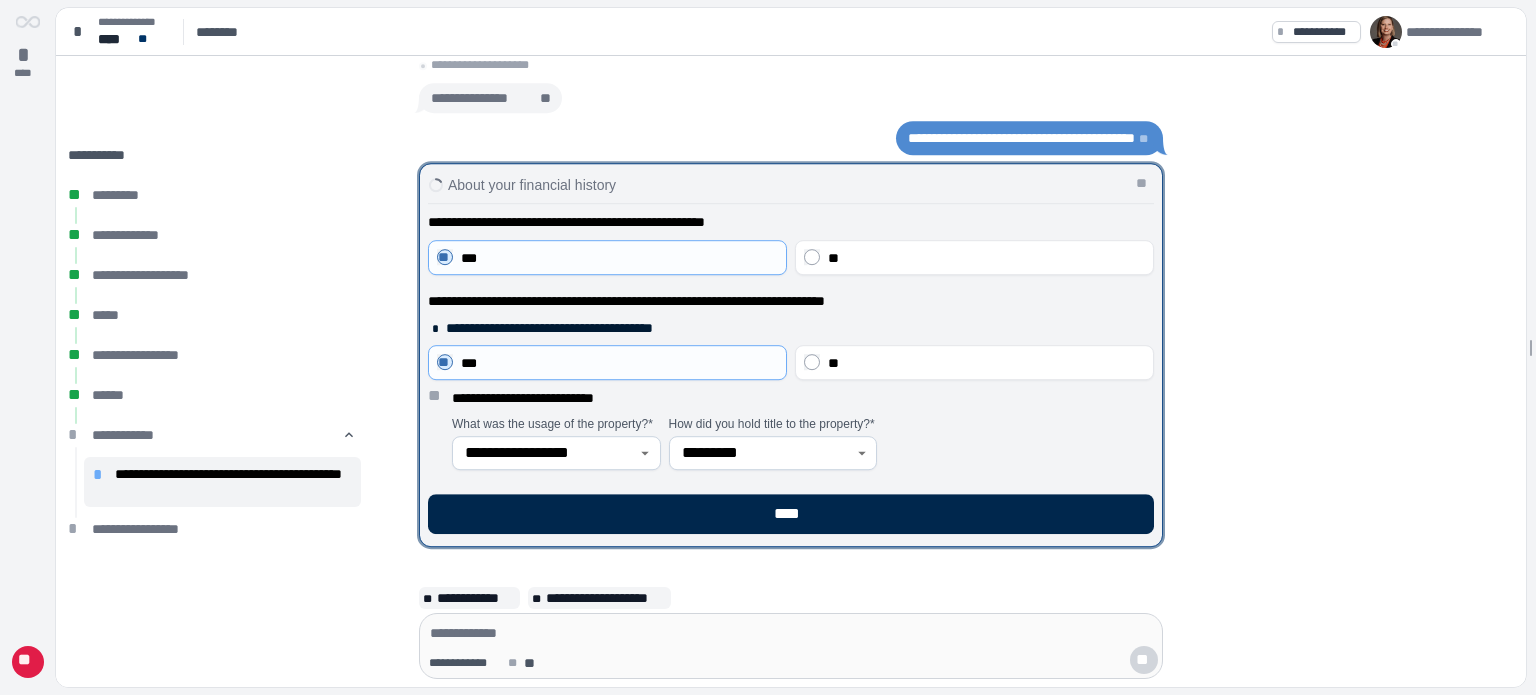click on "****" at bounding box center (791, 514) 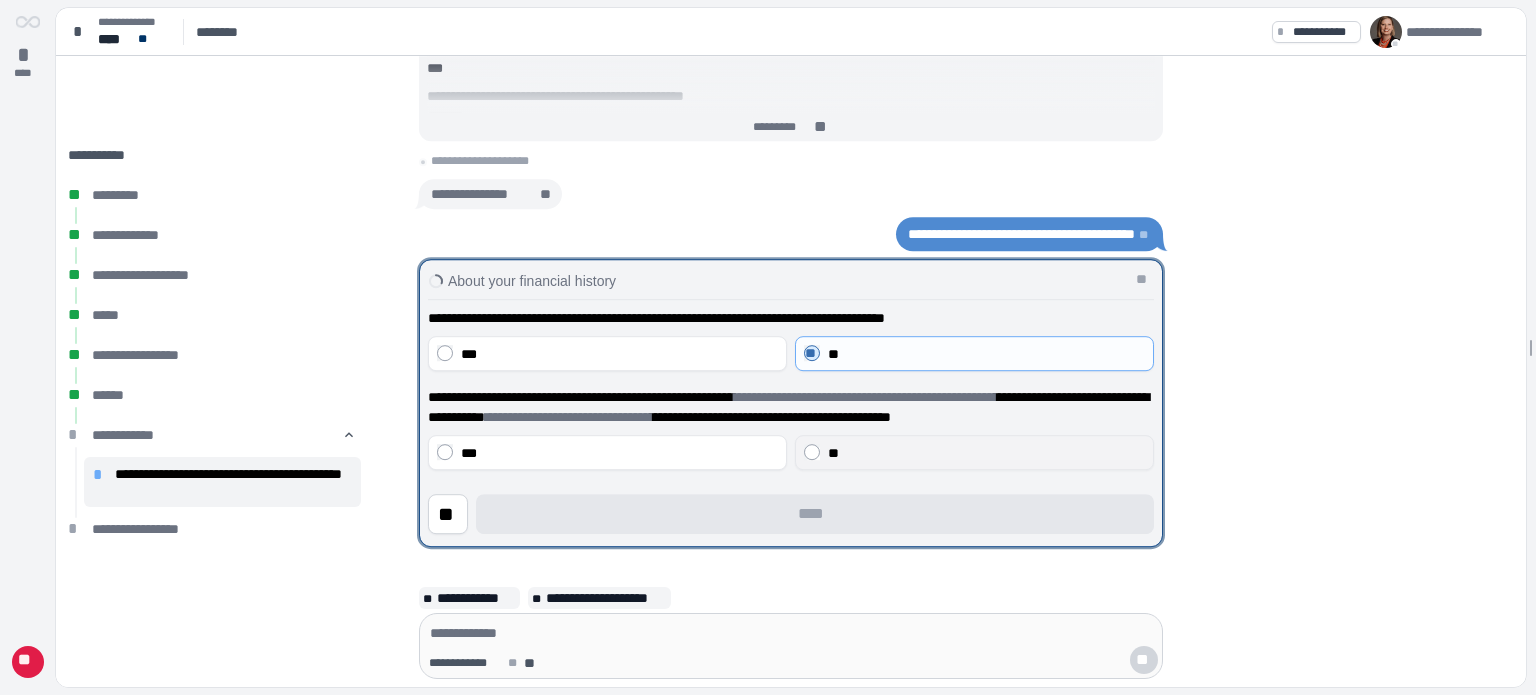 click on "**" at bounding box center [974, 452] 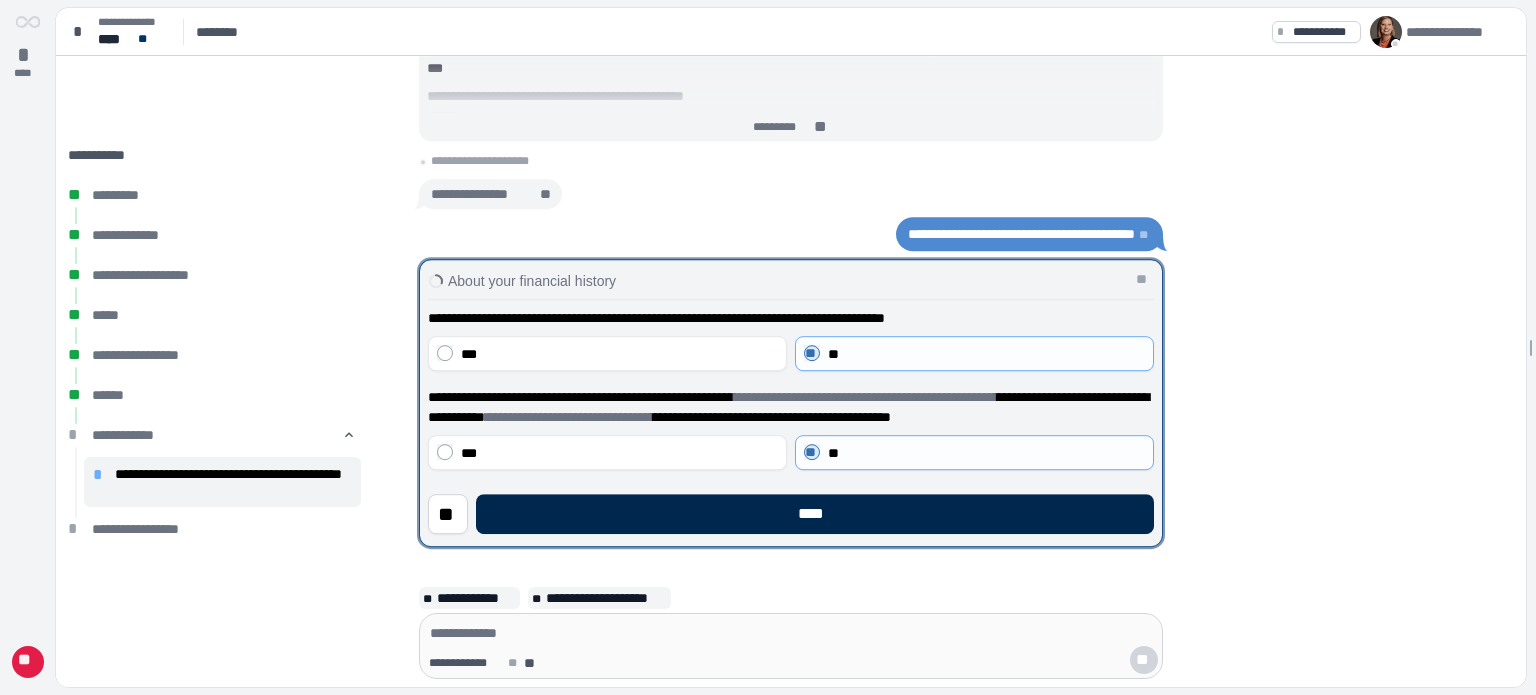 click on "****" at bounding box center (815, 514) 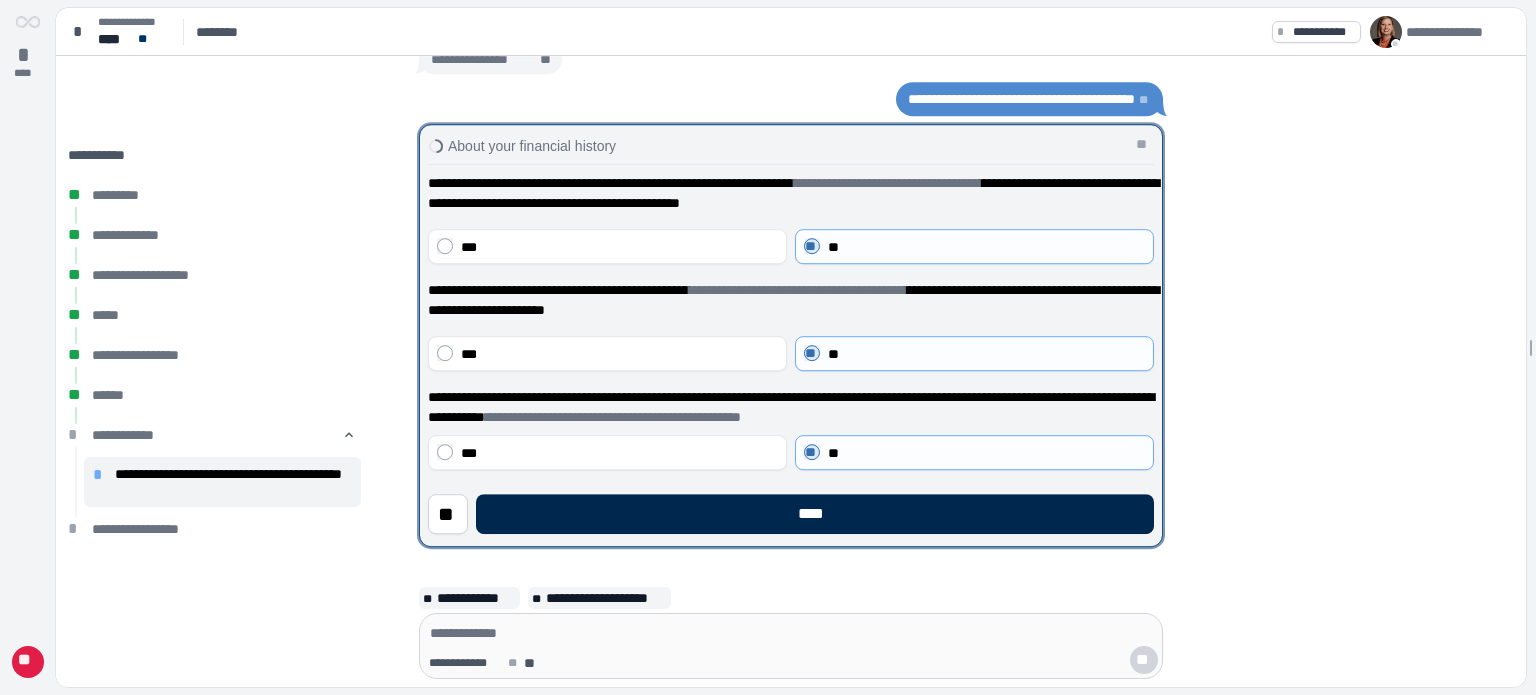 click on "****" at bounding box center [815, 514] 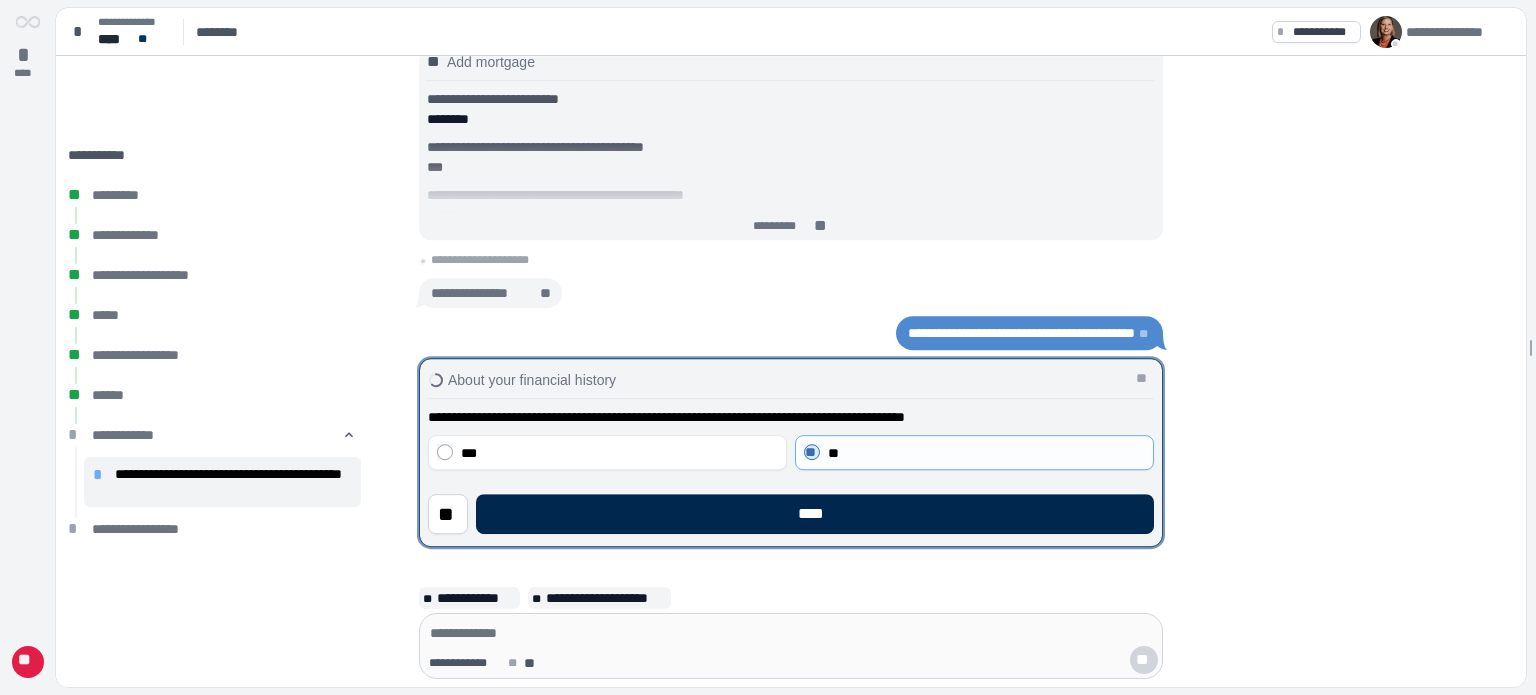 click on "****" at bounding box center (815, 514) 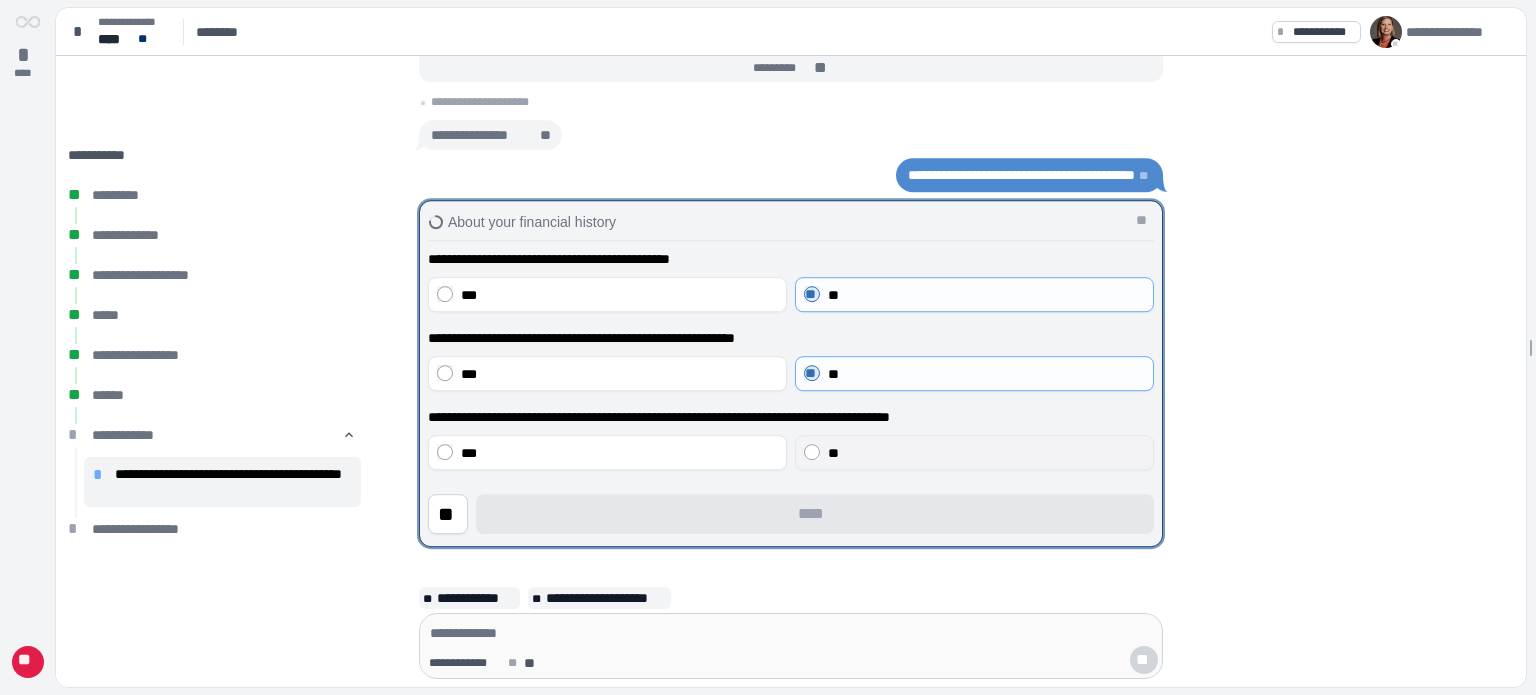 click on "**" at bounding box center (974, 452) 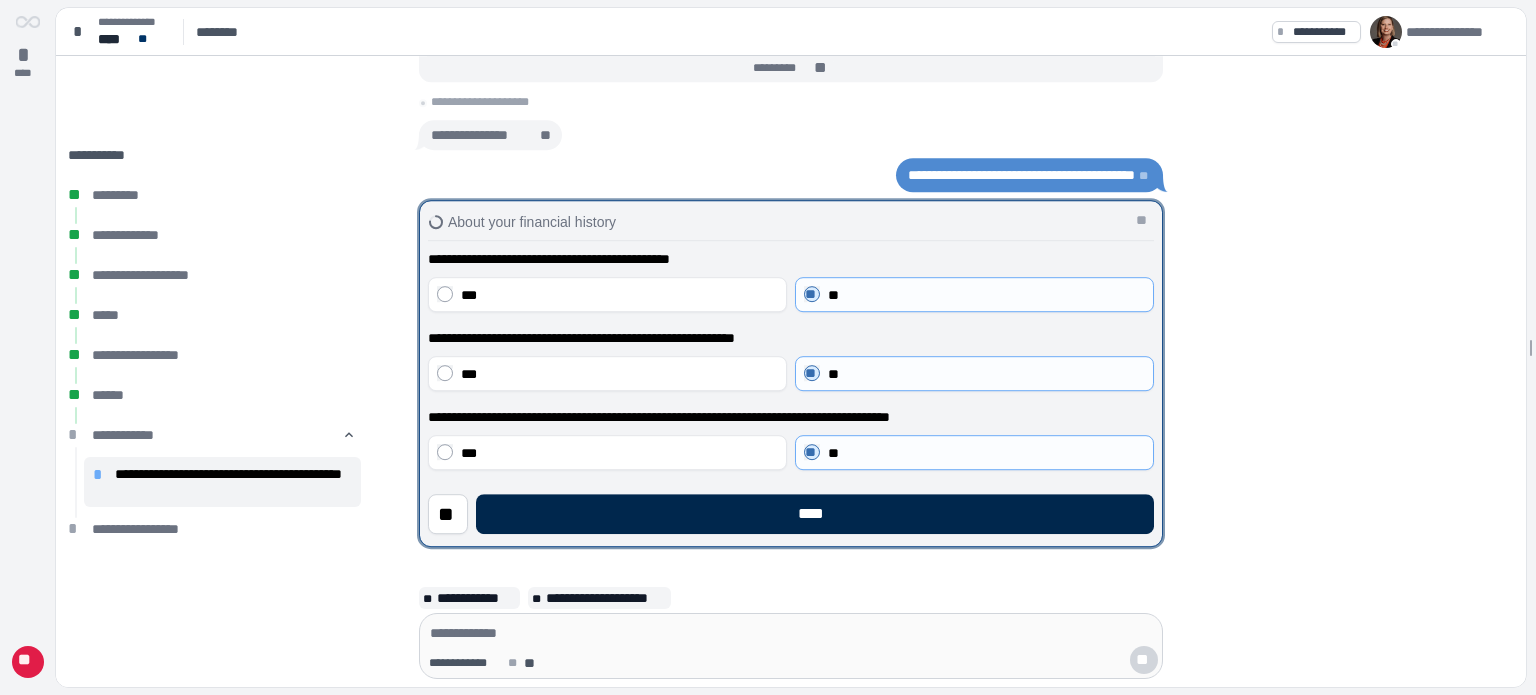 click on "****" at bounding box center [815, 514] 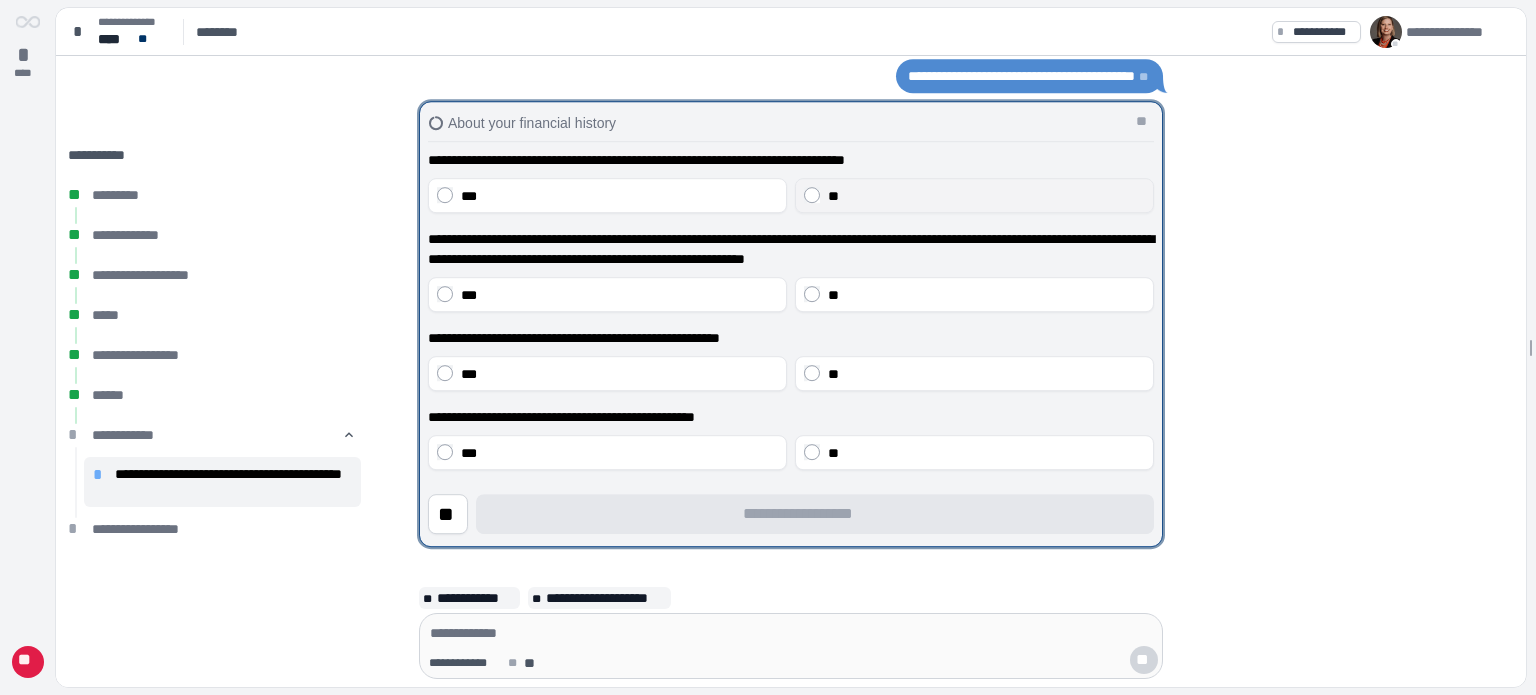click on "**" at bounding box center (974, 195) 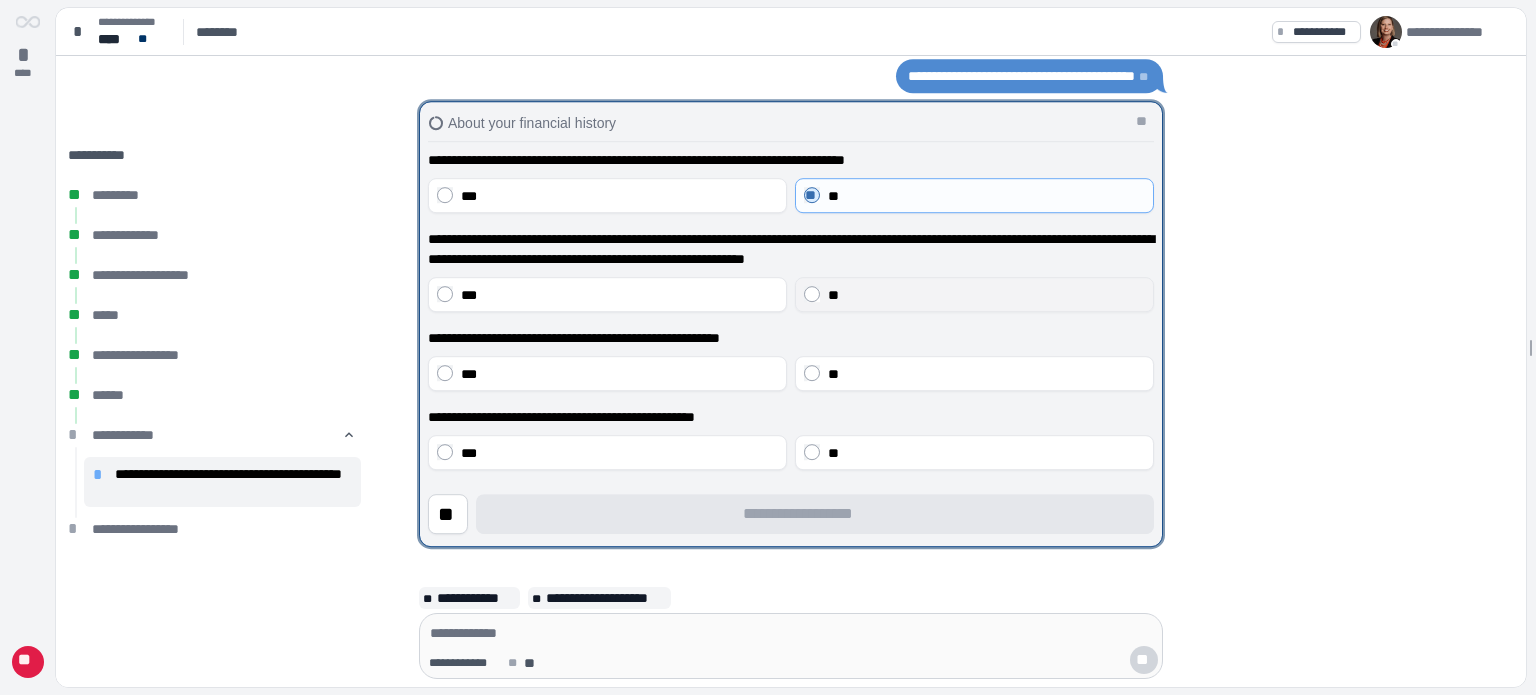 click on "**" at bounding box center (974, 294) 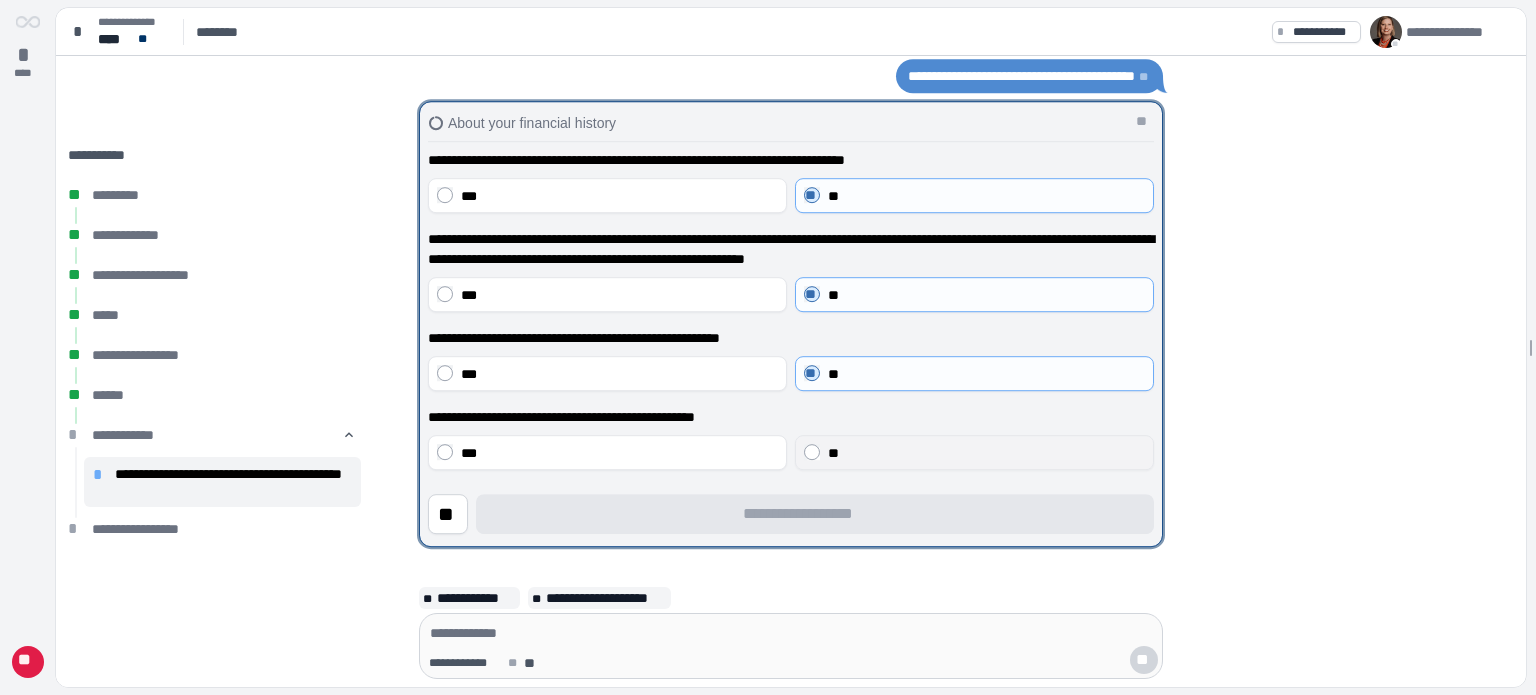 click on "**" at bounding box center (974, 452) 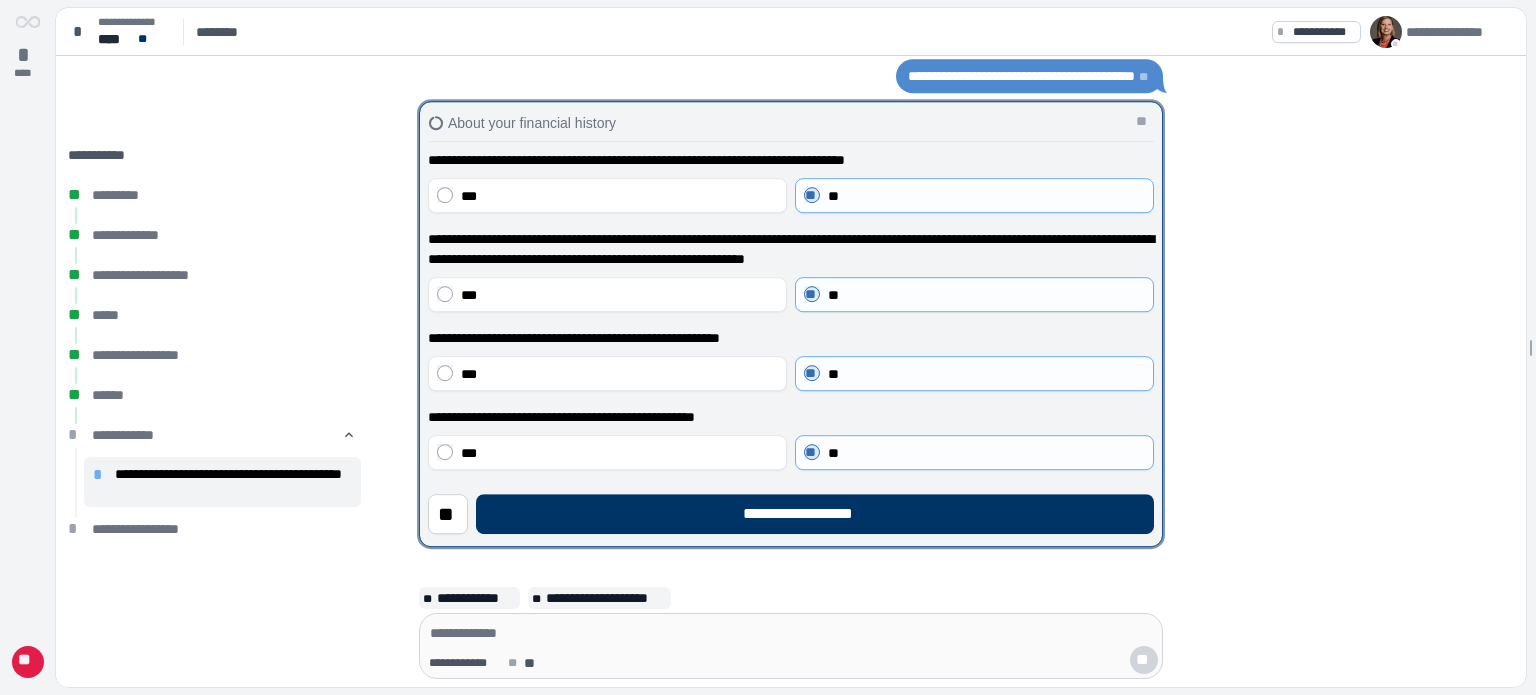 click on "**********" at bounding box center (791, 506) 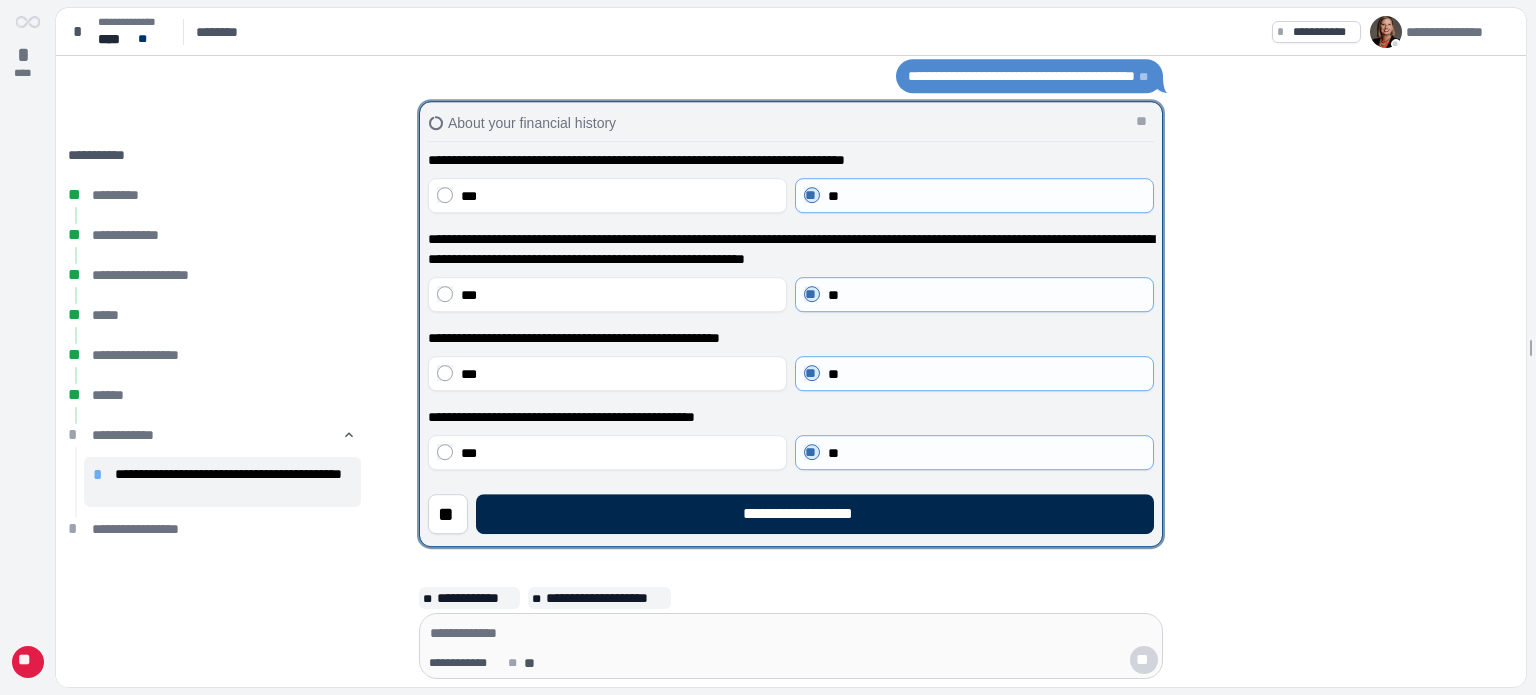 click on "**********" at bounding box center (815, 514) 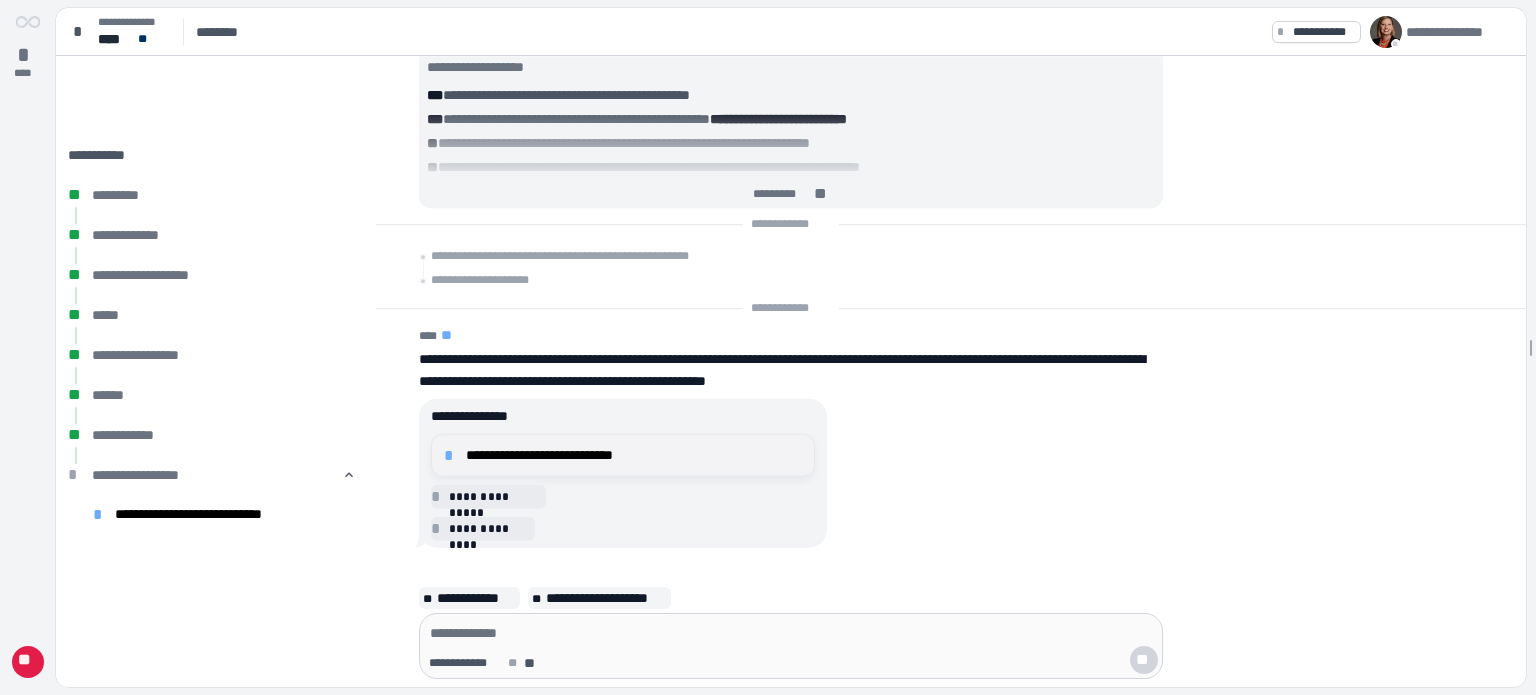 click on "**********" at bounding box center [634, 455] 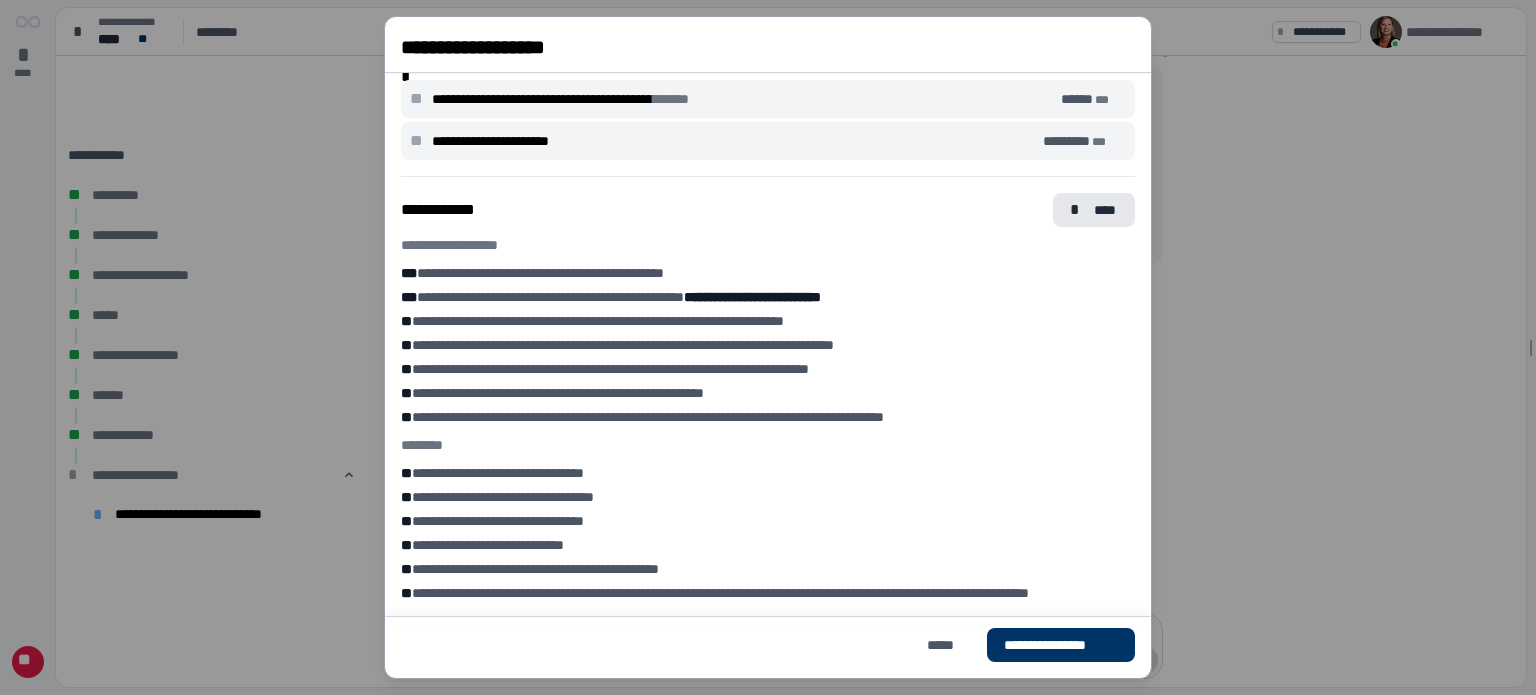 scroll, scrollTop: 700, scrollLeft: 0, axis: vertical 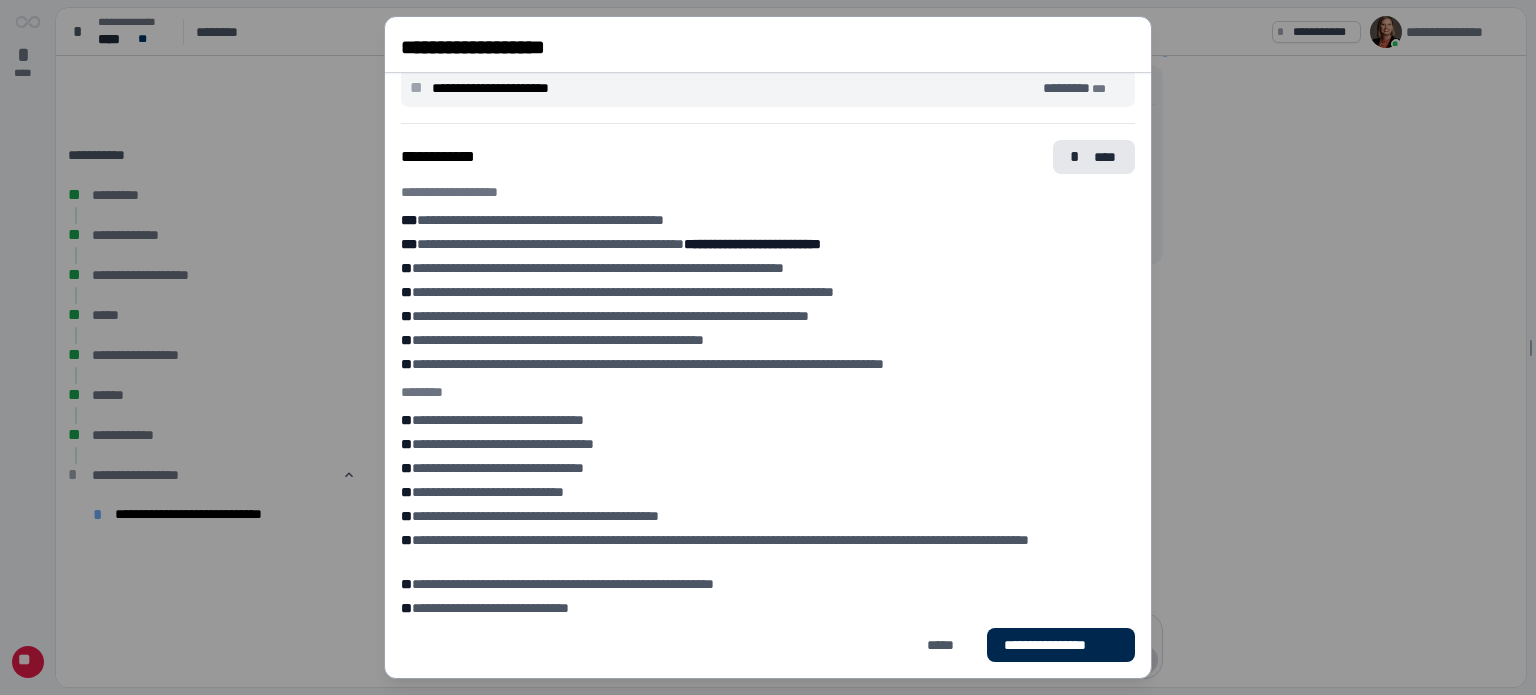click on "**********" at bounding box center (1061, 645) 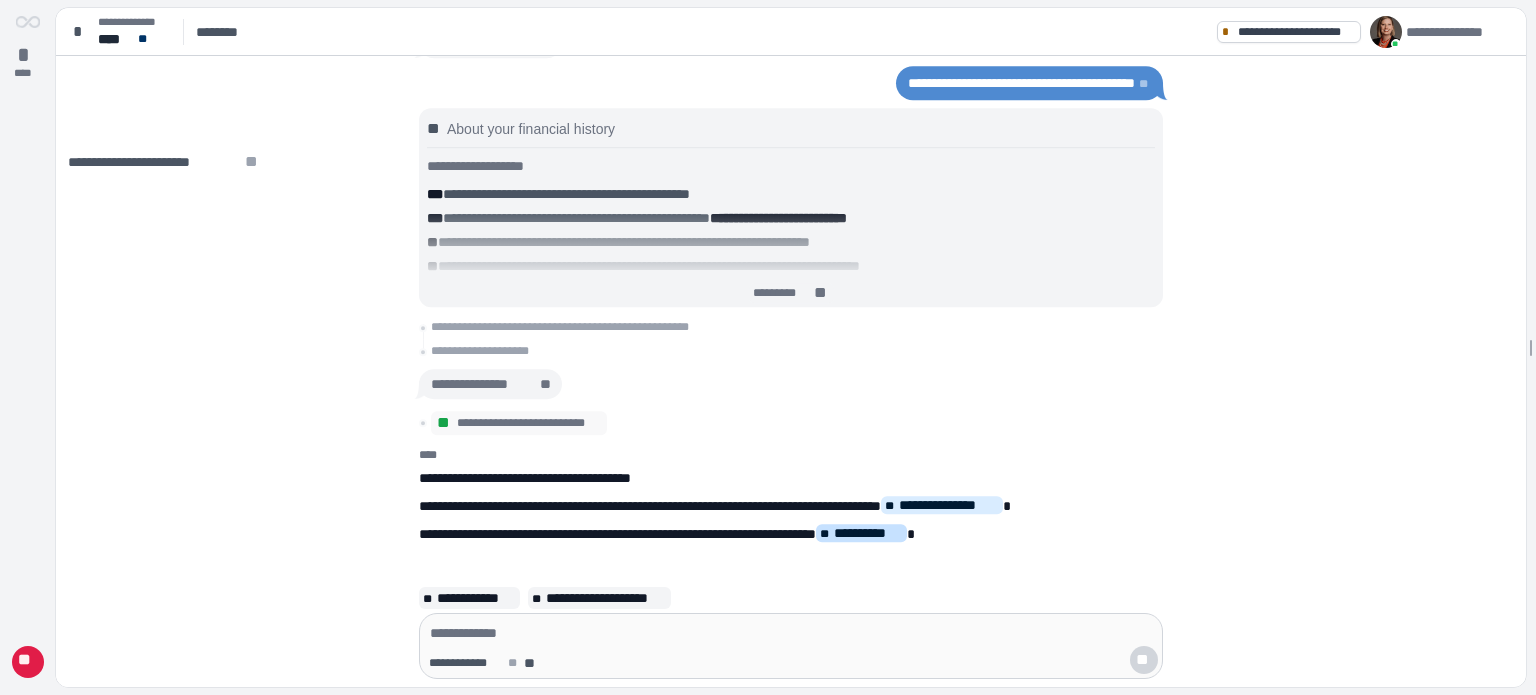click on "**********" at bounding box center [868, 533] 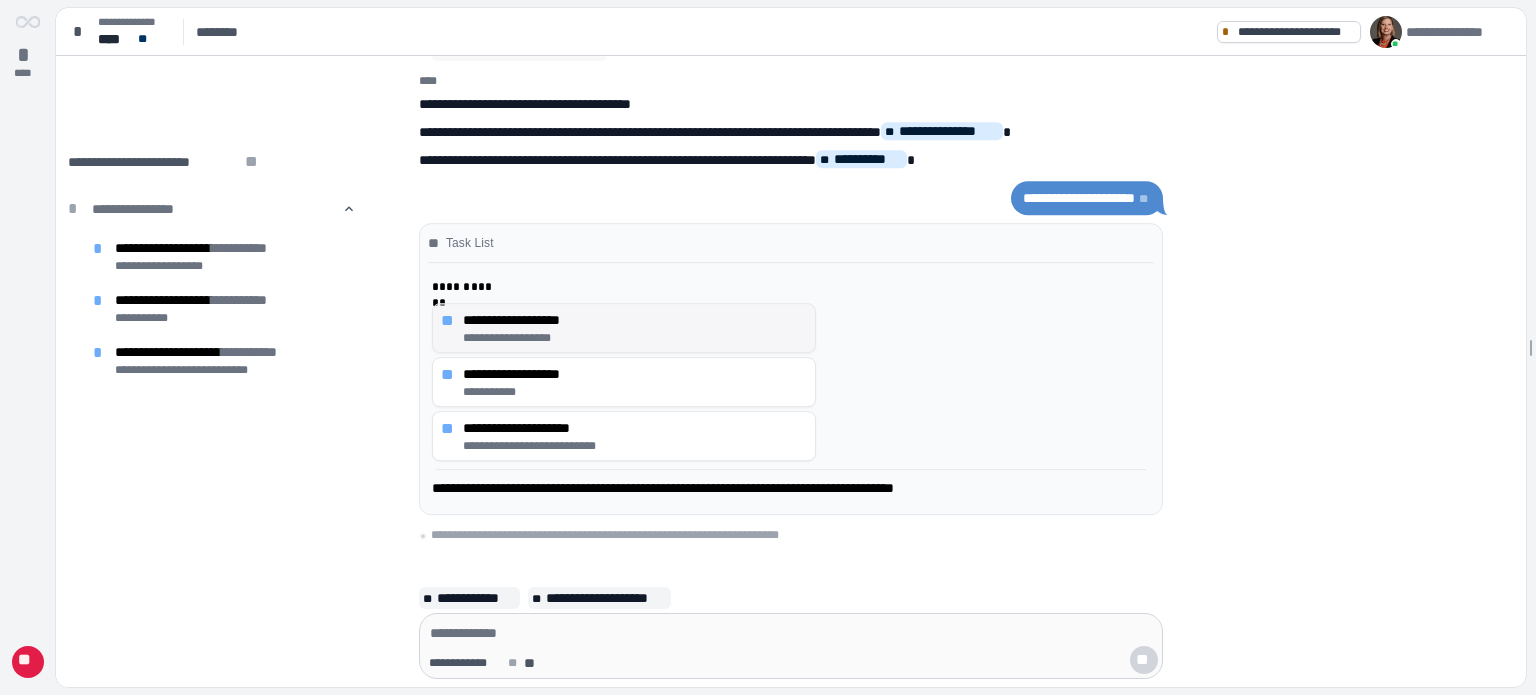 click on "**********" at bounding box center (635, 328) 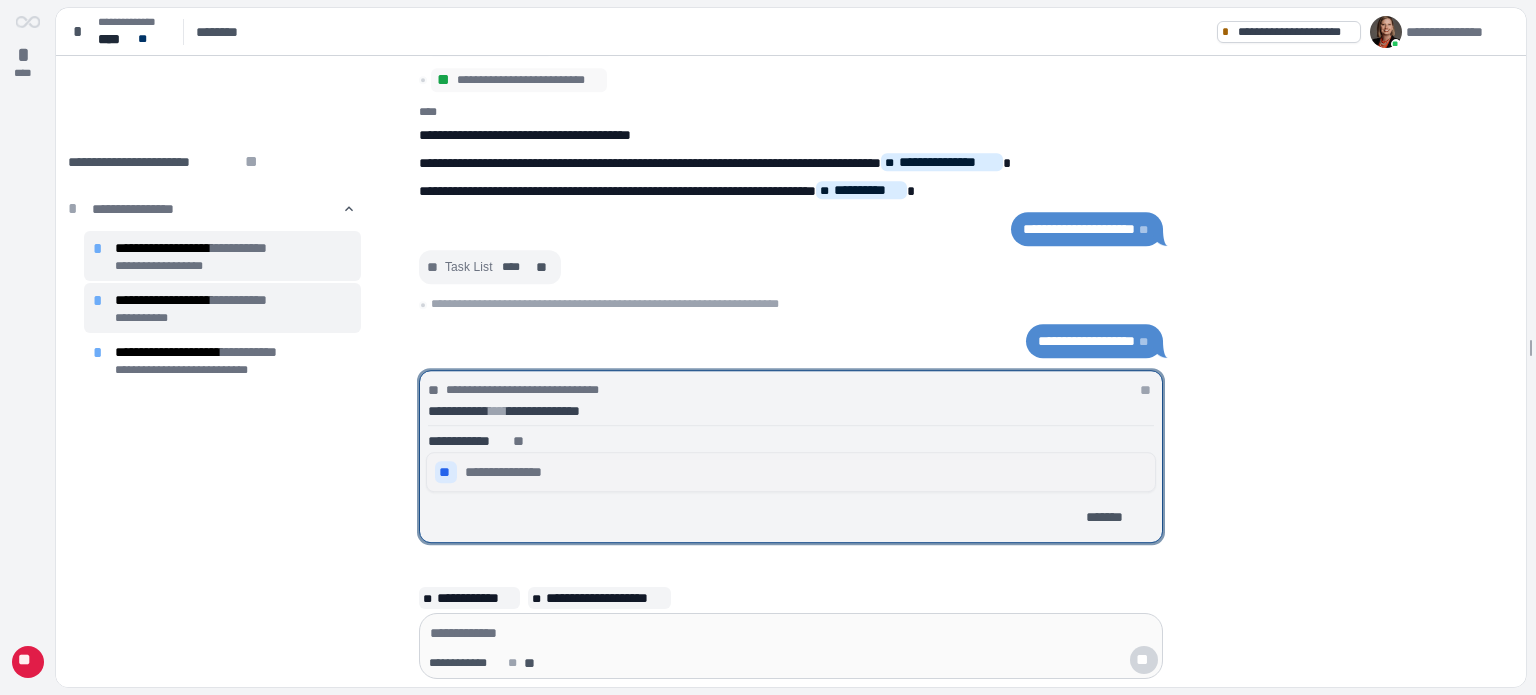 click on "**" at bounding box center (446, 472) 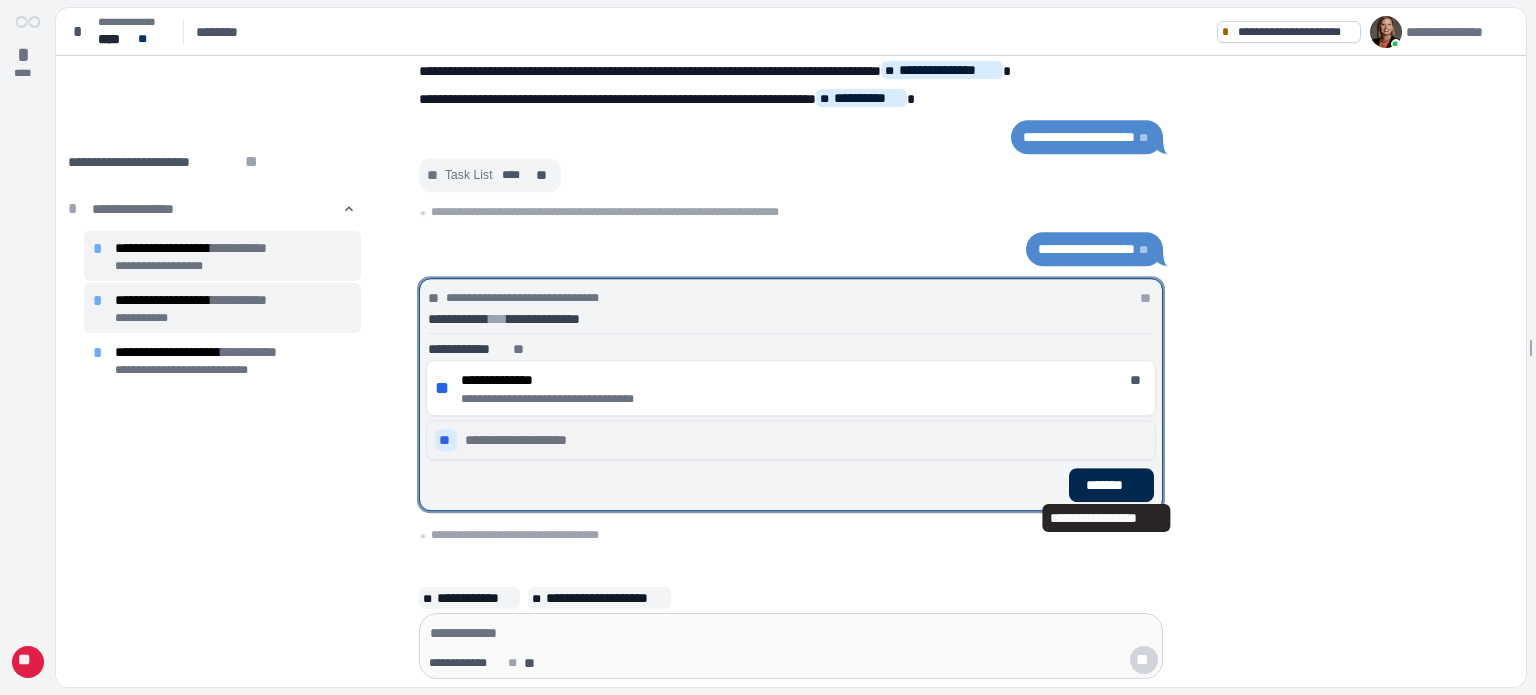 click on "*******" at bounding box center [1111, 485] 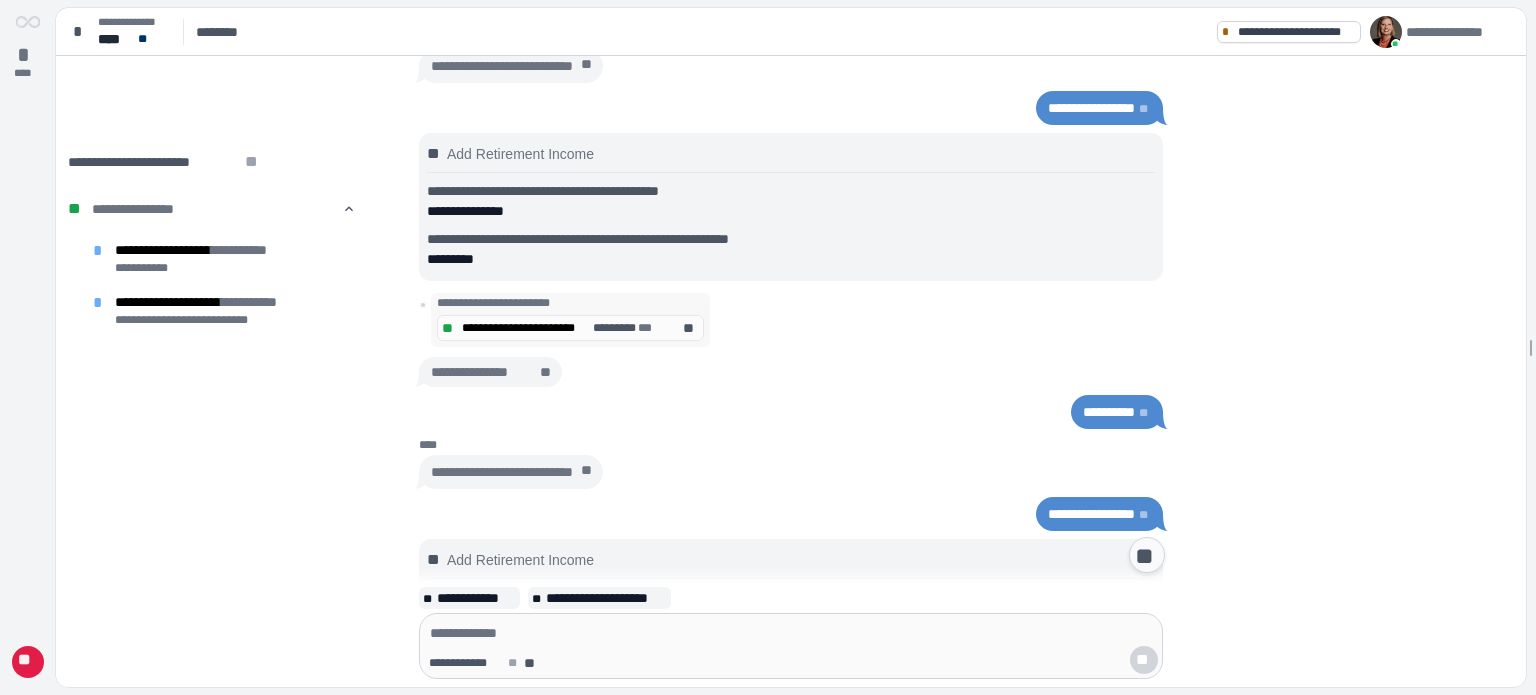 scroll, scrollTop: 2504, scrollLeft: 0, axis: vertical 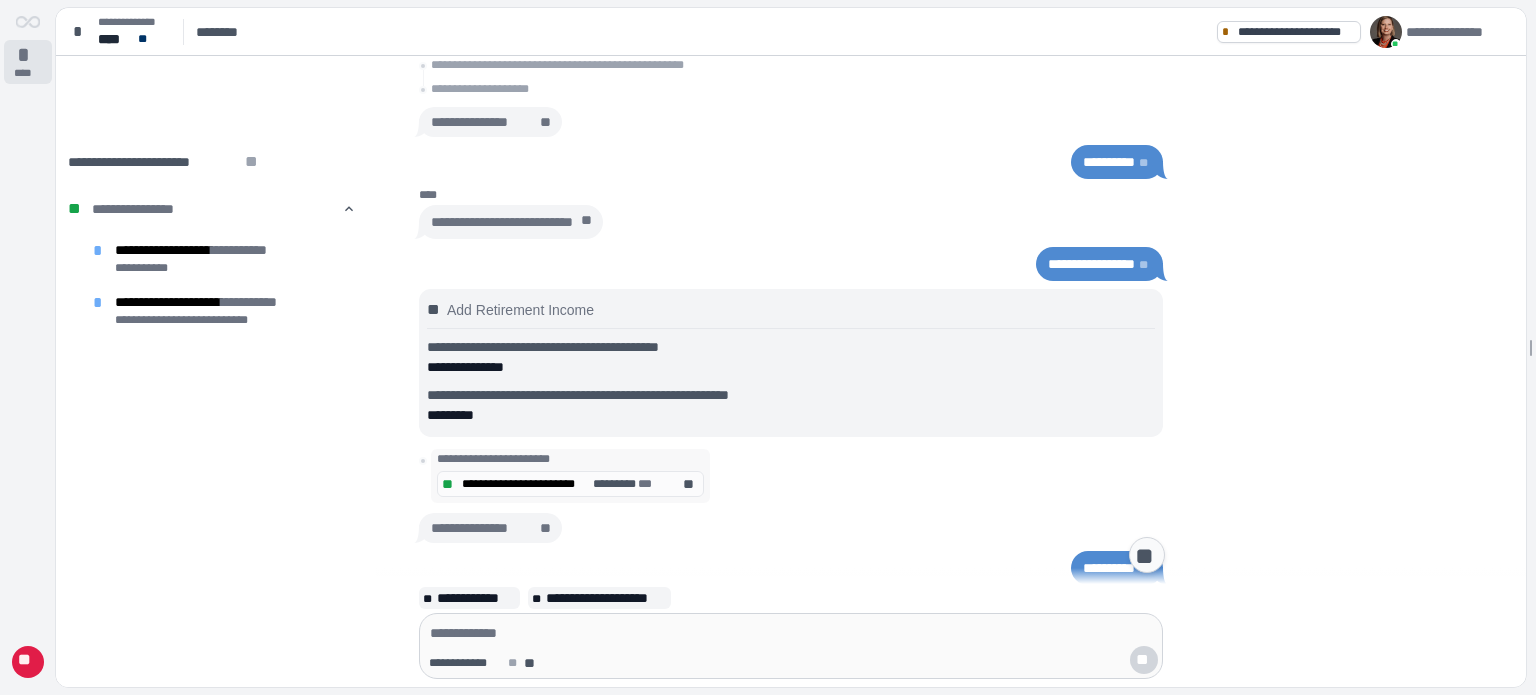 click on "****" at bounding box center (28, 73) 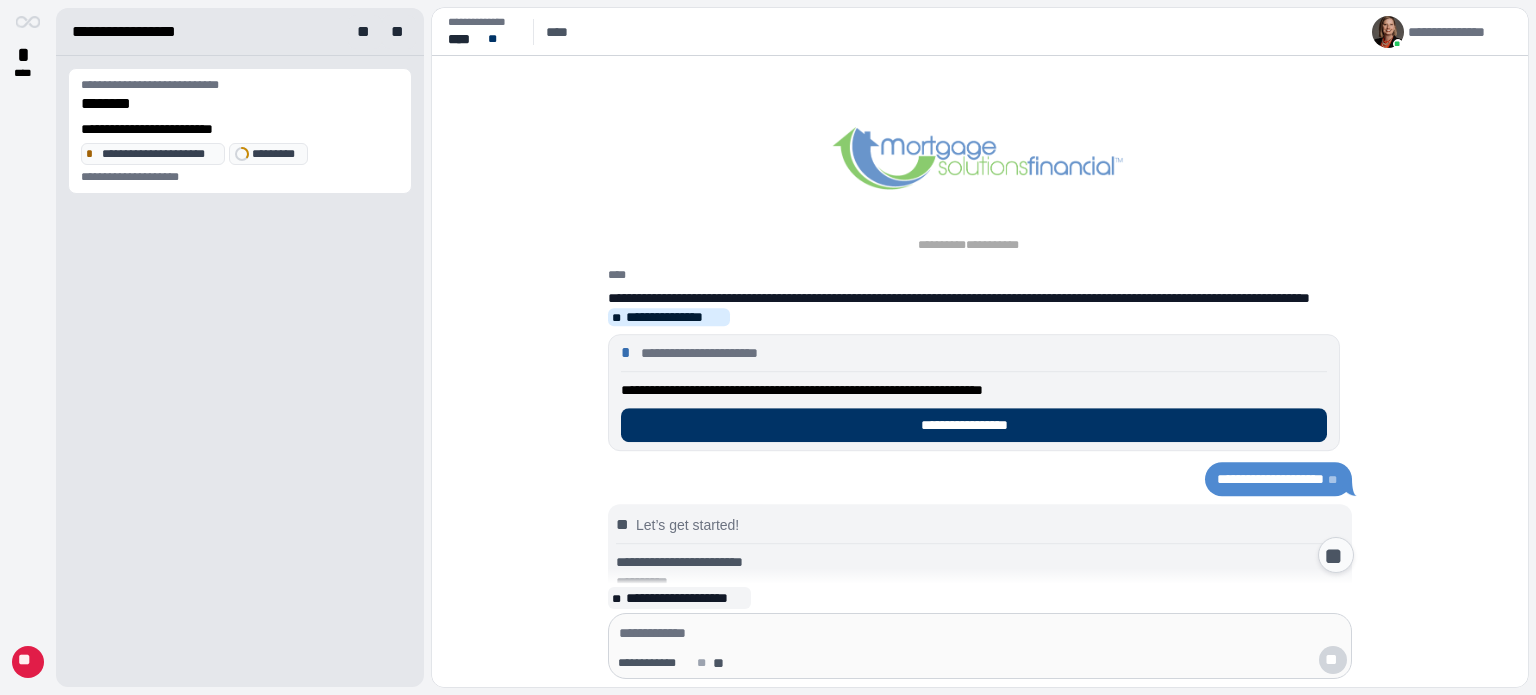 scroll, scrollTop: 402, scrollLeft: 0, axis: vertical 